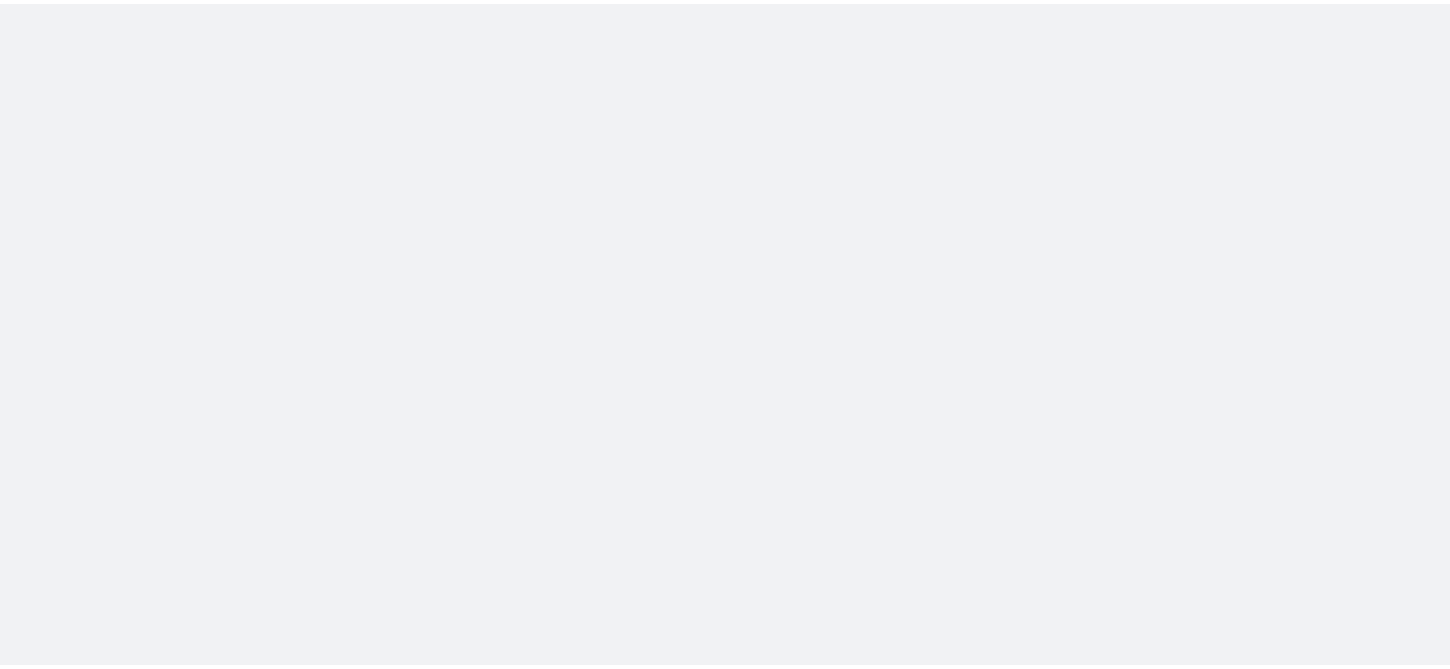 scroll, scrollTop: 0, scrollLeft: 0, axis: both 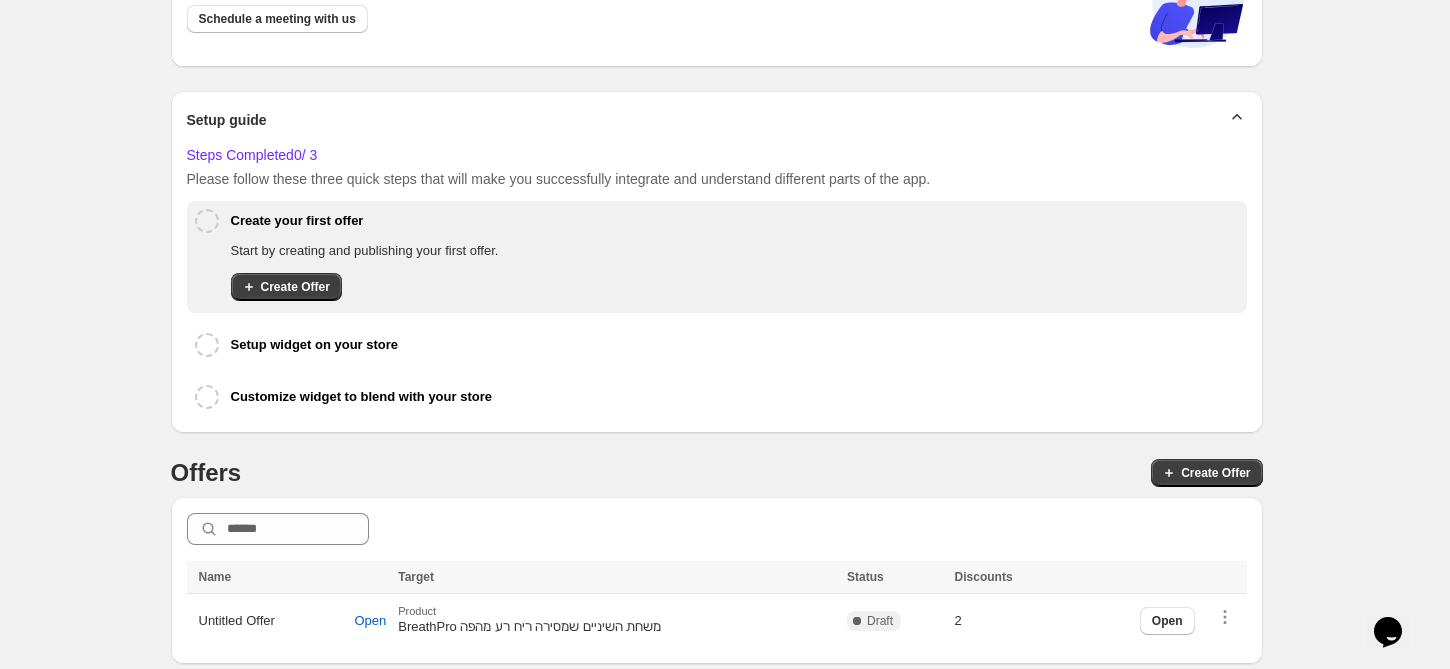 click on "Close Help this amazing app grow 🚀! Share it with your network and let others benefit, too. As a thank-you, we’ll remove our branding from your app! Tap below to share on your favorite social media 📢 OR Not comfortable sharing on social media? No problem! You can support us by buying a coffee (or two ☕) to help our team keep improving this amazing app. x 1 2 3 4 Support ($9.60) Help us grow, and we’ll remove the branding from your store as a thank-you! 💖 Unlock Branding-Free Free assistance Schedule a meeting for help with  setup process, creating discounts, widget customization  or any other queries. Schedule a meeting with us Setup guide Steps Completed 0  / 3 Please follow these three quick steps that will make you successfully integrate and understand different parts of the app. Create your first offer Start by creating and publishing your first offer. Create Offer Setup widget on your store Customize widget to blend with your store Offers Create Offer Name Name Target Status Discounts Name" at bounding box center [717, 255] 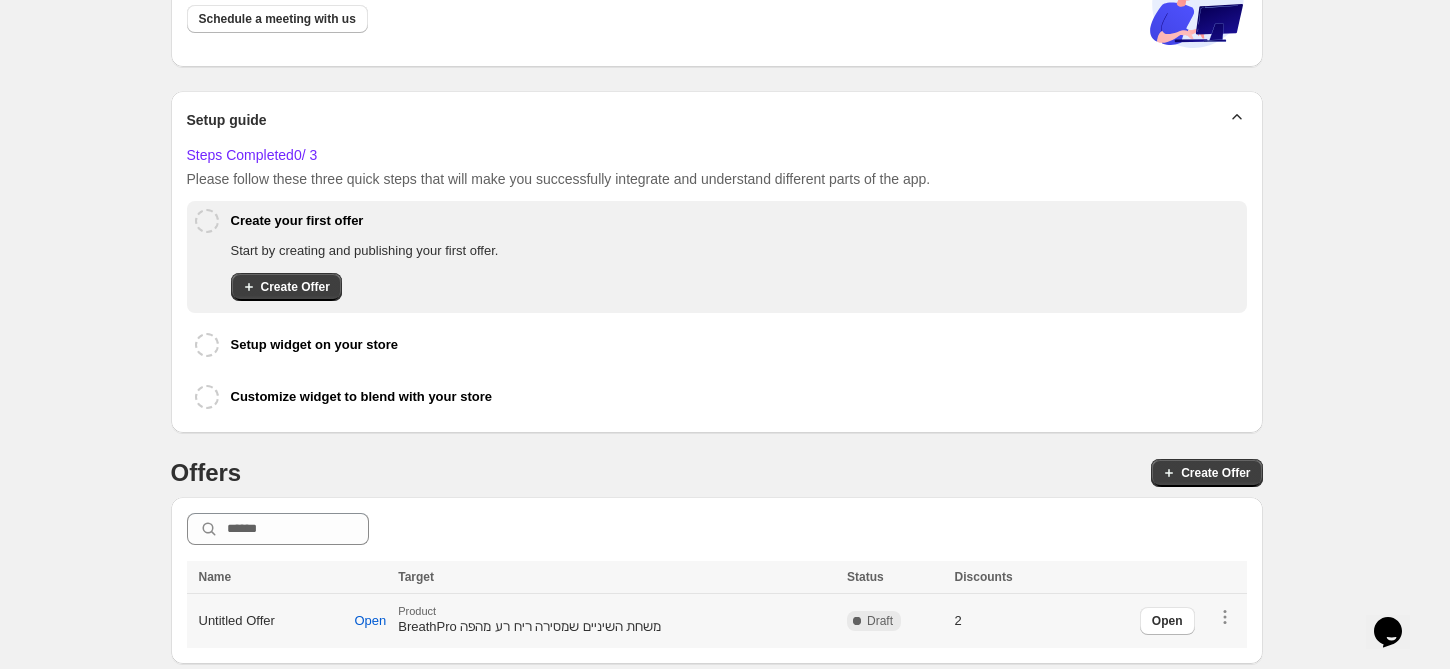 click on "Open" at bounding box center [1187, 621] 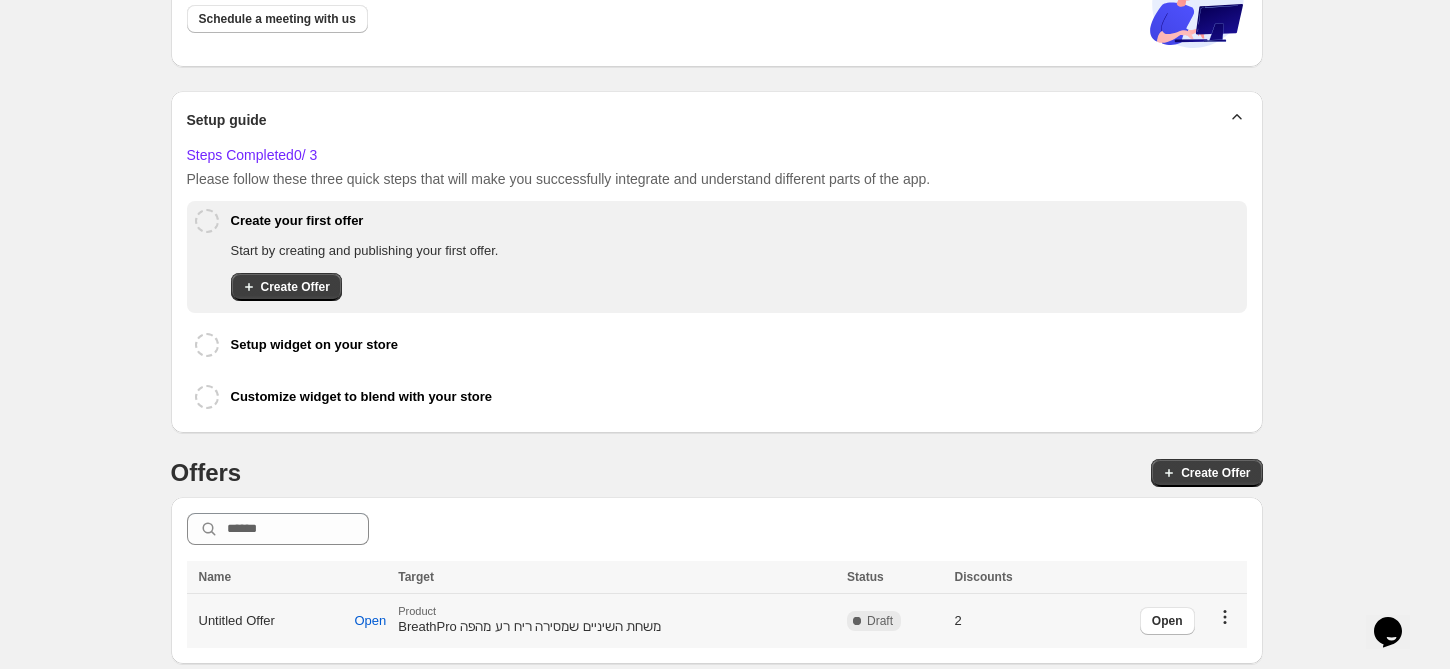 click 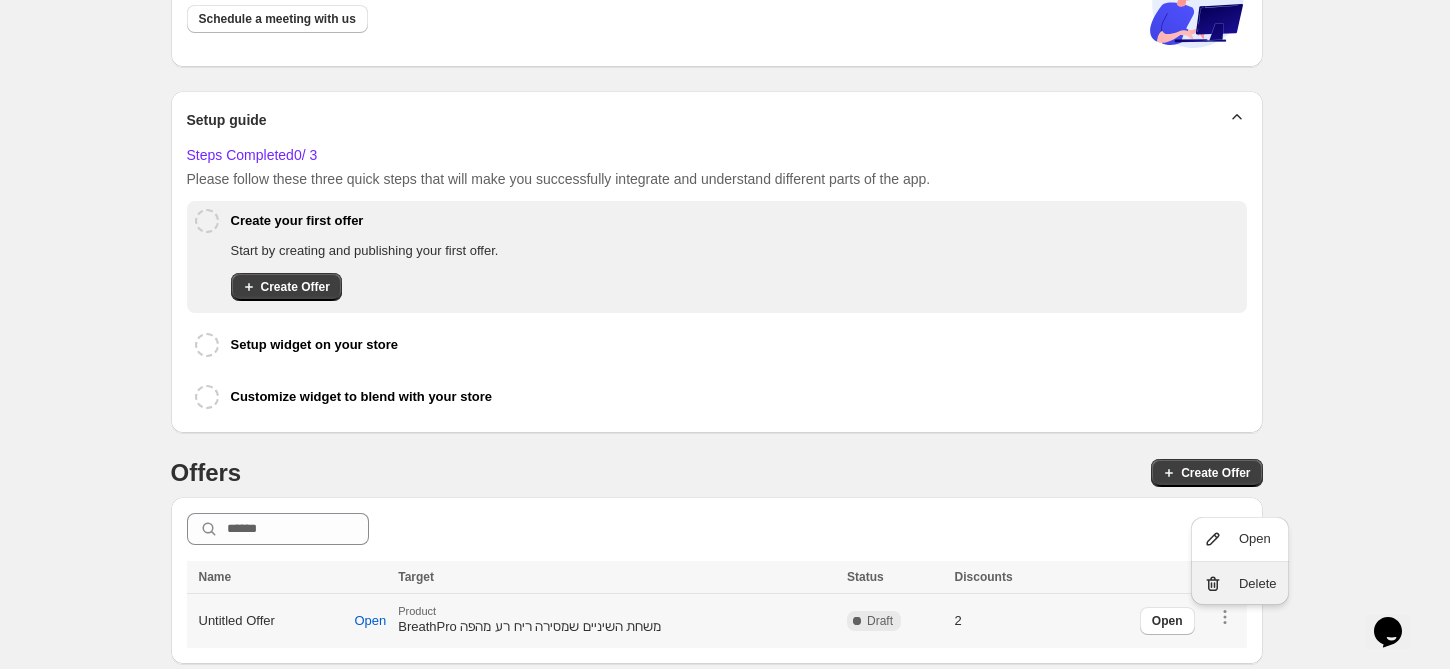 click 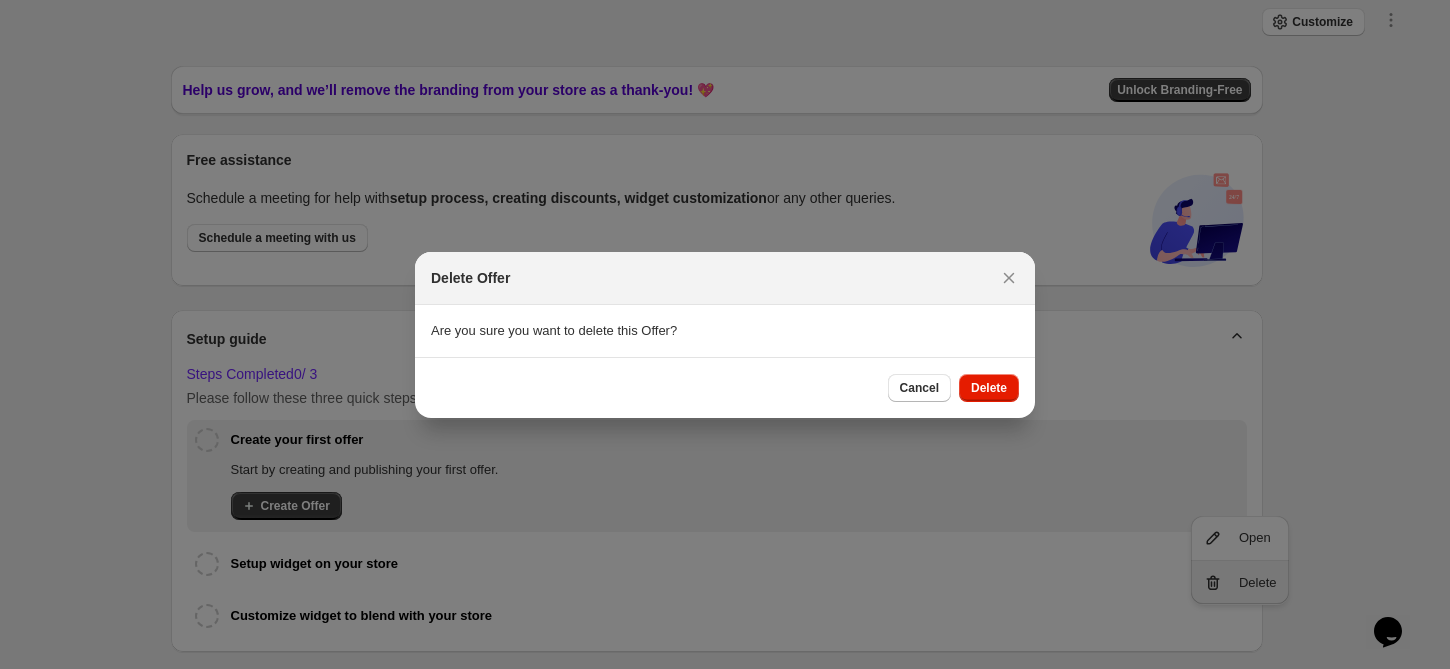scroll, scrollTop: 0, scrollLeft: 0, axis: both 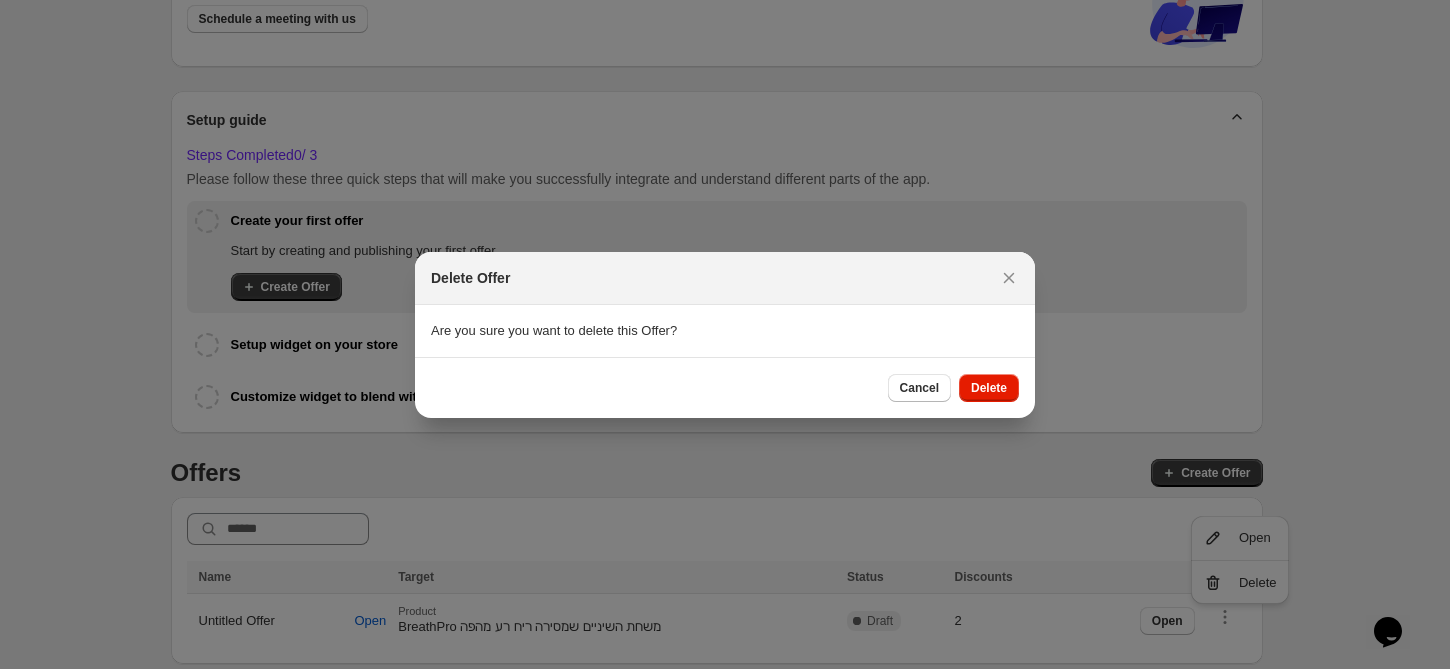 click on "Cancel Delete" at bounding box center (725, 387) 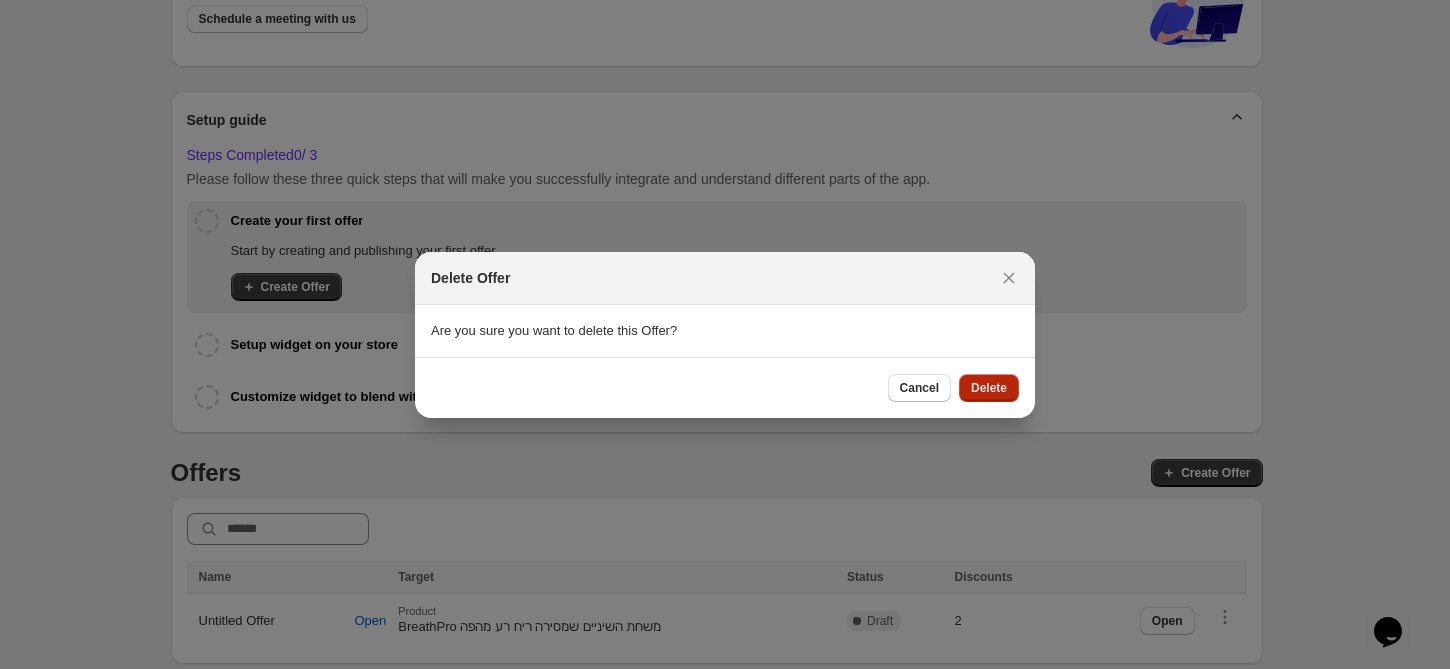 click on "Delete" at bounding box center (989, 388) 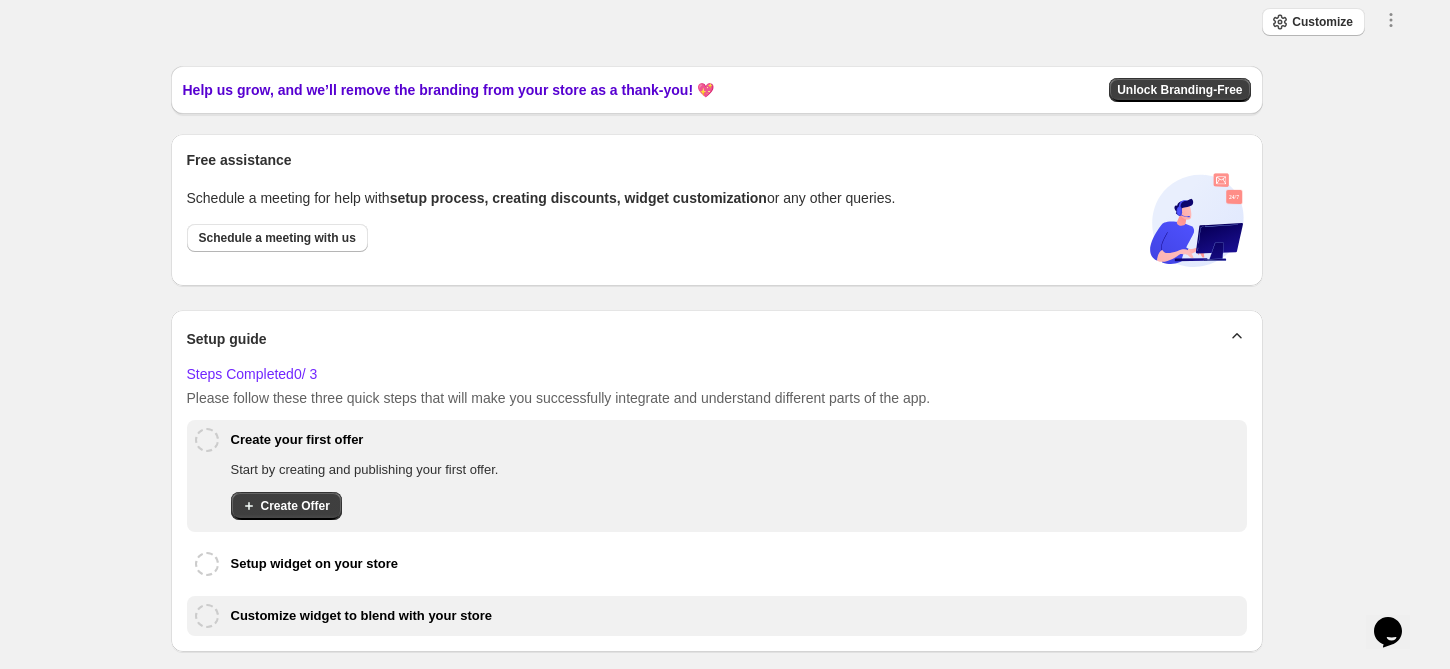 scroll, scrollTop: 219, scrollLeft: 0, axis: vertical 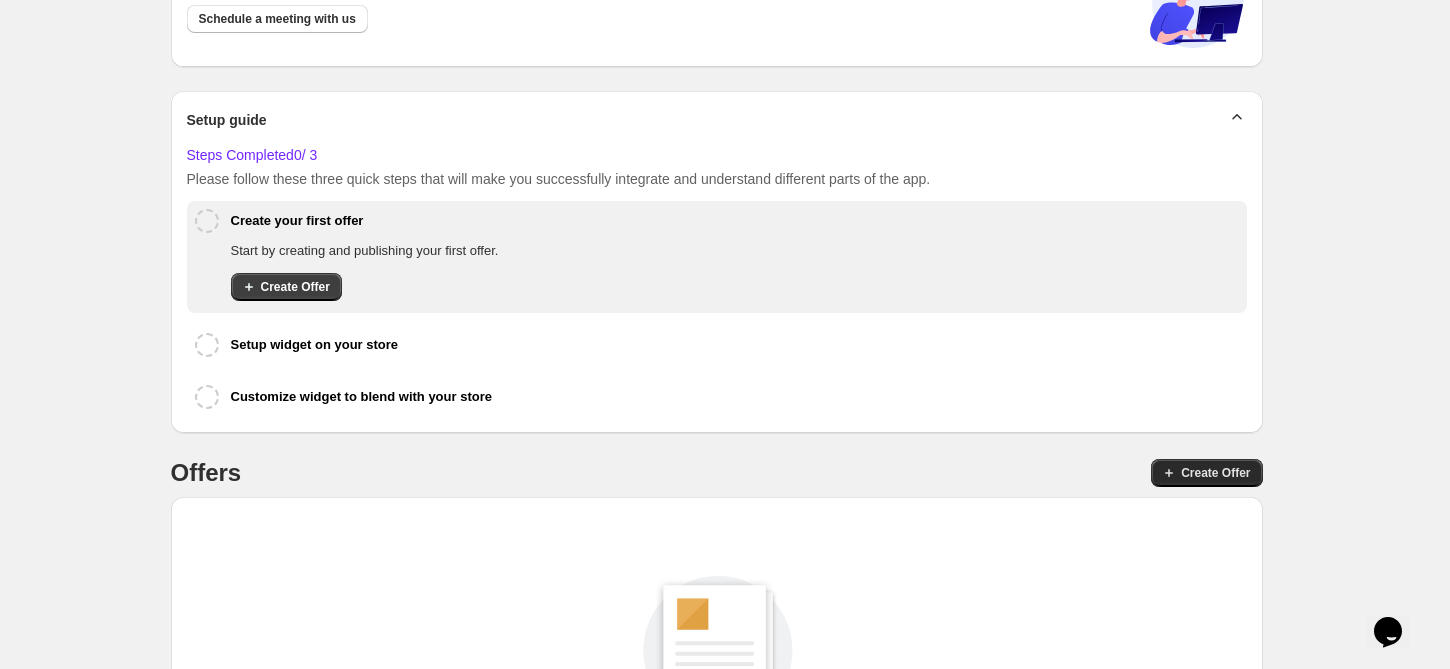 click 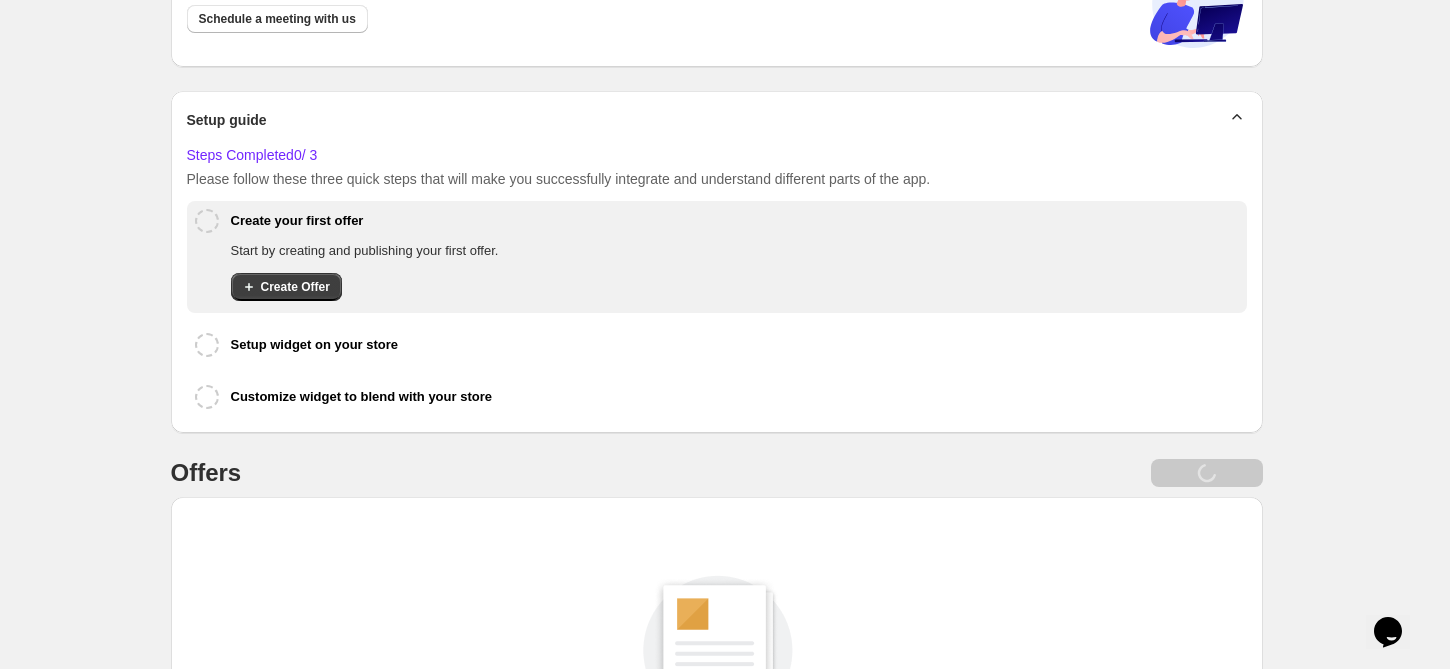 scroll, scrollTop: 0, scrollLeft: 0, axis: both 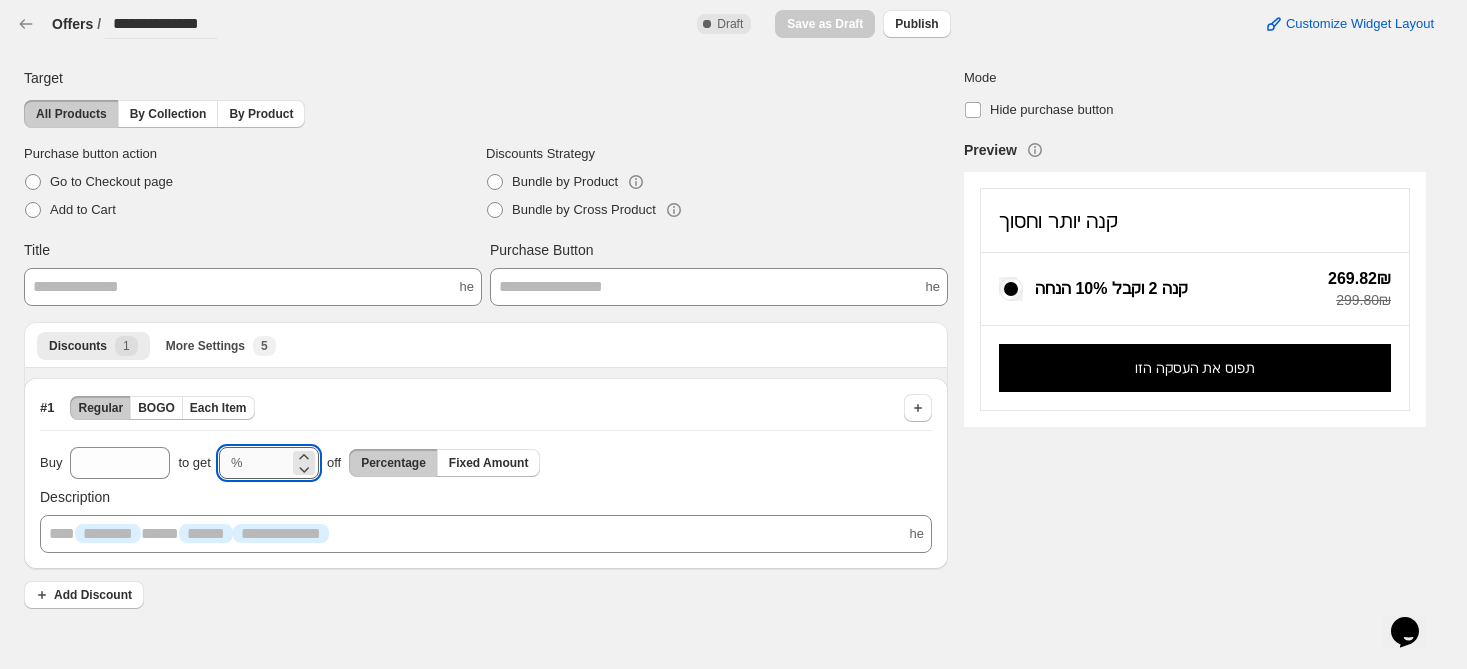 click on "**" at bounding box center (270, 463) 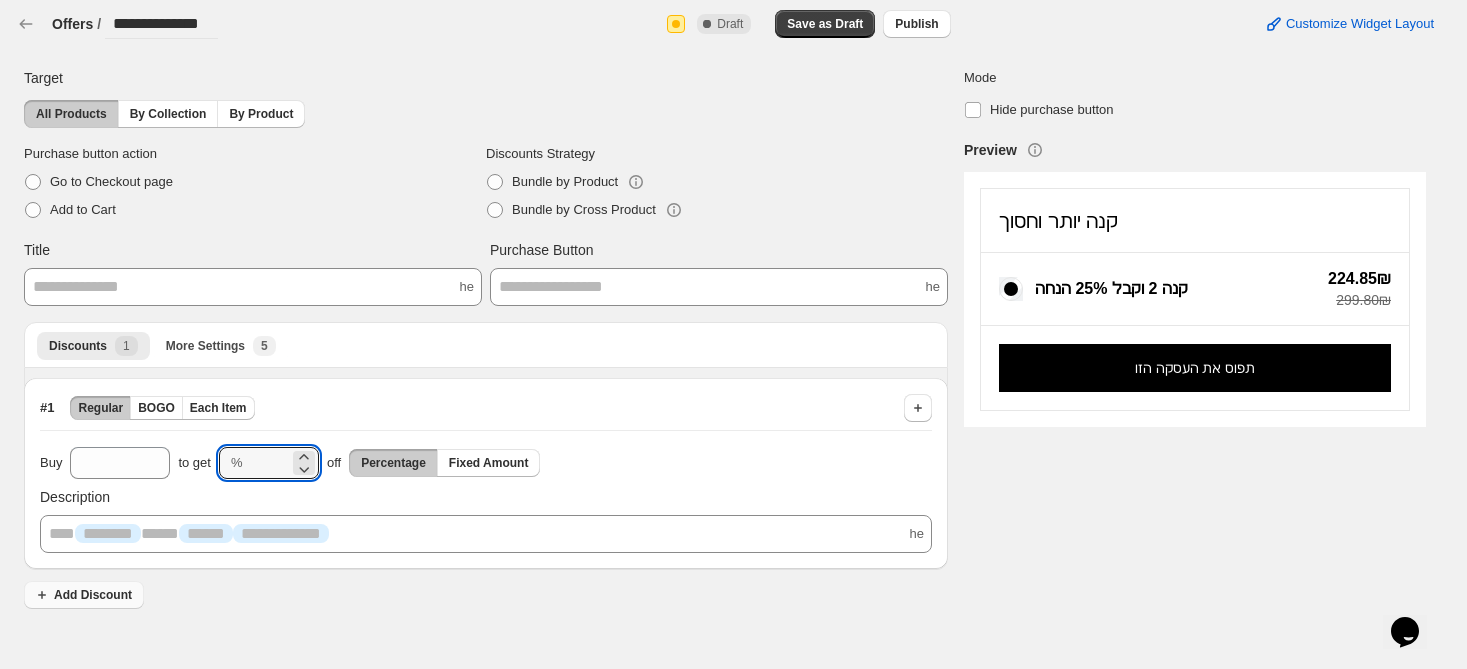 type on "**" 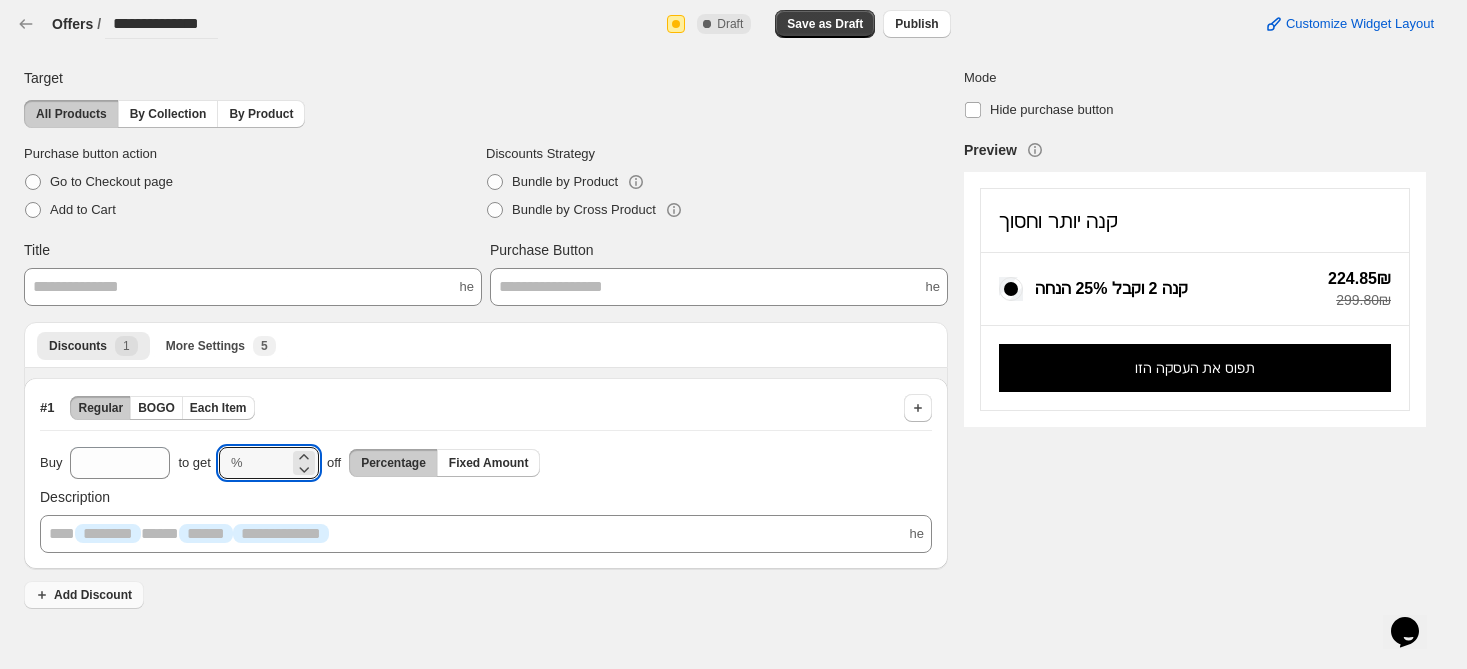 click on "Add Discount" at bounding box center (93, 595) 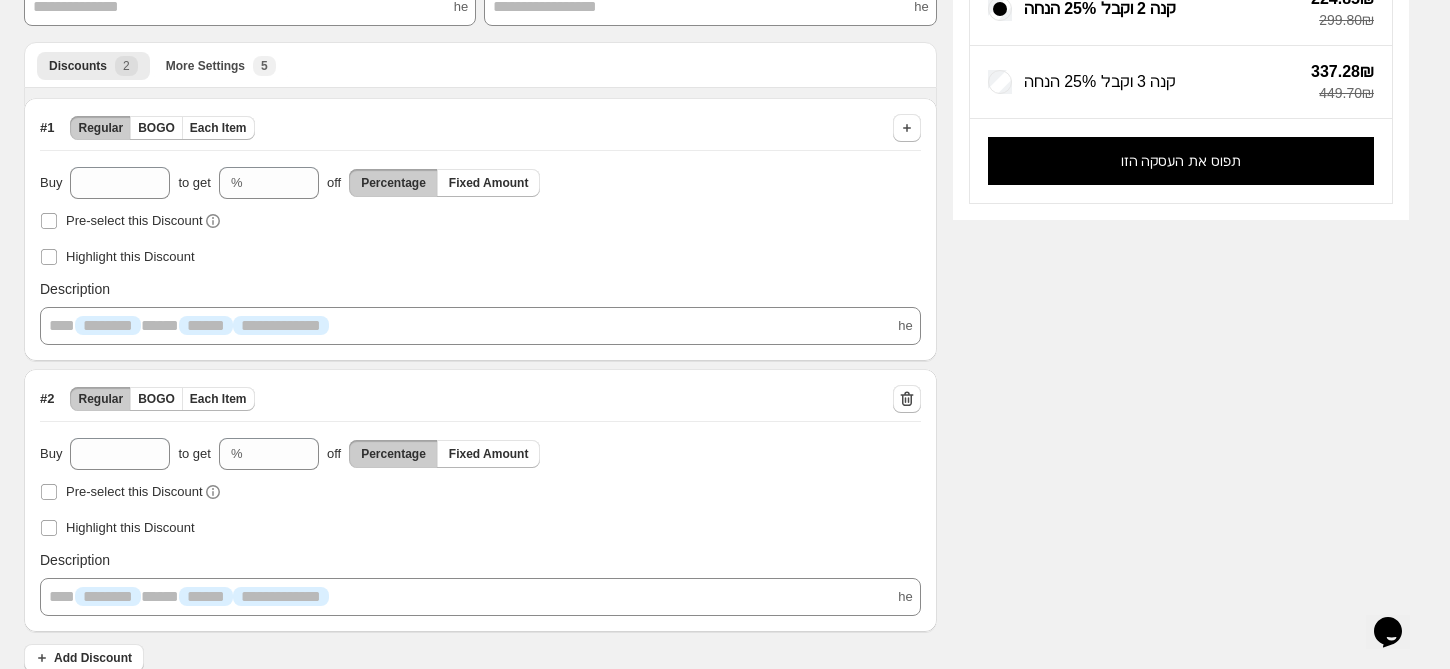 scroll, scrollTop: 299, scrollLeft: 0, axis: vertical 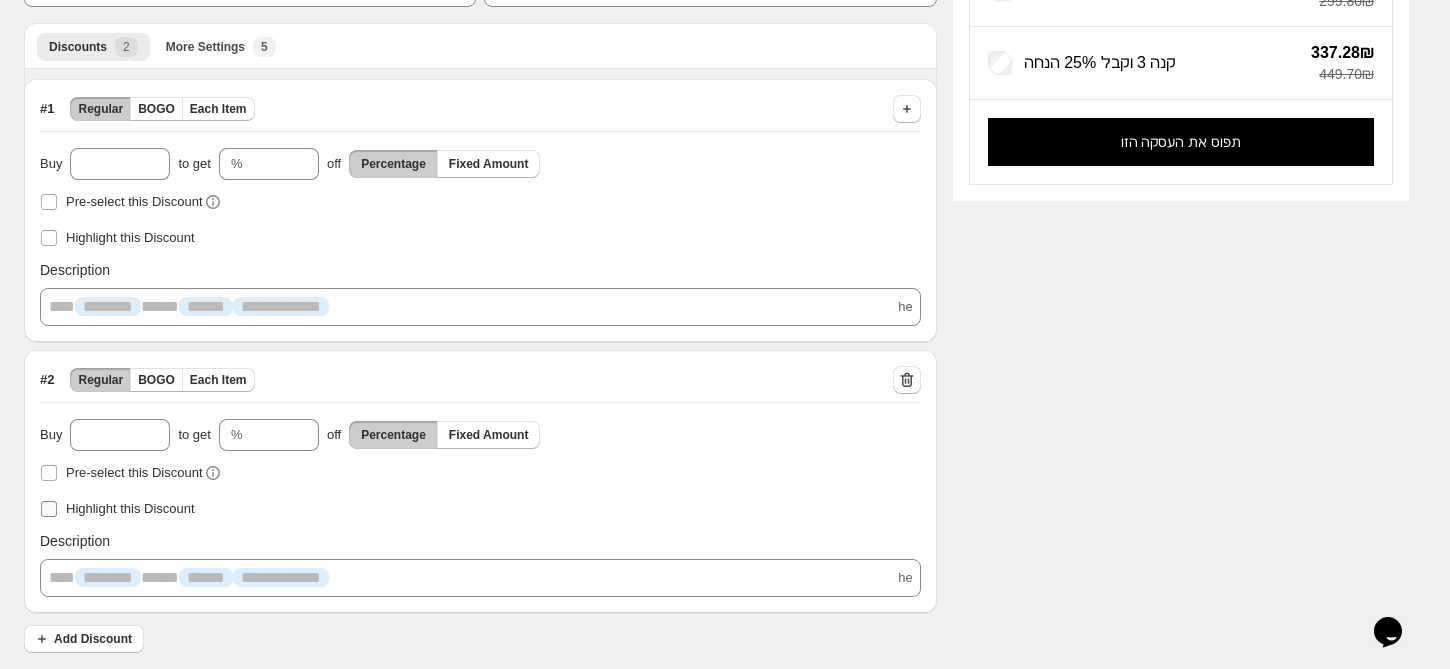 click at bounding box center [49, 509] 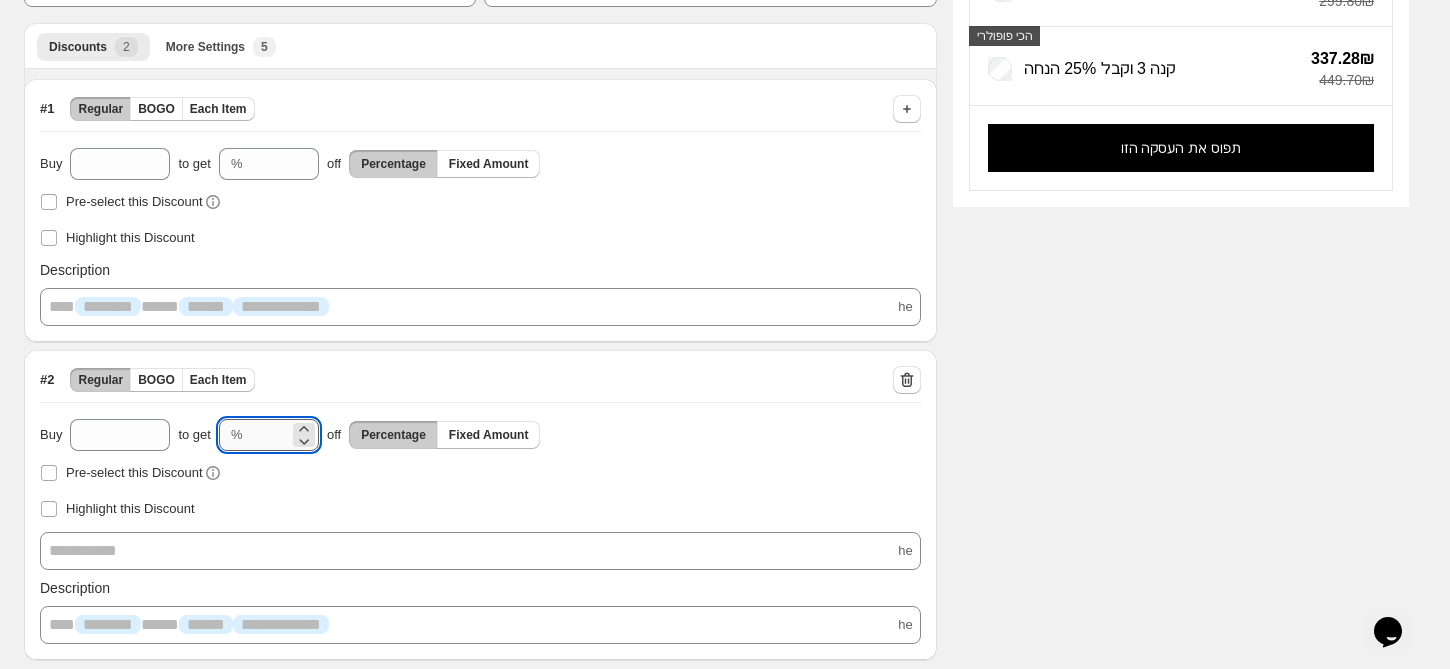 click on "**" at bounding box center [270, 435] 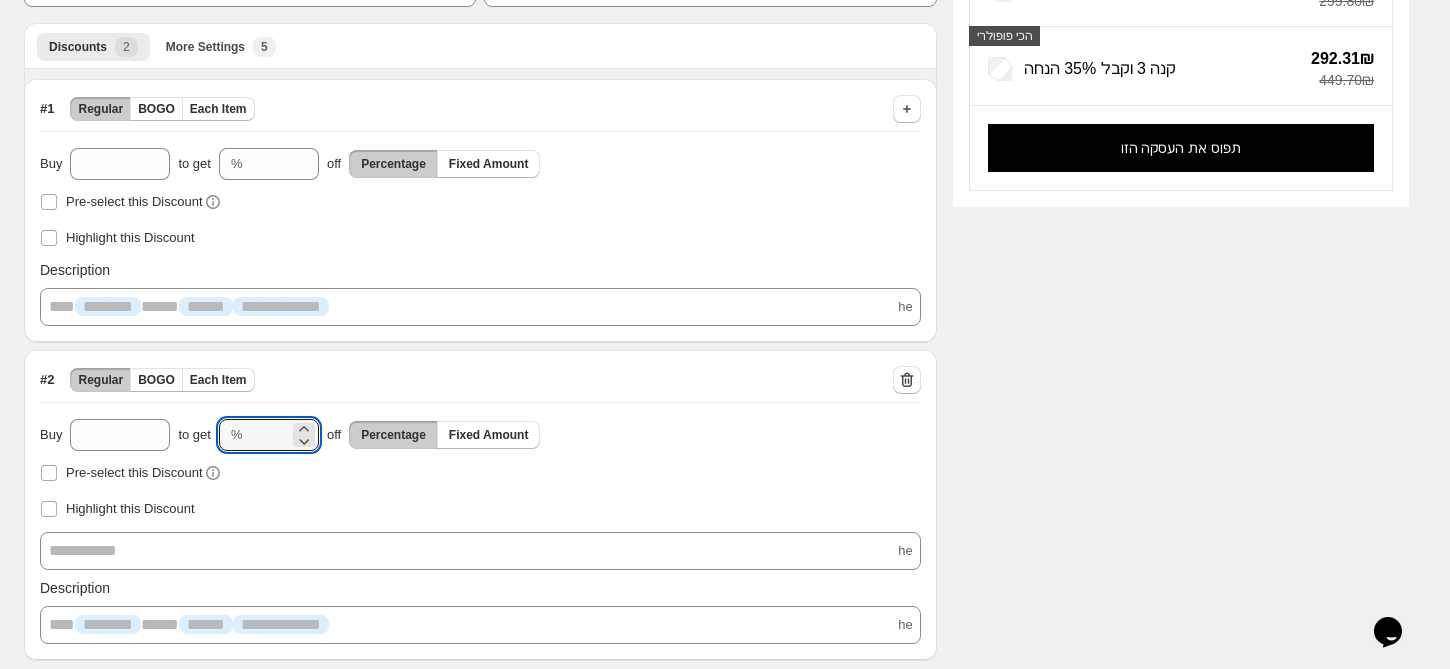 type on "**" 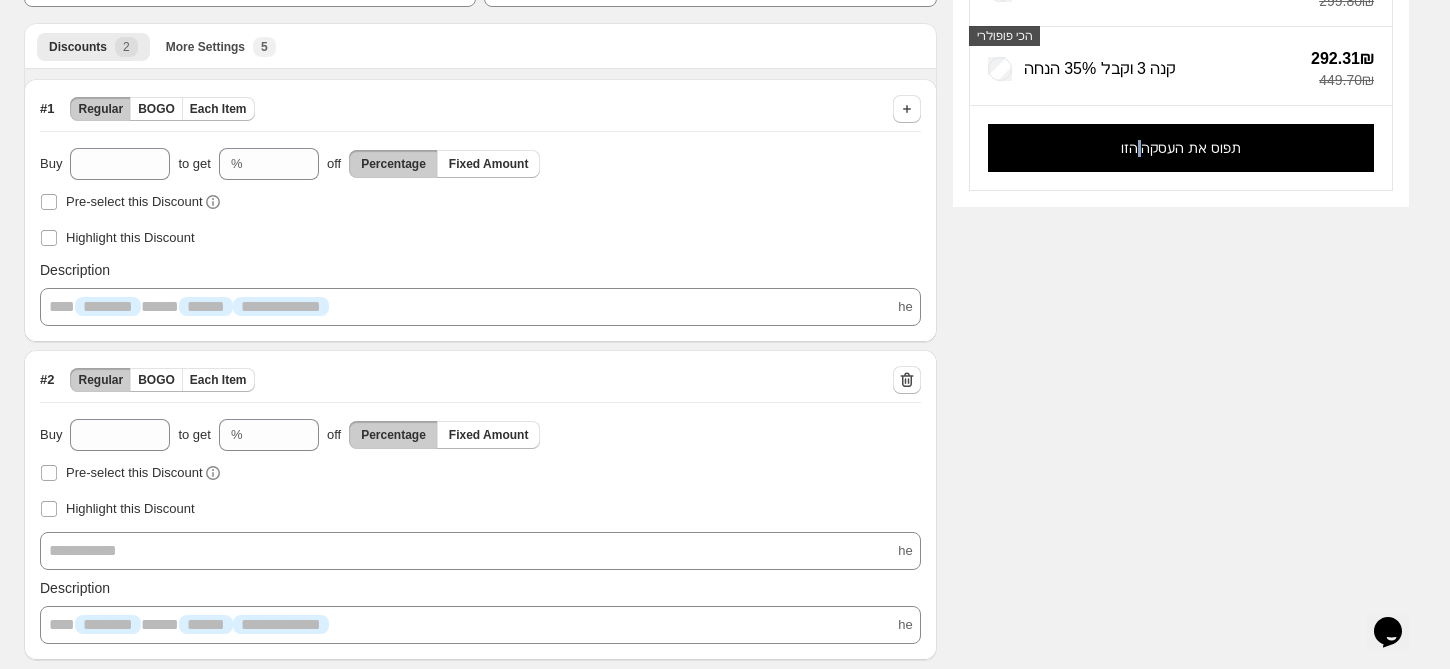 click on "**********" at bounding box center [708, 231] 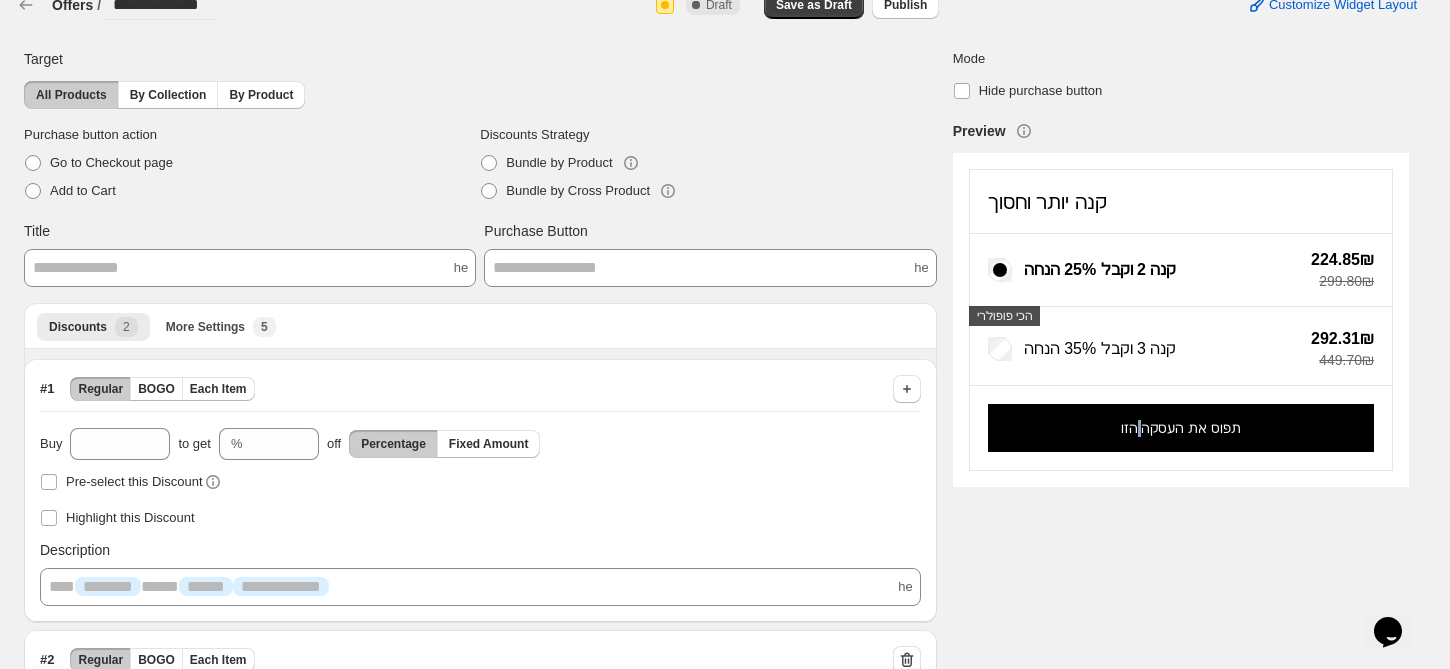 scroll, scrollTop: 0, scrollLeft: 0, axis: both 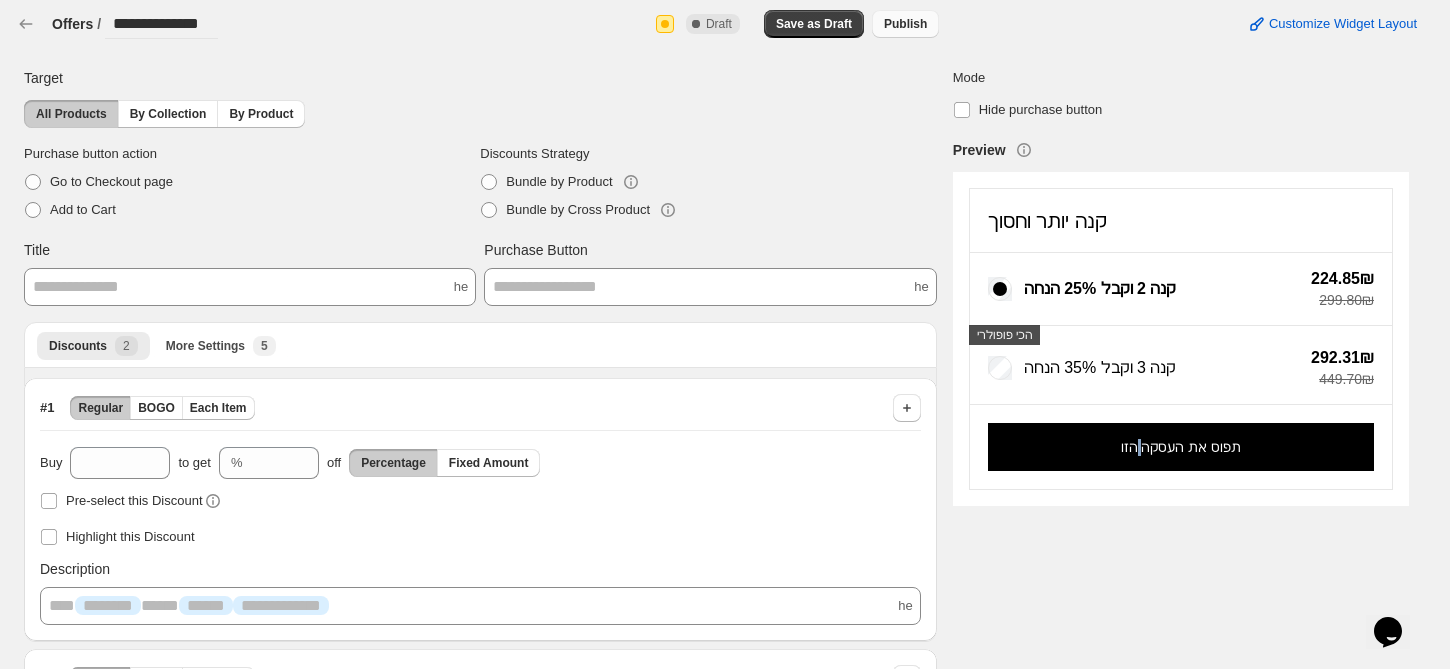 click on "Publish" at bounding box center [905, 24] 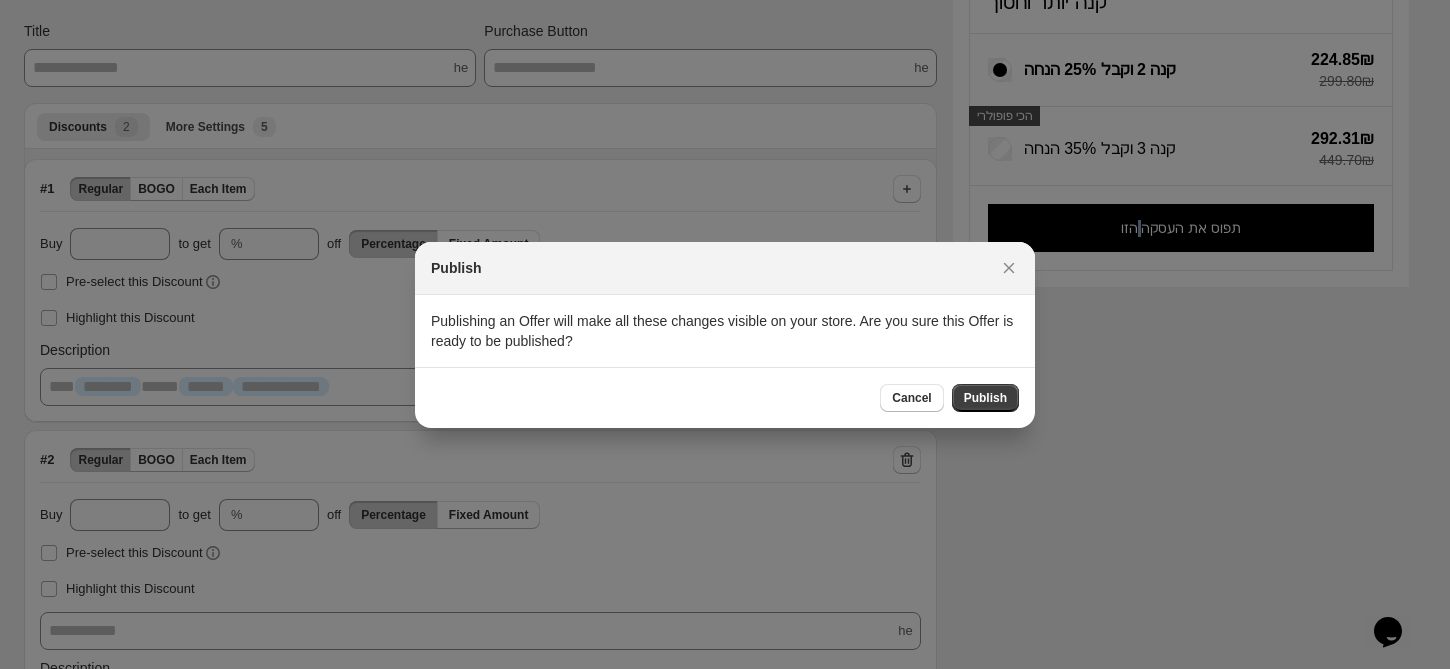 scroll, scrollTop: 0, scrollLeft: 0, axis: both 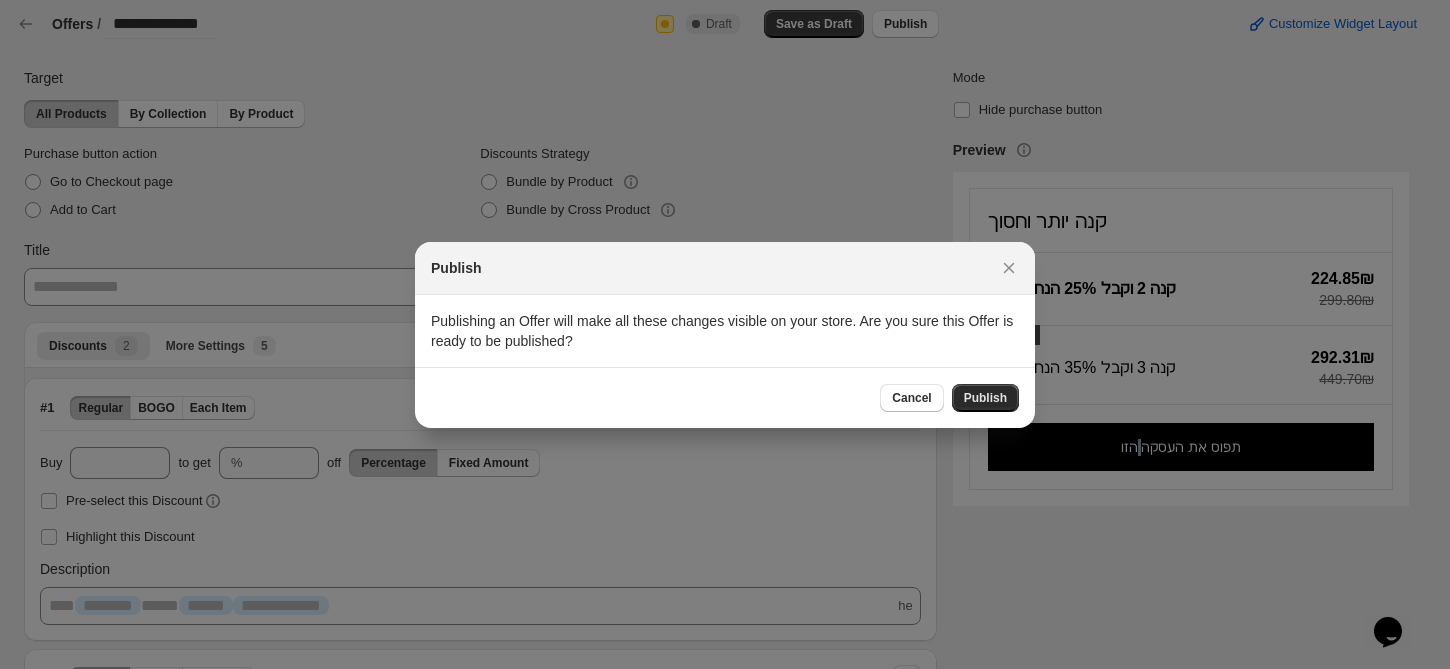 click on "Publish" at bounding box center (985, 398) 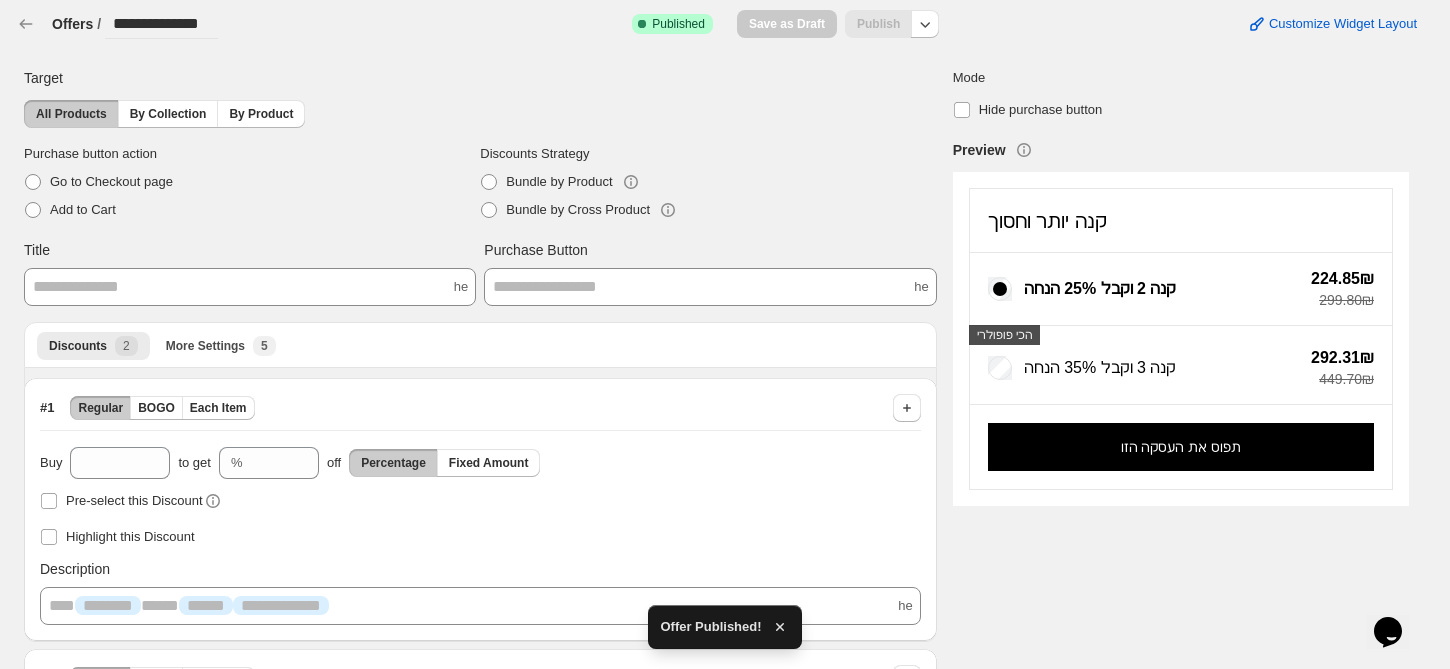 click on "**********" at bounding box center (117, 24) 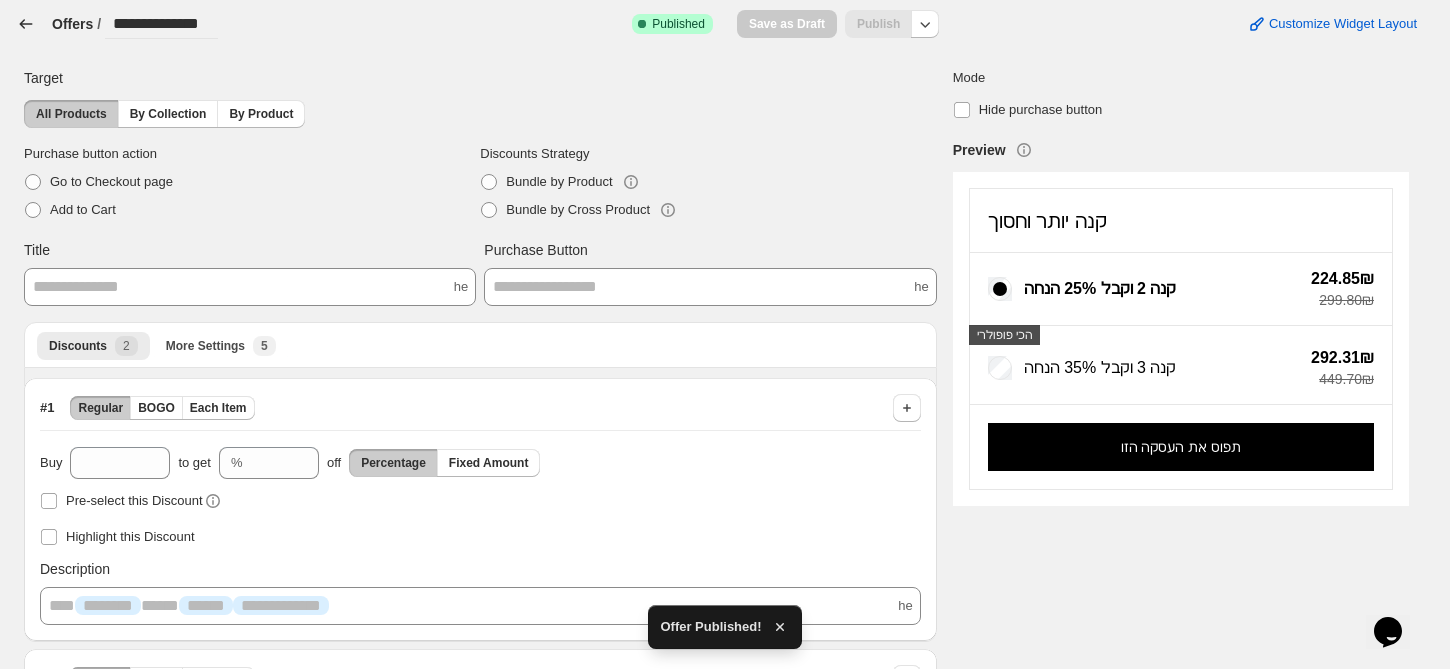 click 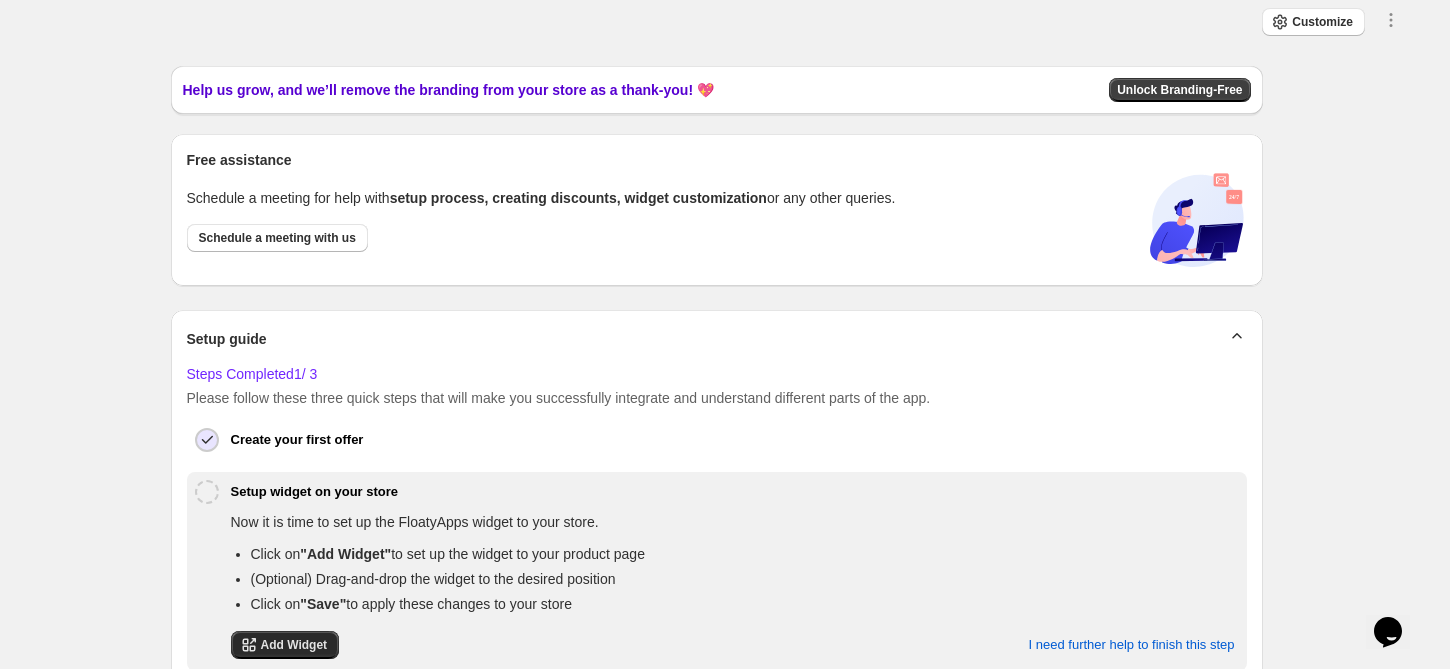 click on "Add Widget" at bounding box center [294, 645] 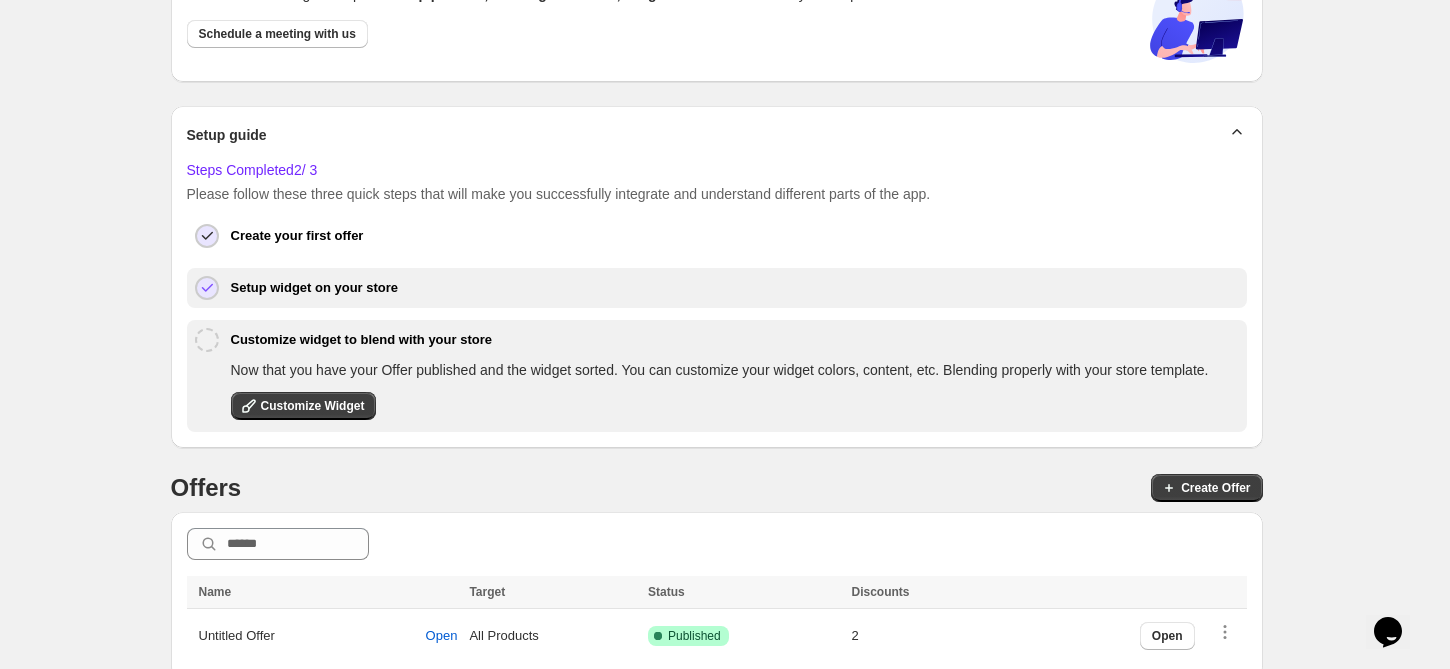 scroll, scrollTop: 219, scrollLeft: 0, axis: vertical 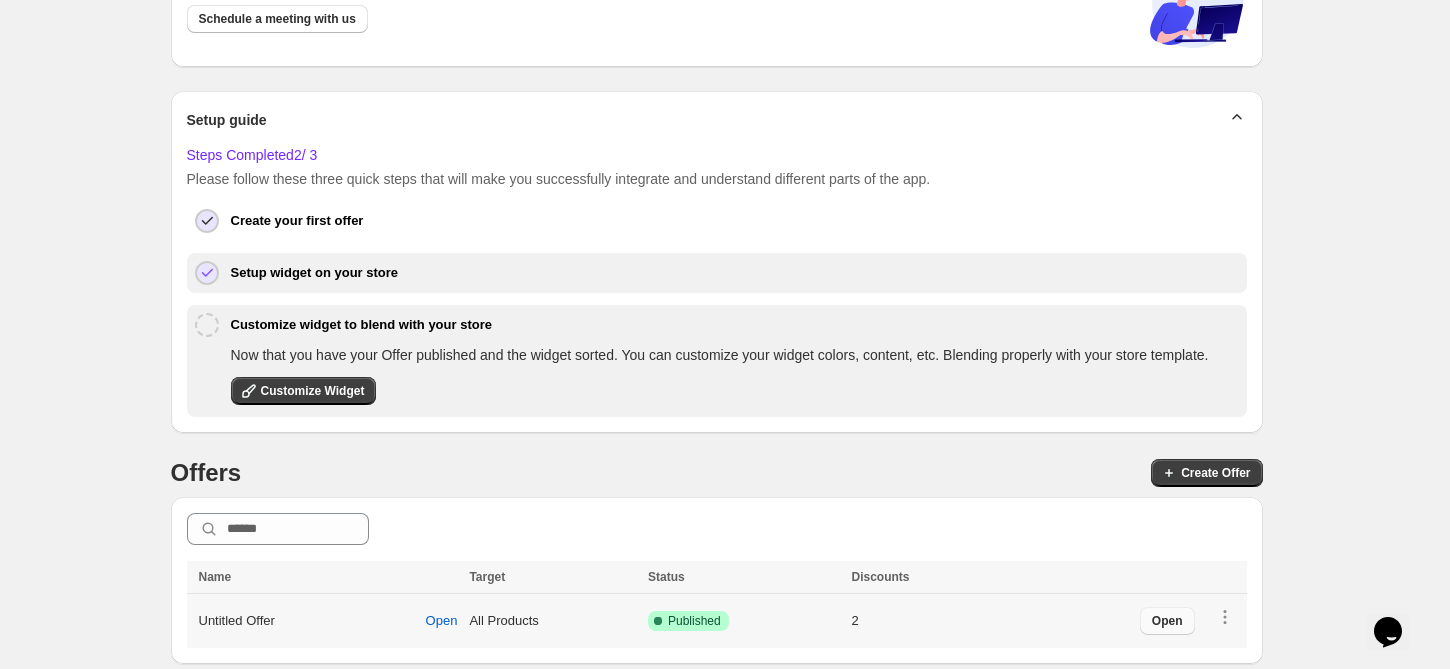 click on "Open" at bounding box center (1167, 621) 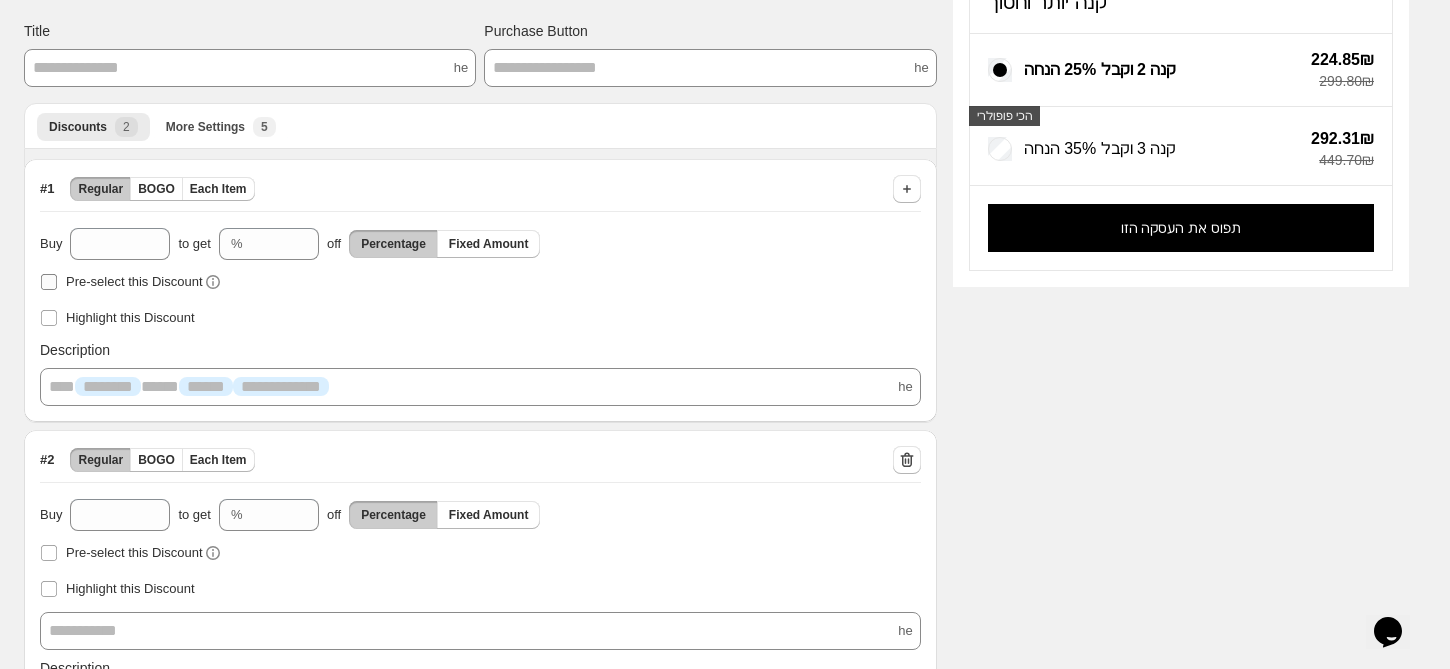 click on "Pre-select this Discount" at bounding box center (134, 281) 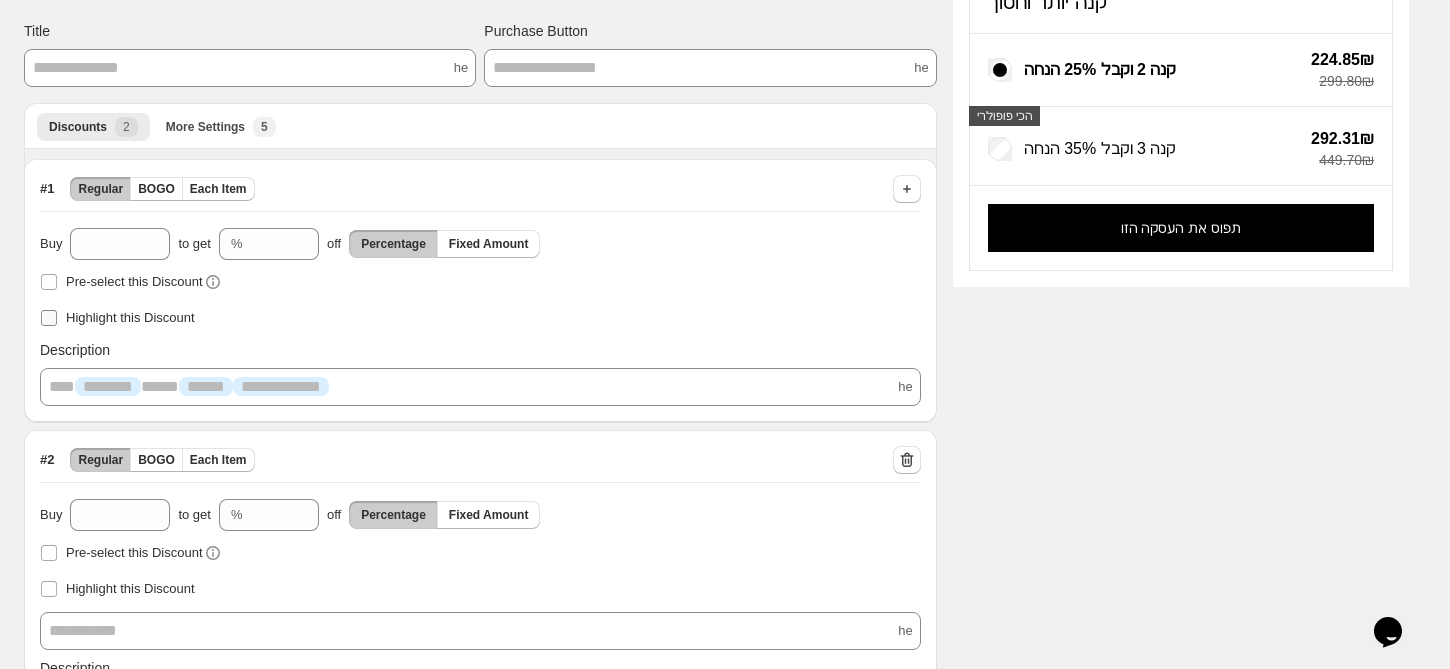 click on "Highlight this Discount" at bounding box center (130, 317) 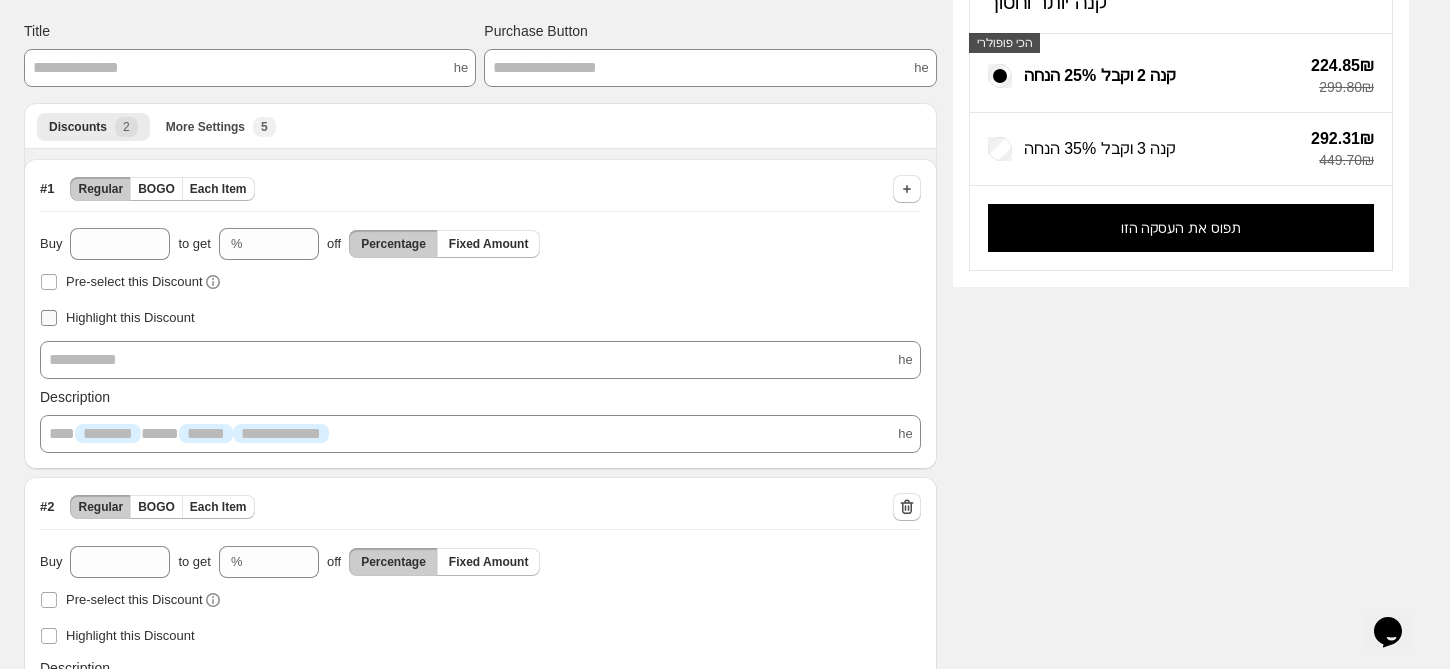 click on "Highlight this Discount" at bounding box center (130, 317) 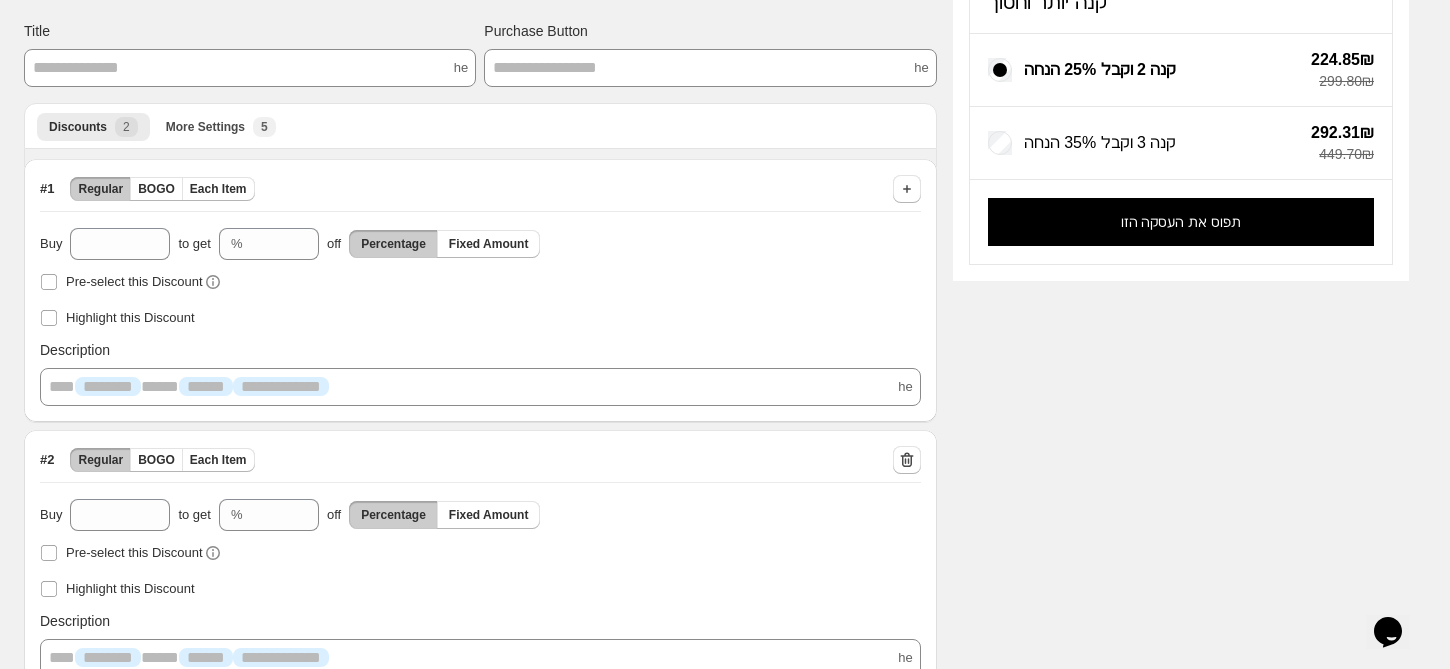 scroll, scrollTop: 299, scrollLeft: 0, axis: vertical 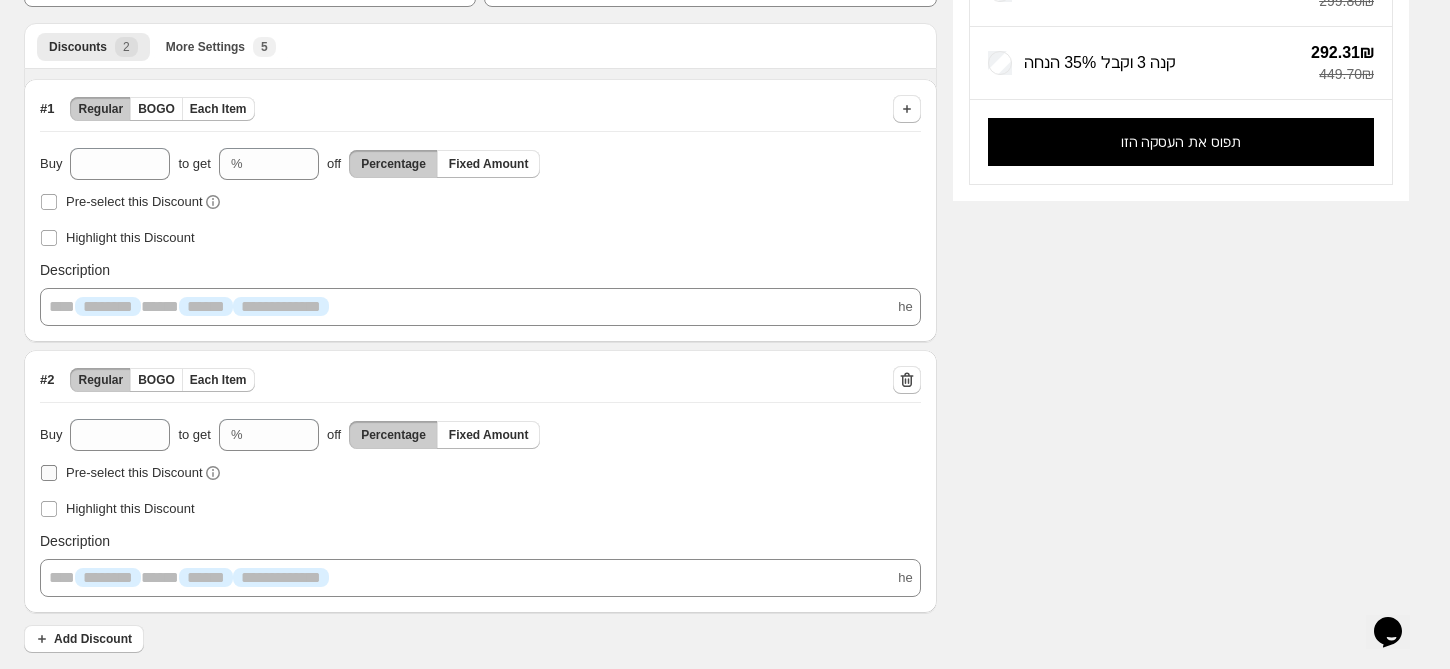 click on "Pre-select this Discount" at bounding box center (134, 472) 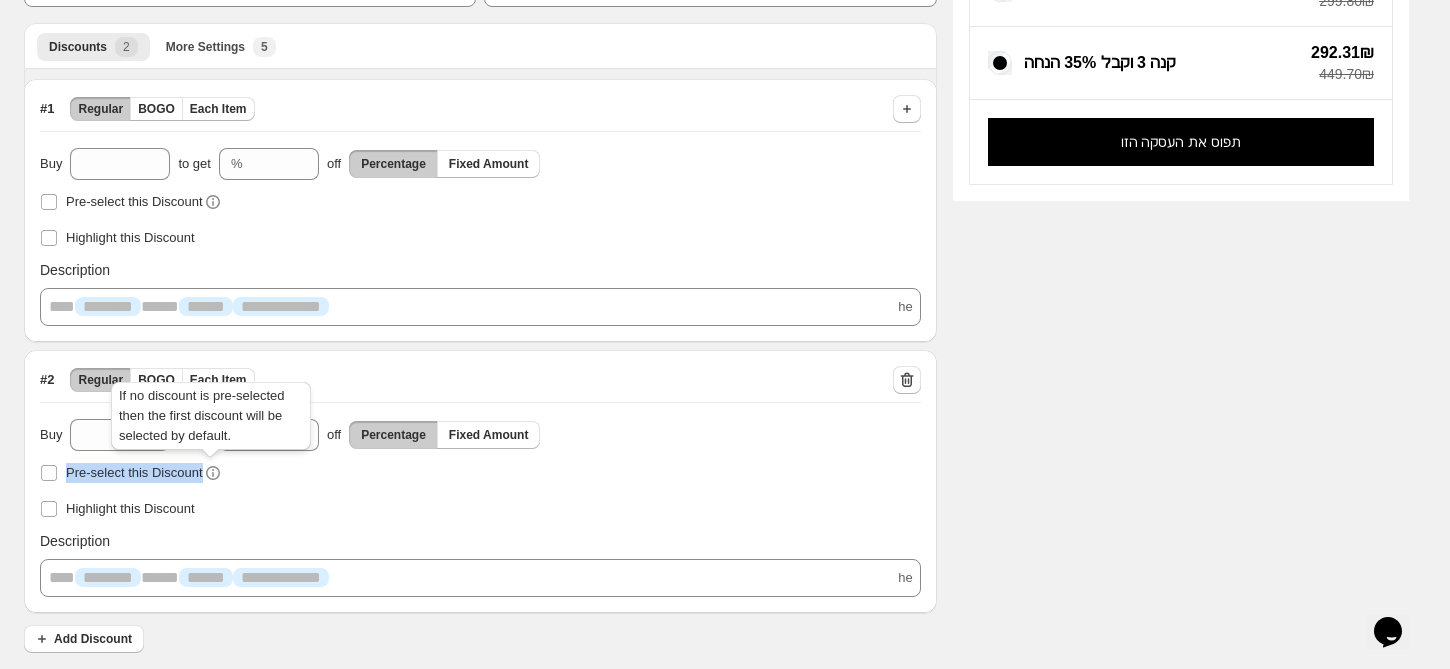 drag, startPoint x: 14, startPoint y: 468, endPoint x: 216, endPoint y: 478, distance: 202.24738 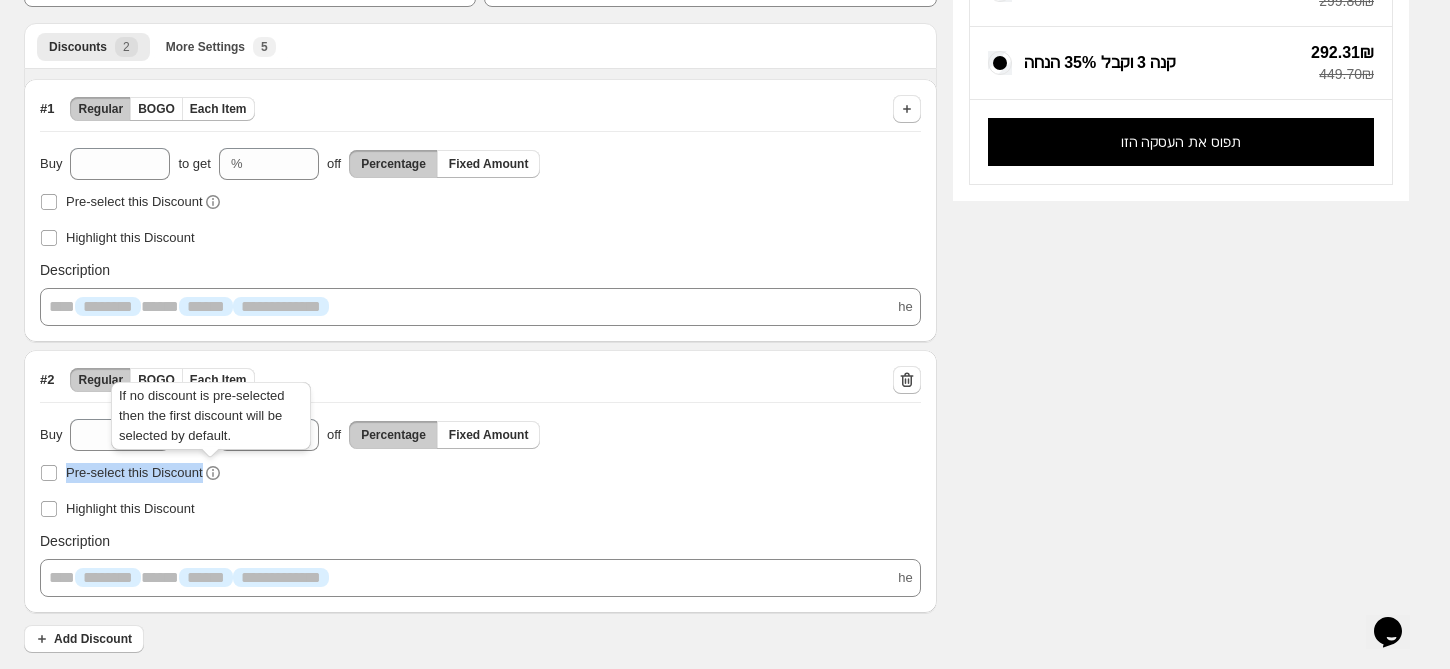 click on "**********" at bounding box center [708, 208] 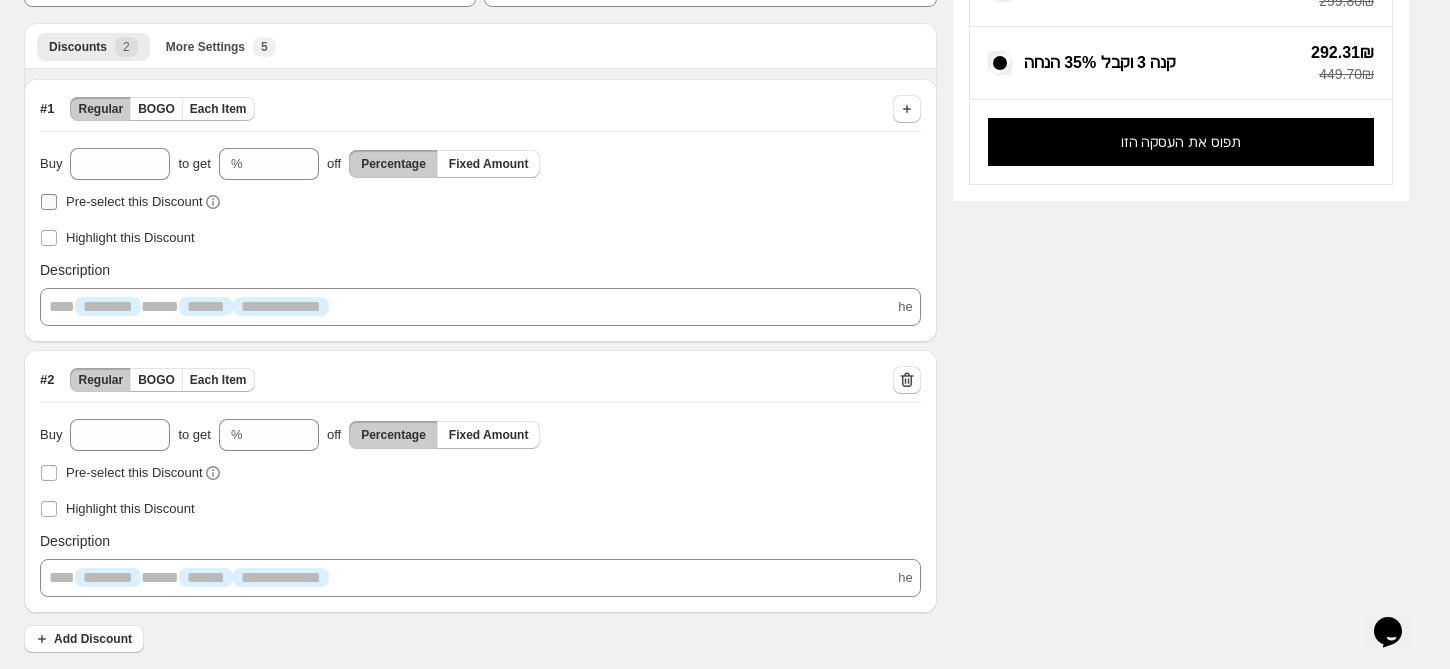 click on "Pre-select this Discount" at bounding box center (134, 201) 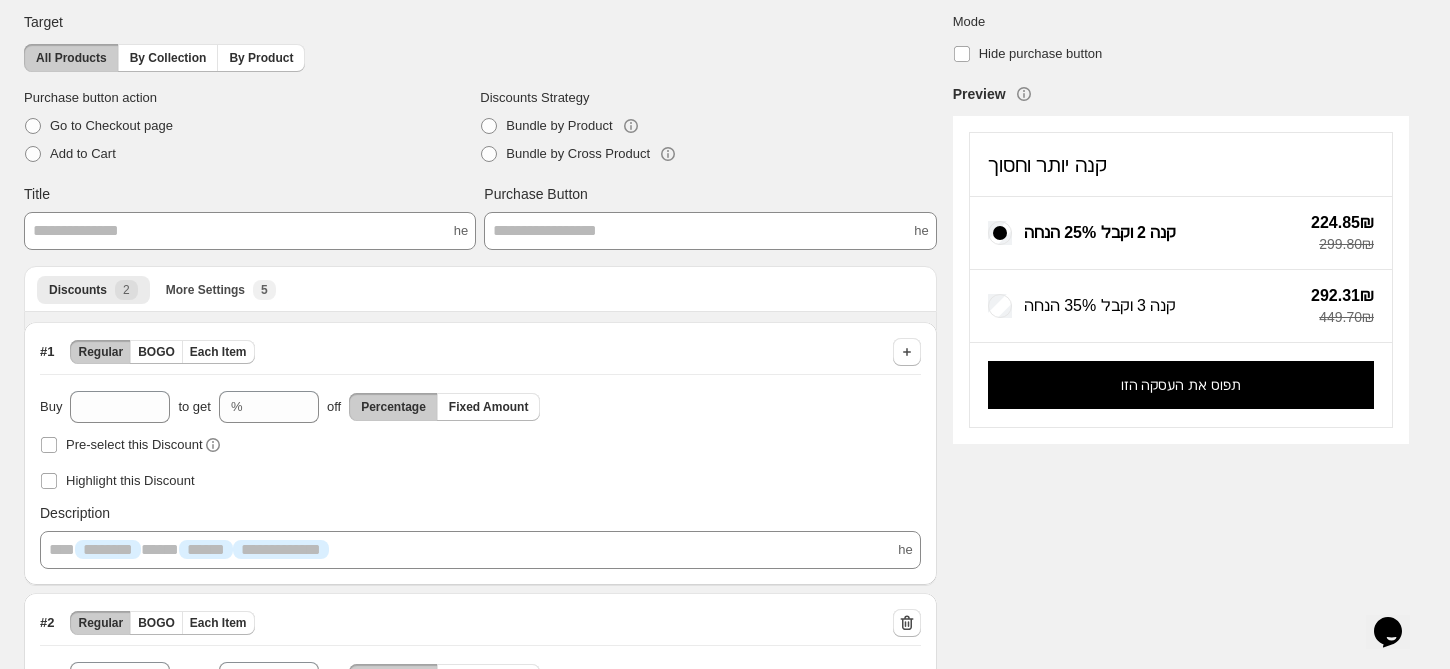 scroll, scrollTop: 53, scrollLeft: 0, axis: vertical 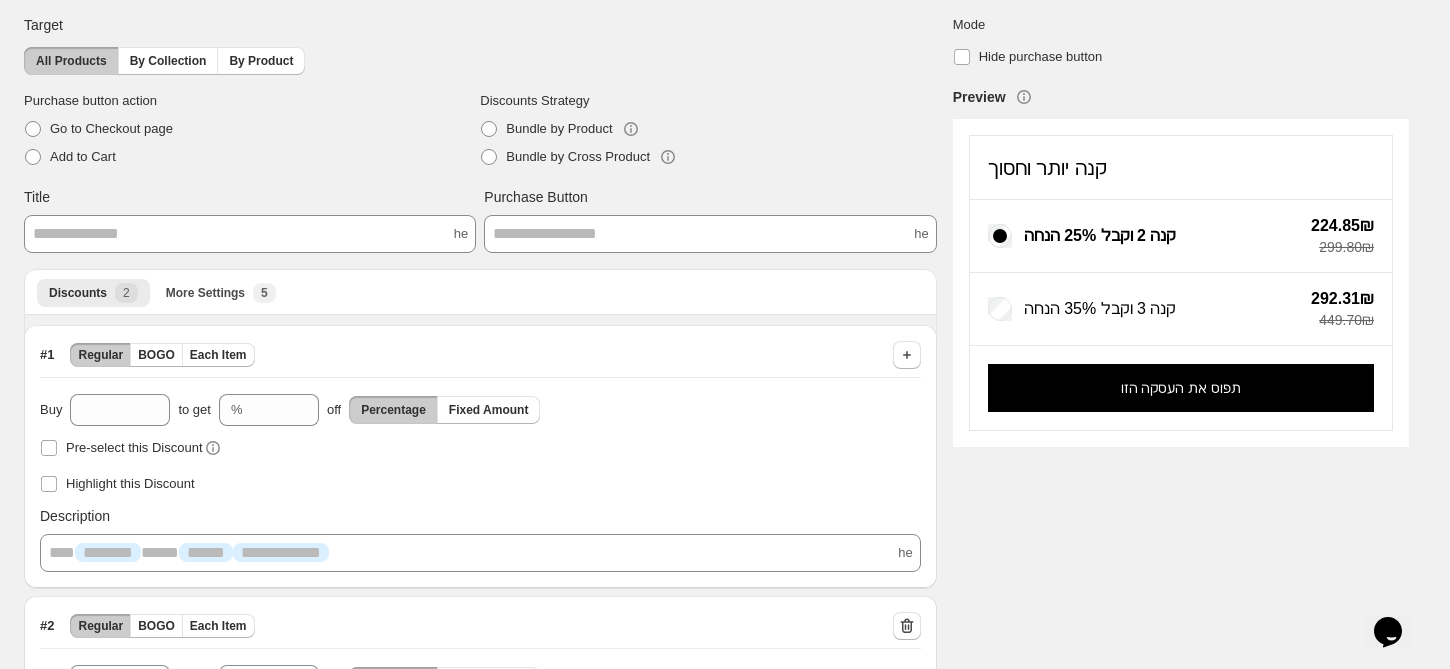 click on "**********" at bounding box center [250, 234] 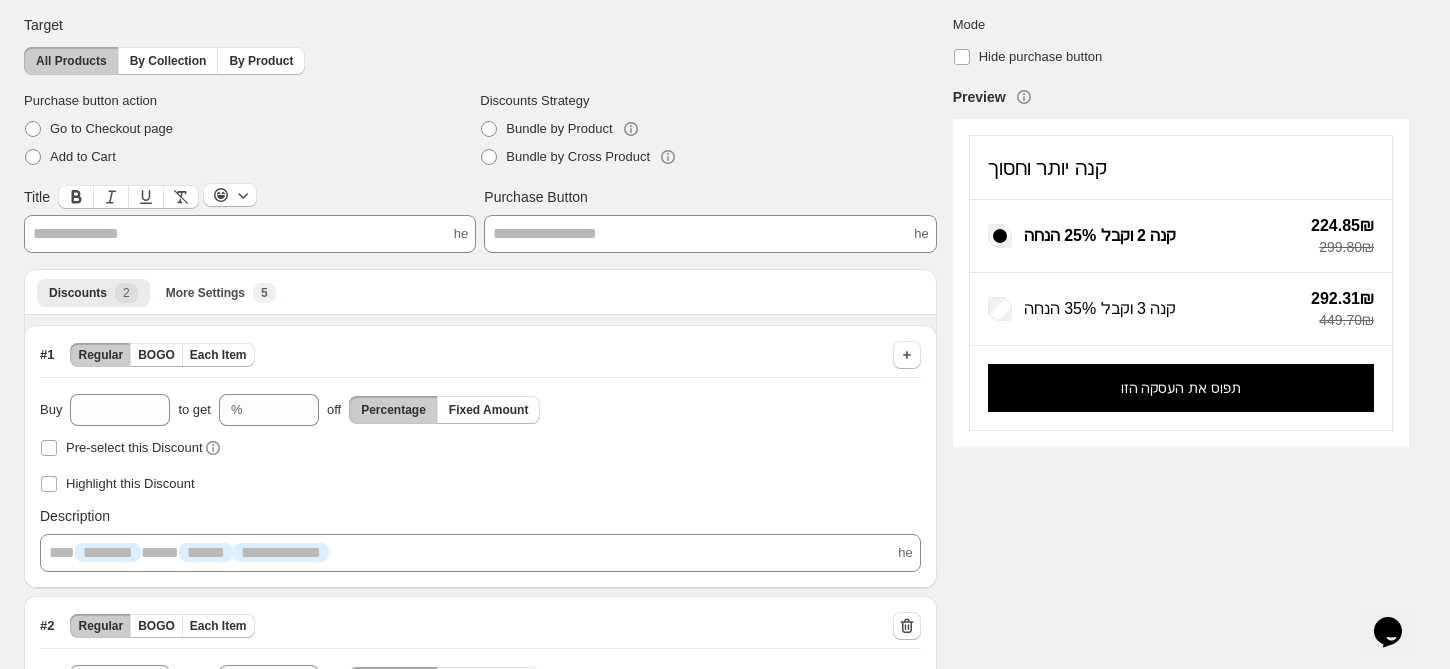 click on "קנה יותר וחסוך" at bounding box center [1047, 168] 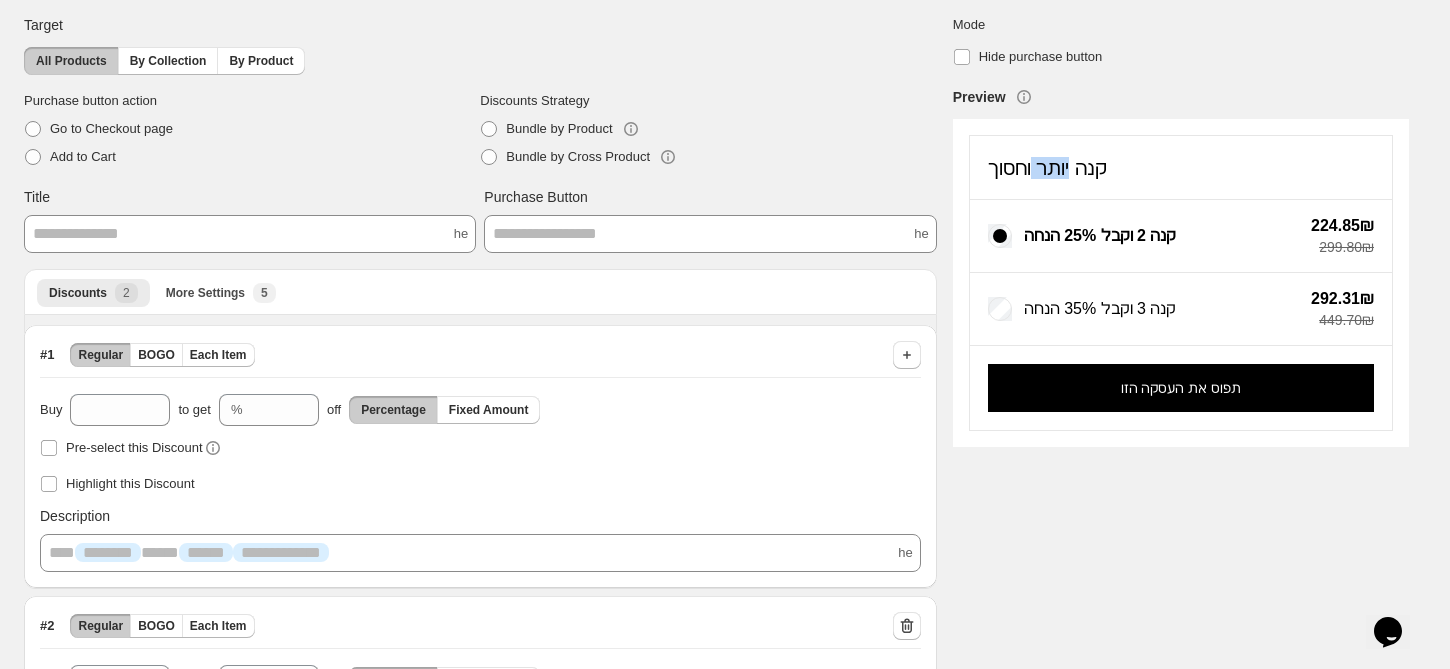 click on "קנה יותר וחסוך" at bounding box center [1047, 168] 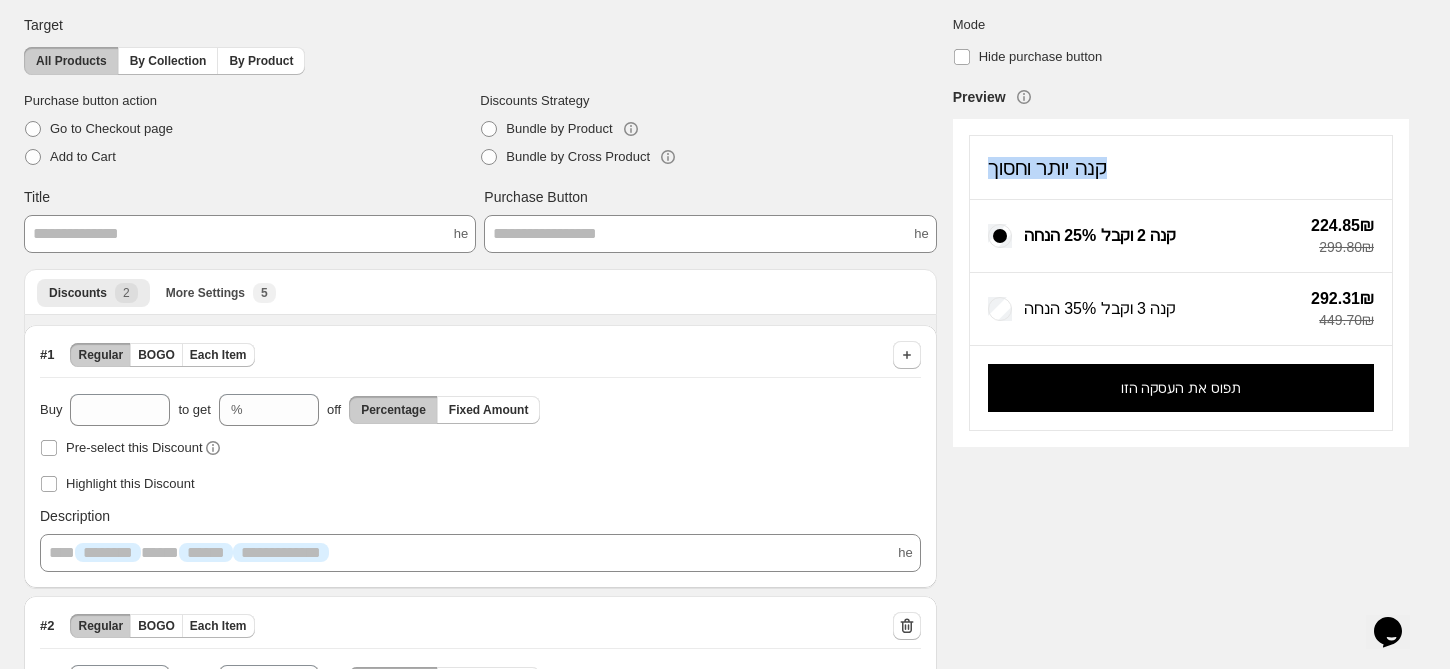 click on "קנה יותר וחסוך" at bounding box center [1047, 168] 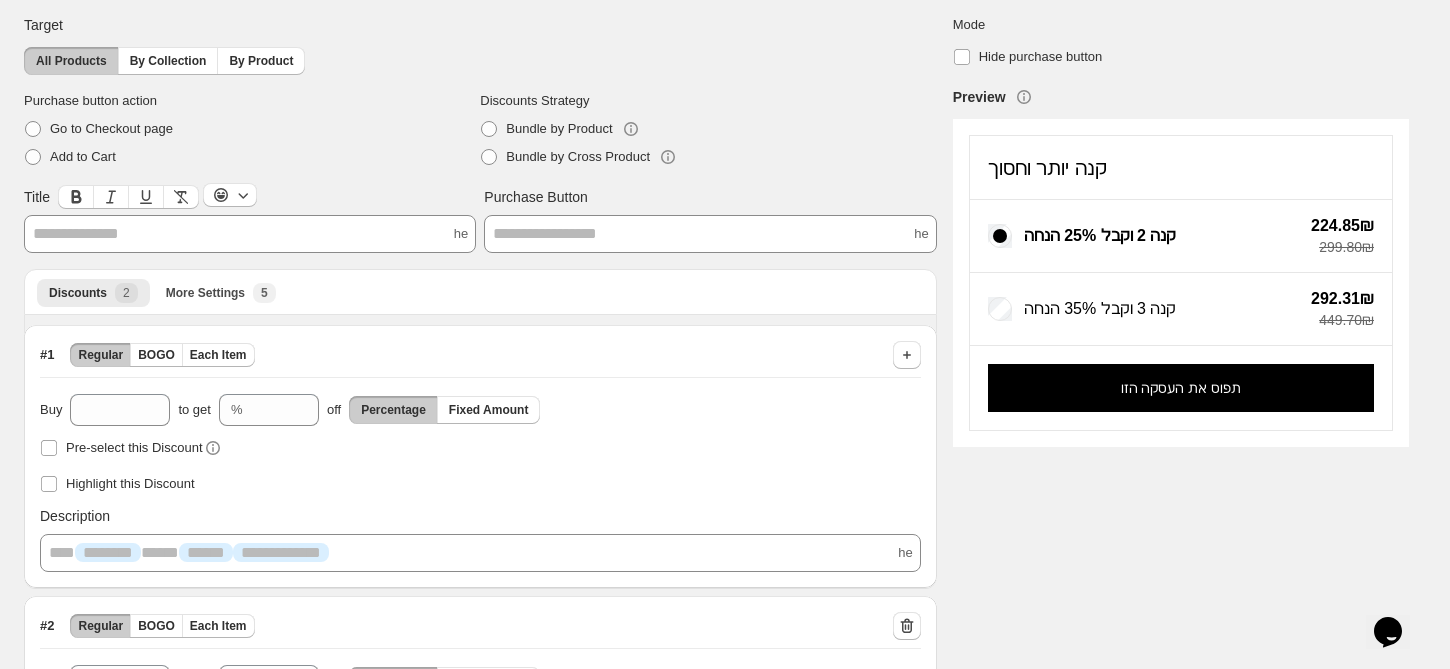 click on "**********" at bounding box center [250, 234] 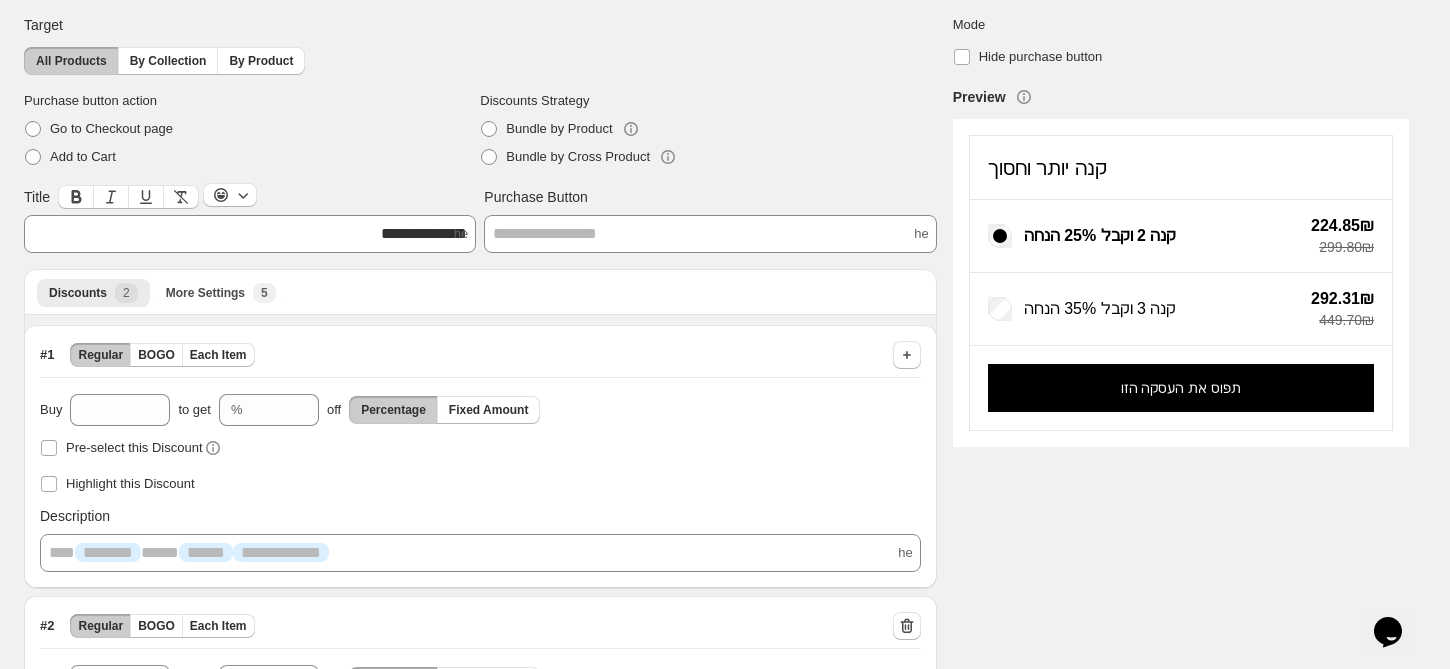 type 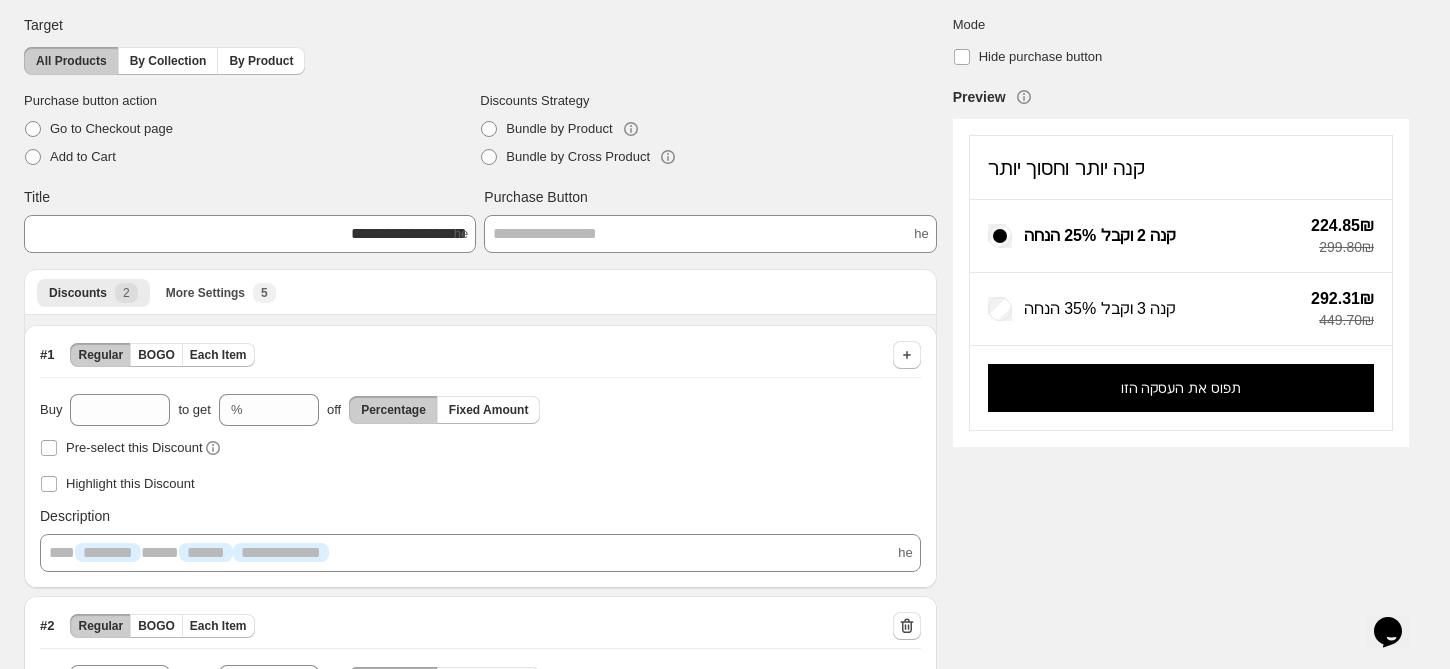 scroll, scrollTop: 0, scrollLeft: 0, axis: both 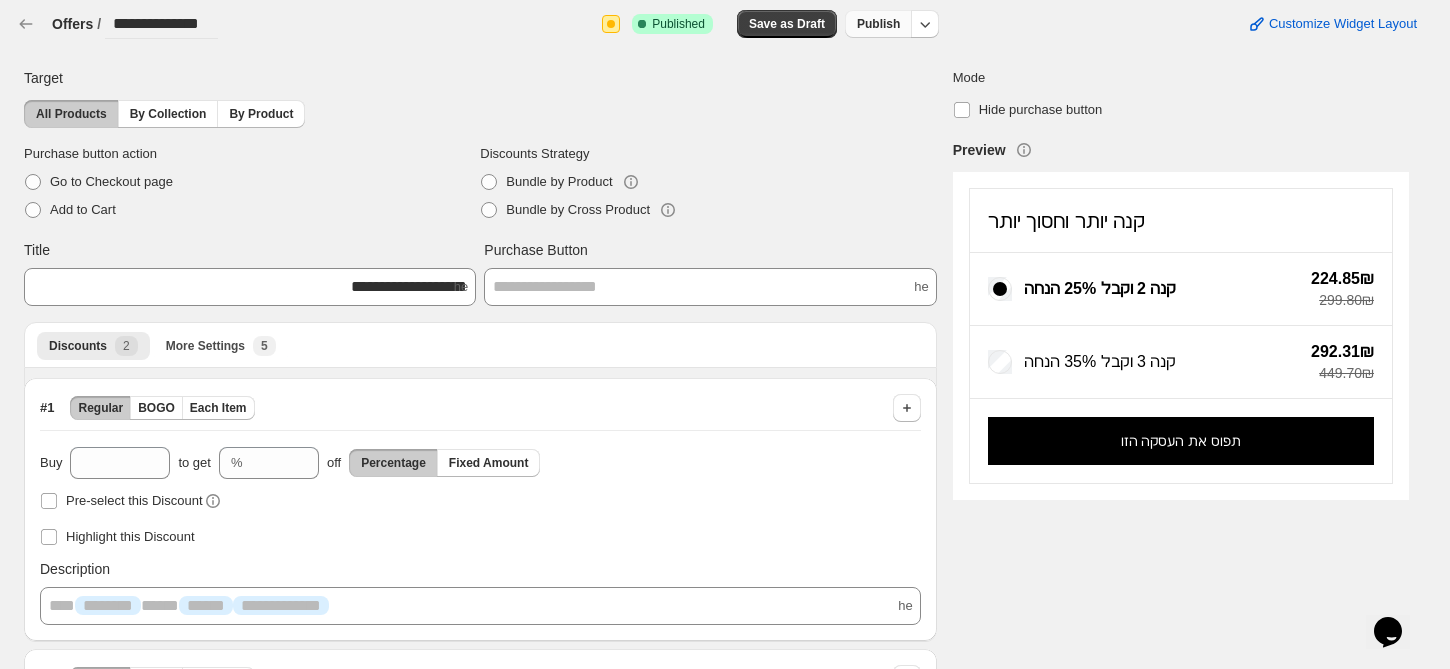click on "Publish" at bounding box center [878, 24] 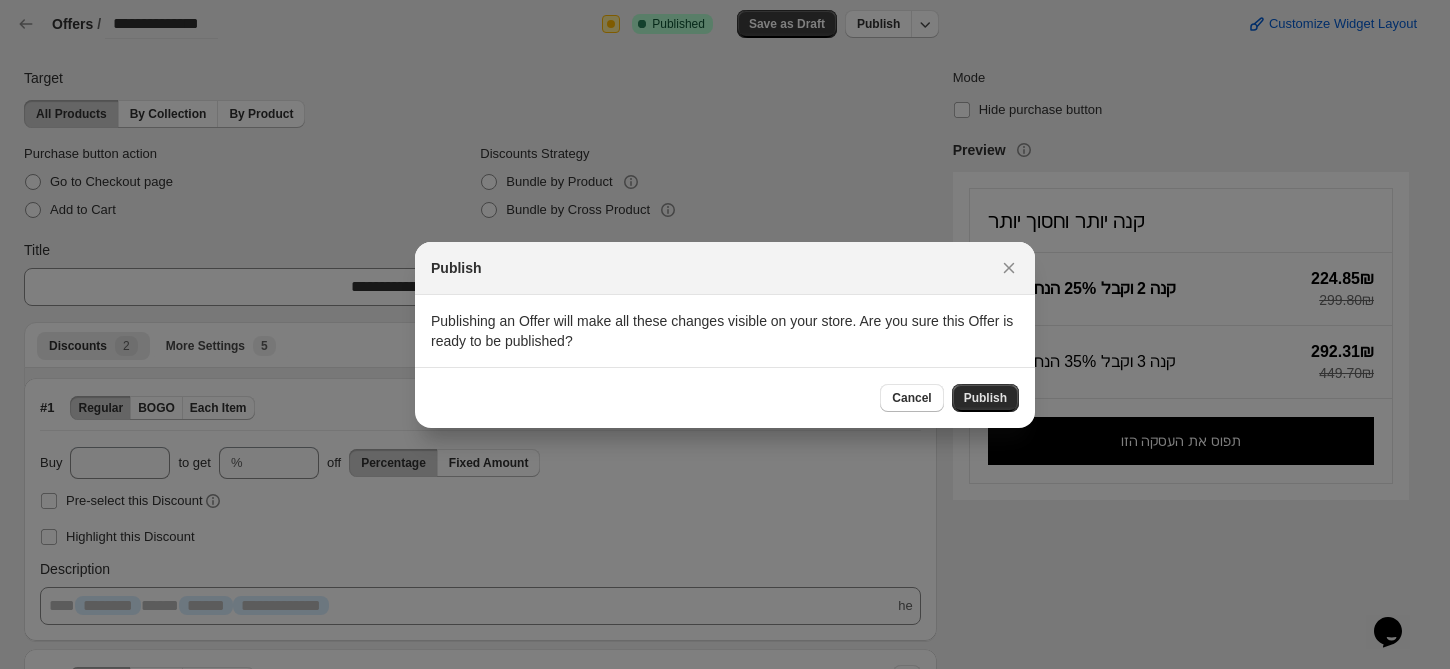 click on "Publish" at bounding box center [985, 398] 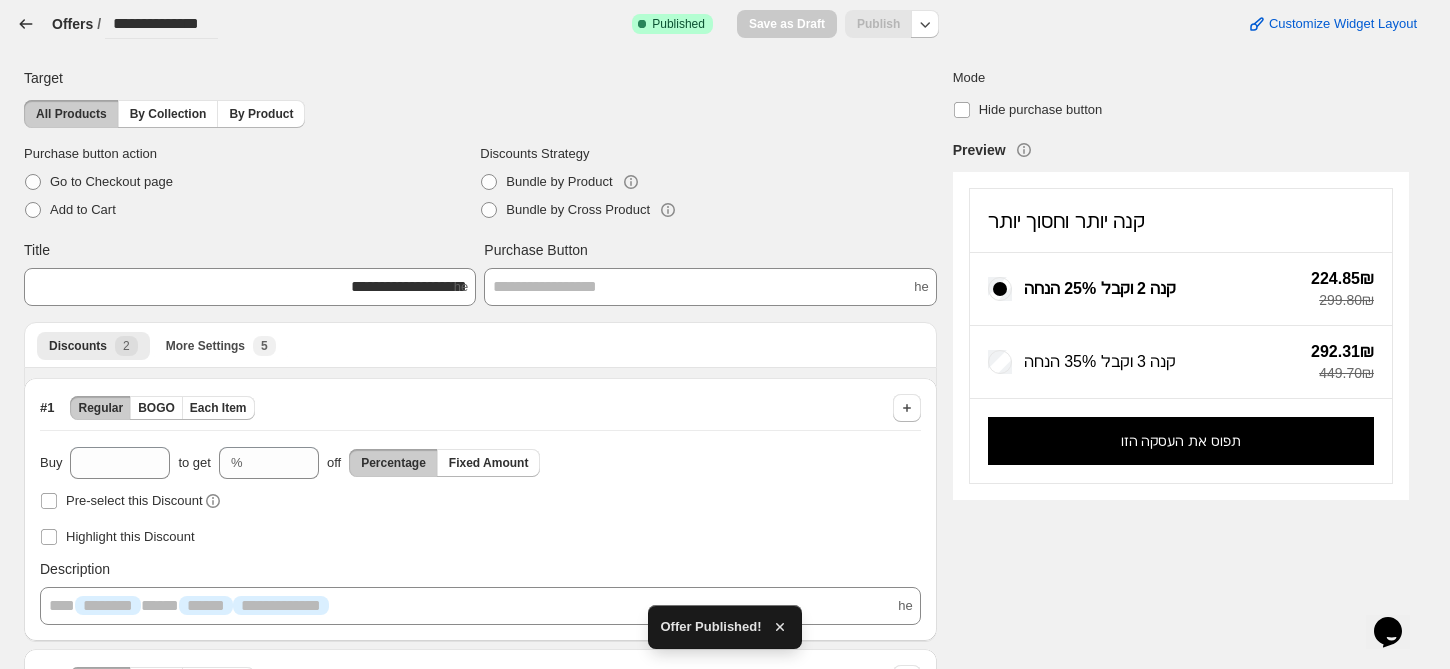 click on "**********" at bounding box center [117, 24] 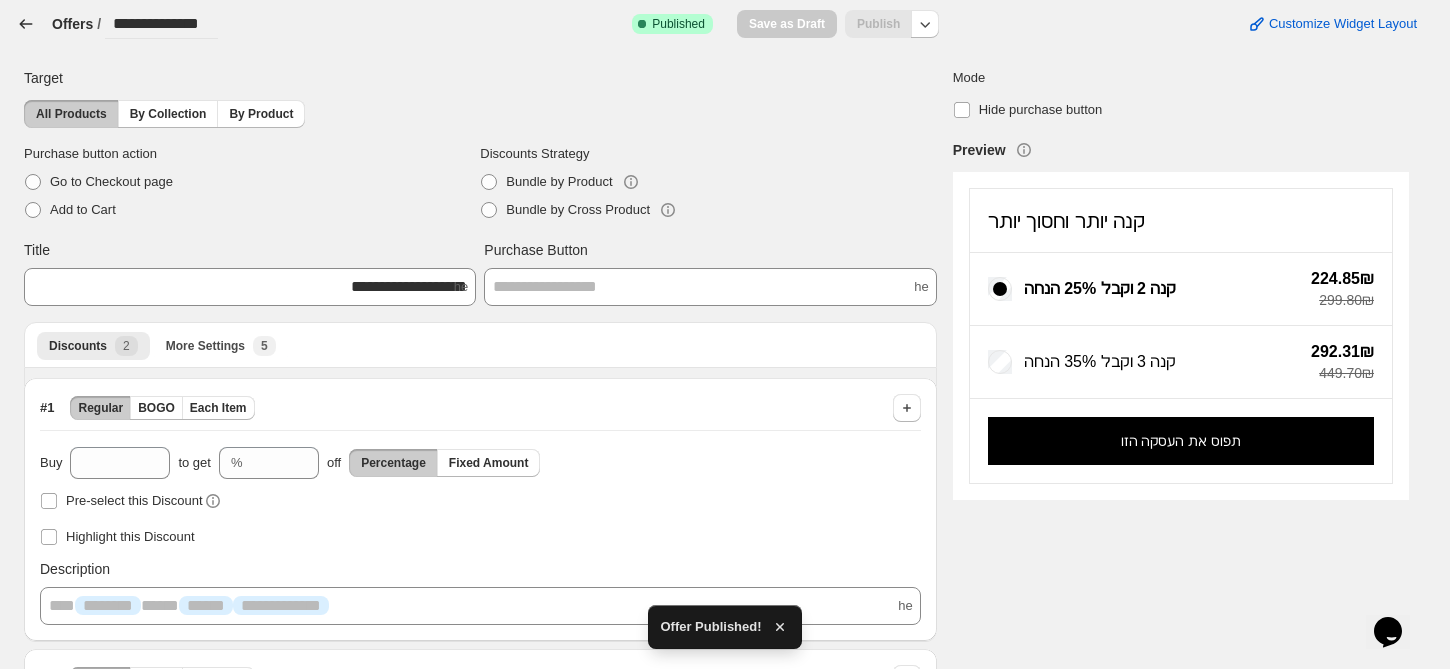 click 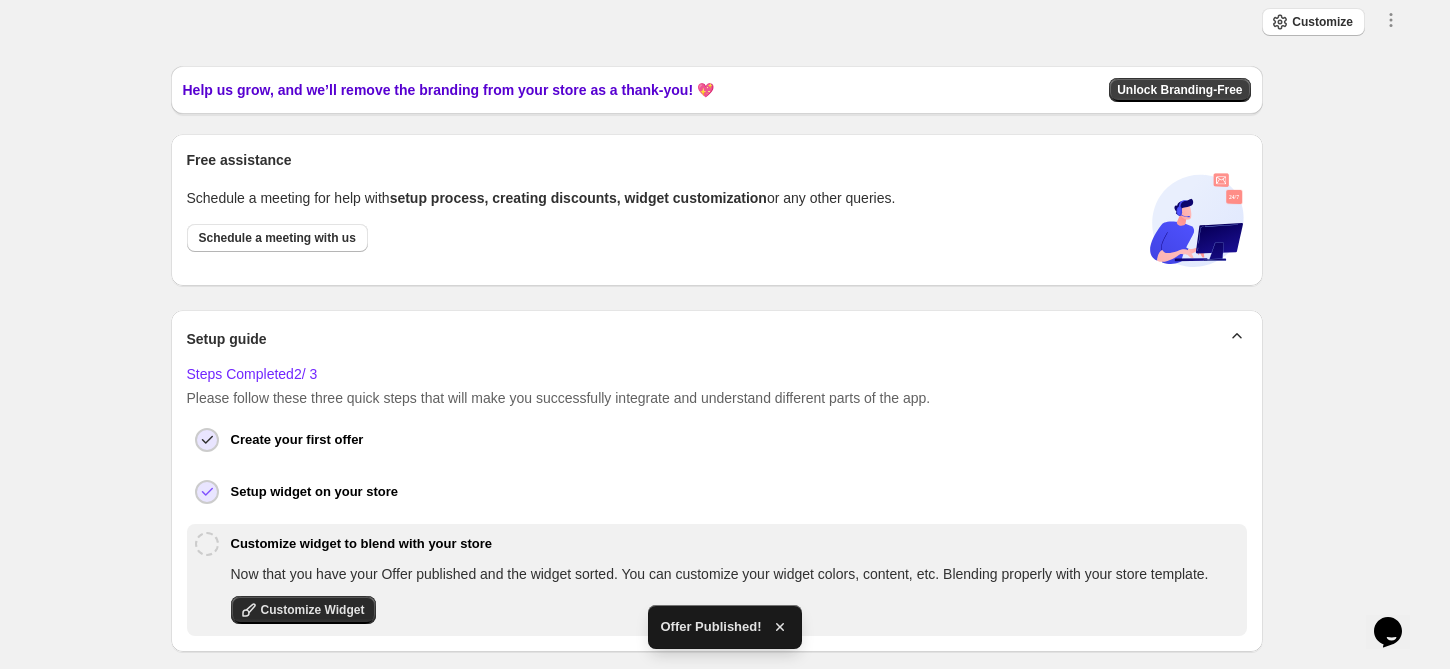 click on "Customize Widget" at bounding box center (313, 610) 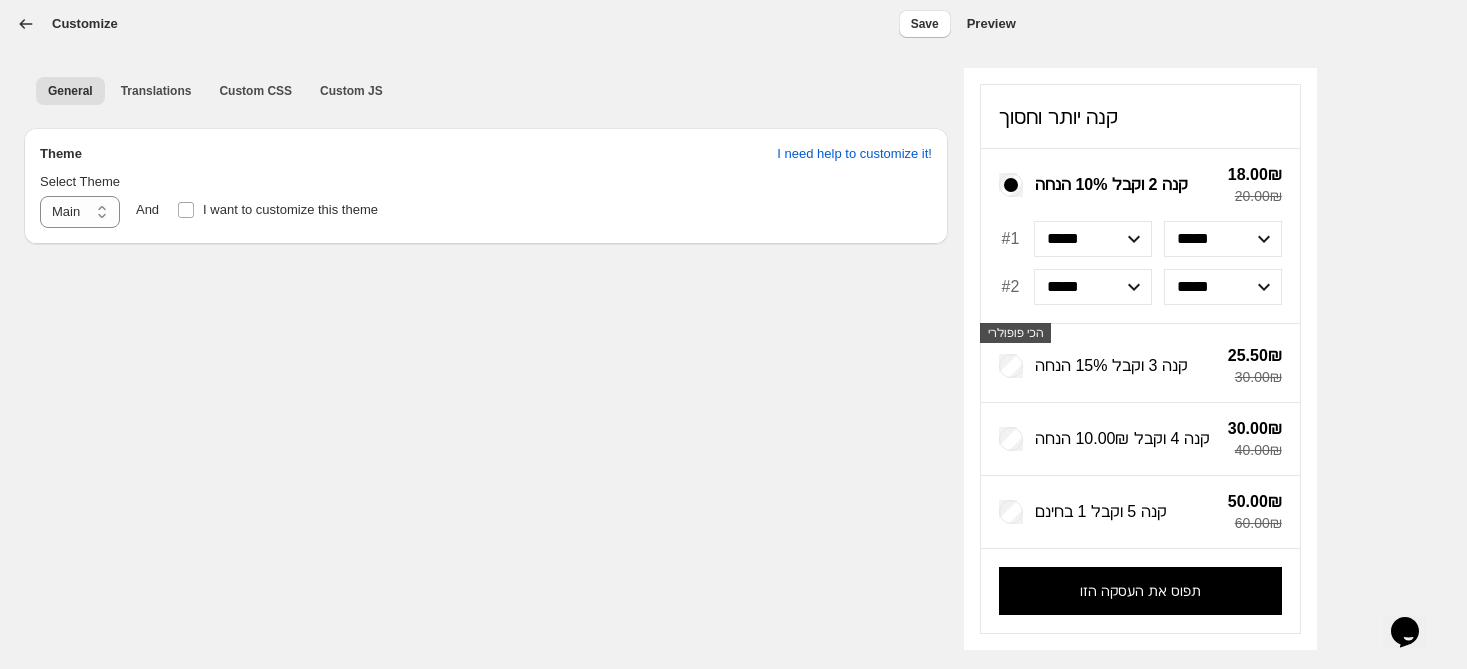 click 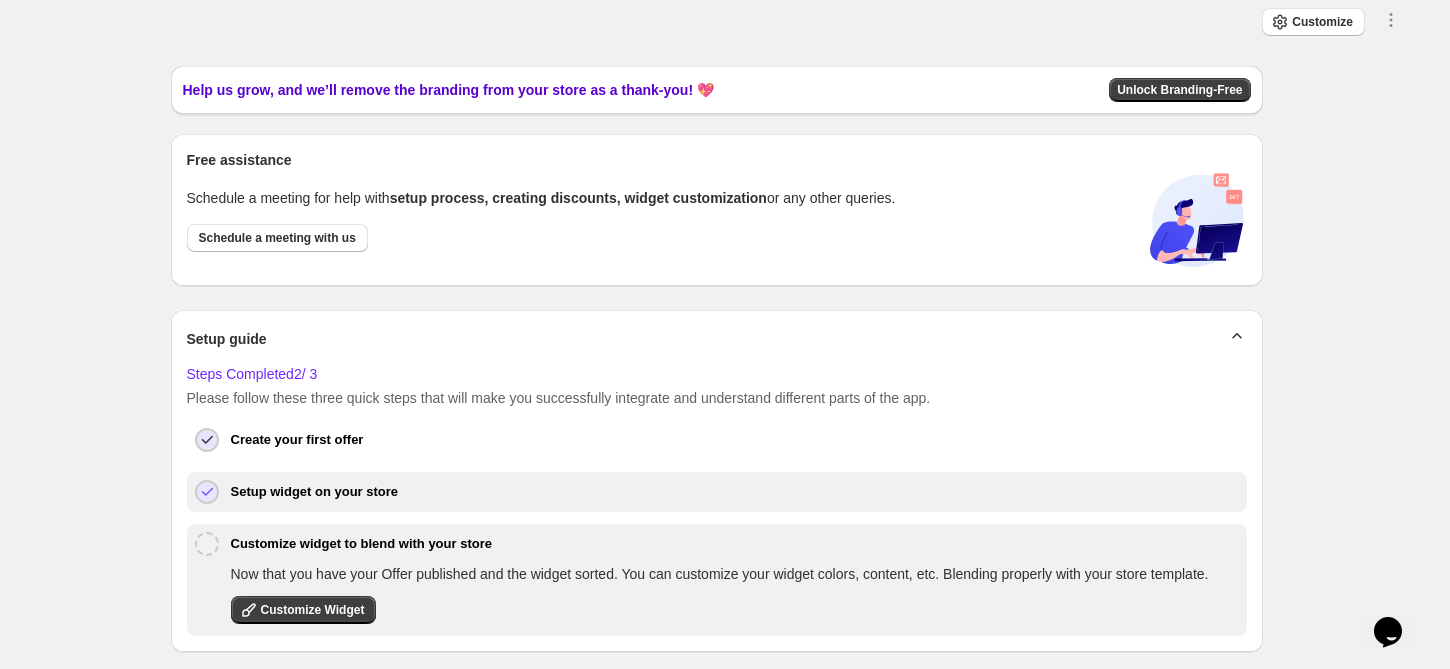 click on "Setup widget on your store" at bounding box center (315, 492) 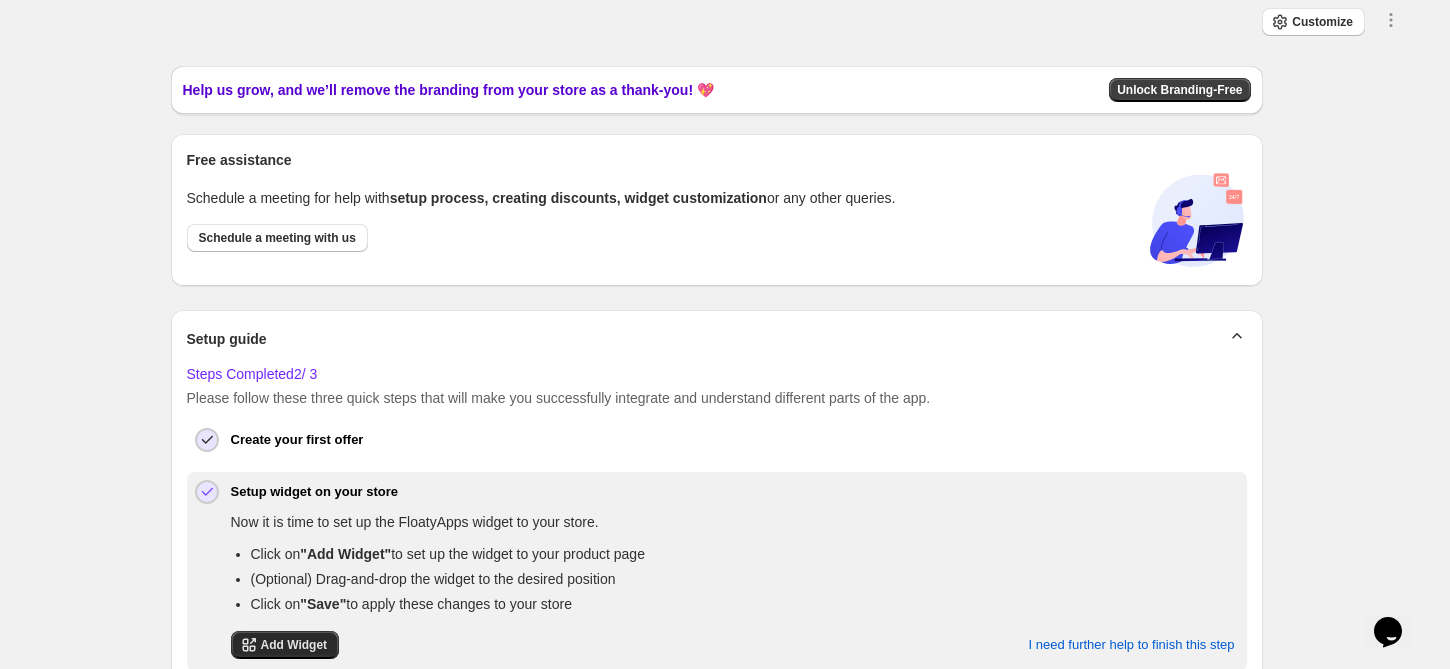 click on "Add Widget" at bounding box center (285, 645) 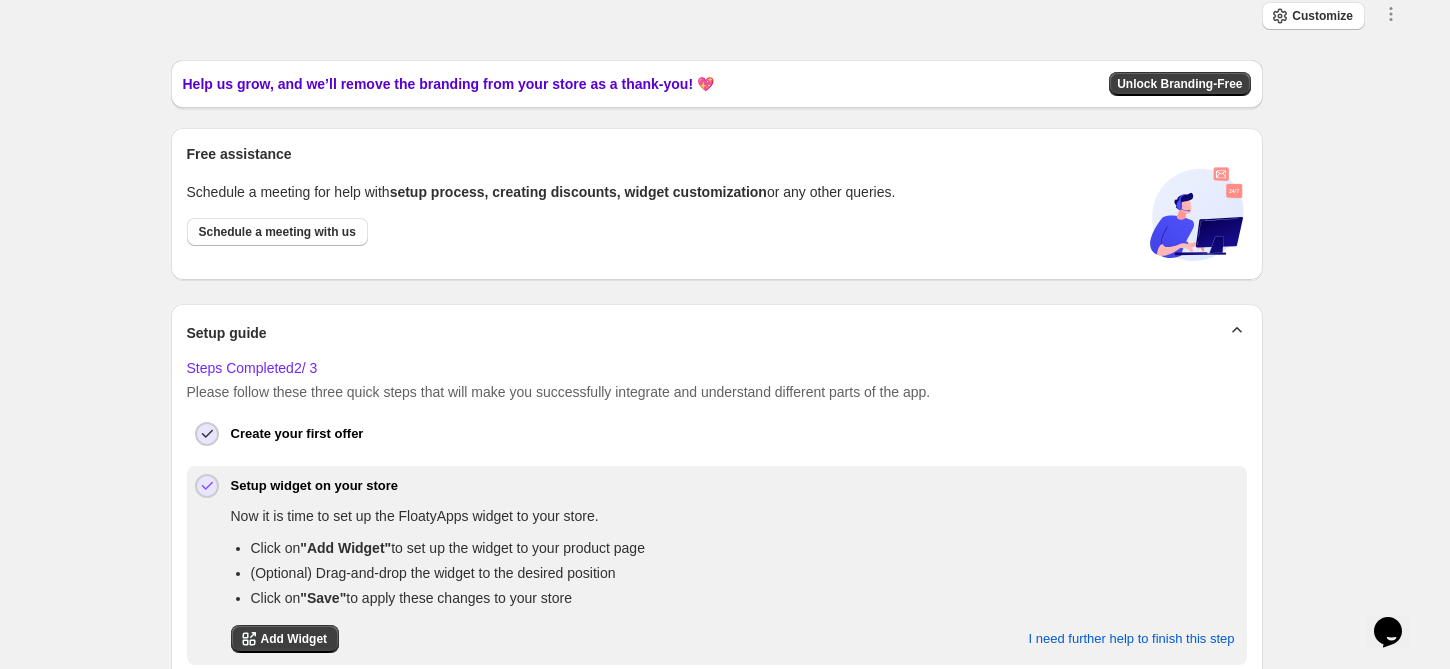 scroll, scrollTop: 0, scrollLeft: 0, axis: both 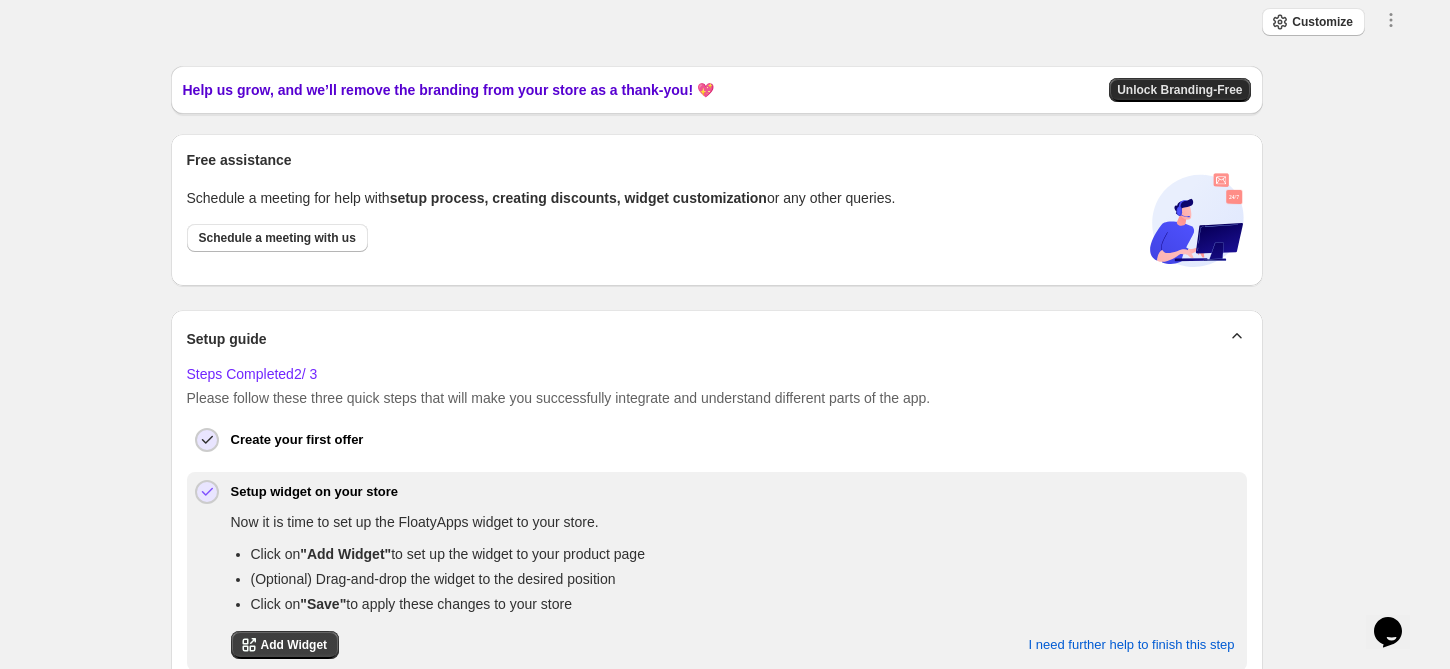 click on "Unlock Branding-Free" at bounding box center [1179, 90] 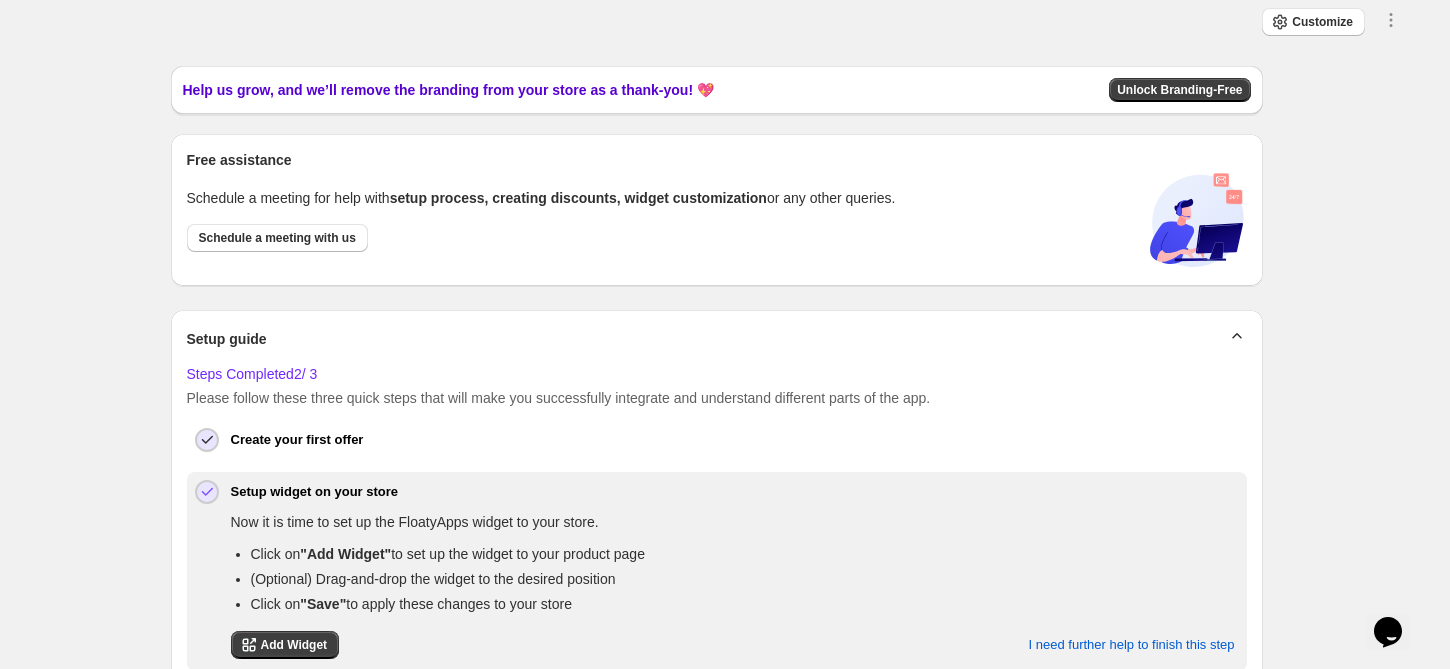 drag, startPoint x: 171, startPoint y: 194, endPoint x: 963, endPoint y: 183, distance: 792.07635 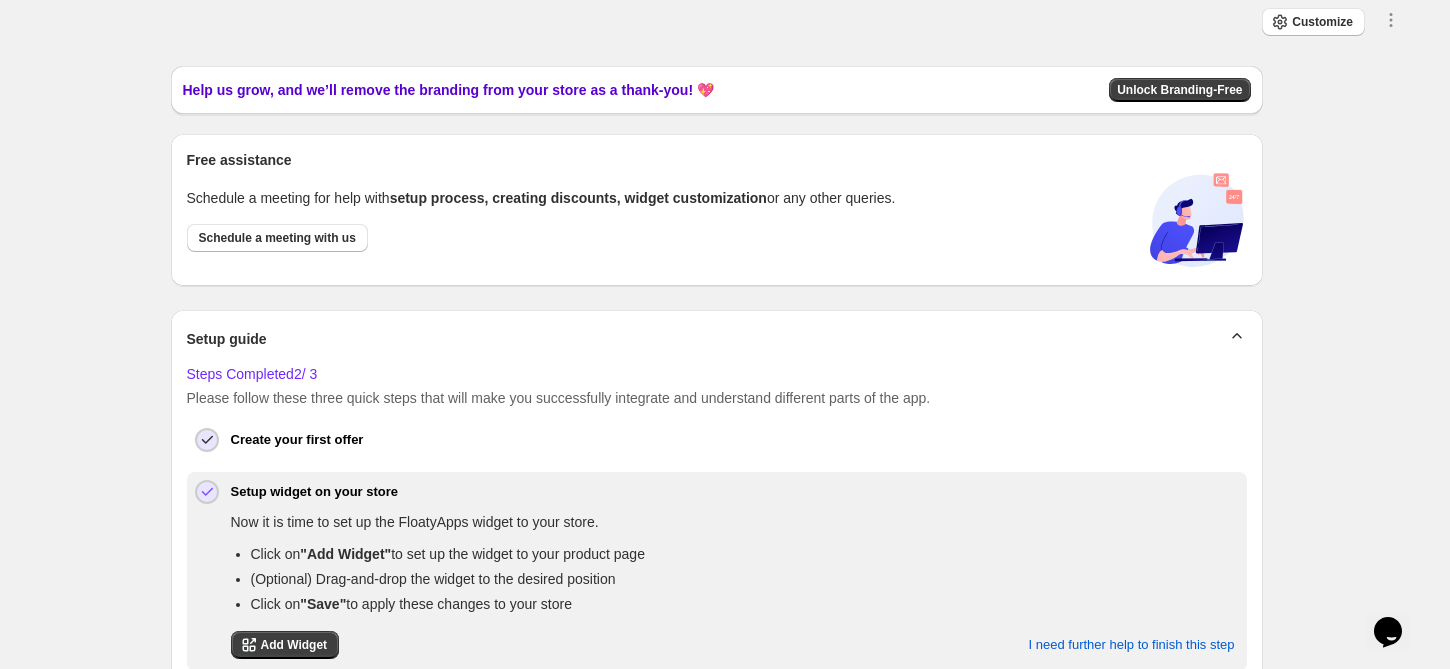 click on "Schedule a meeting for help with  setup process, creating discounts, widget customization  or any other queries." at bounding box center [541, 198] 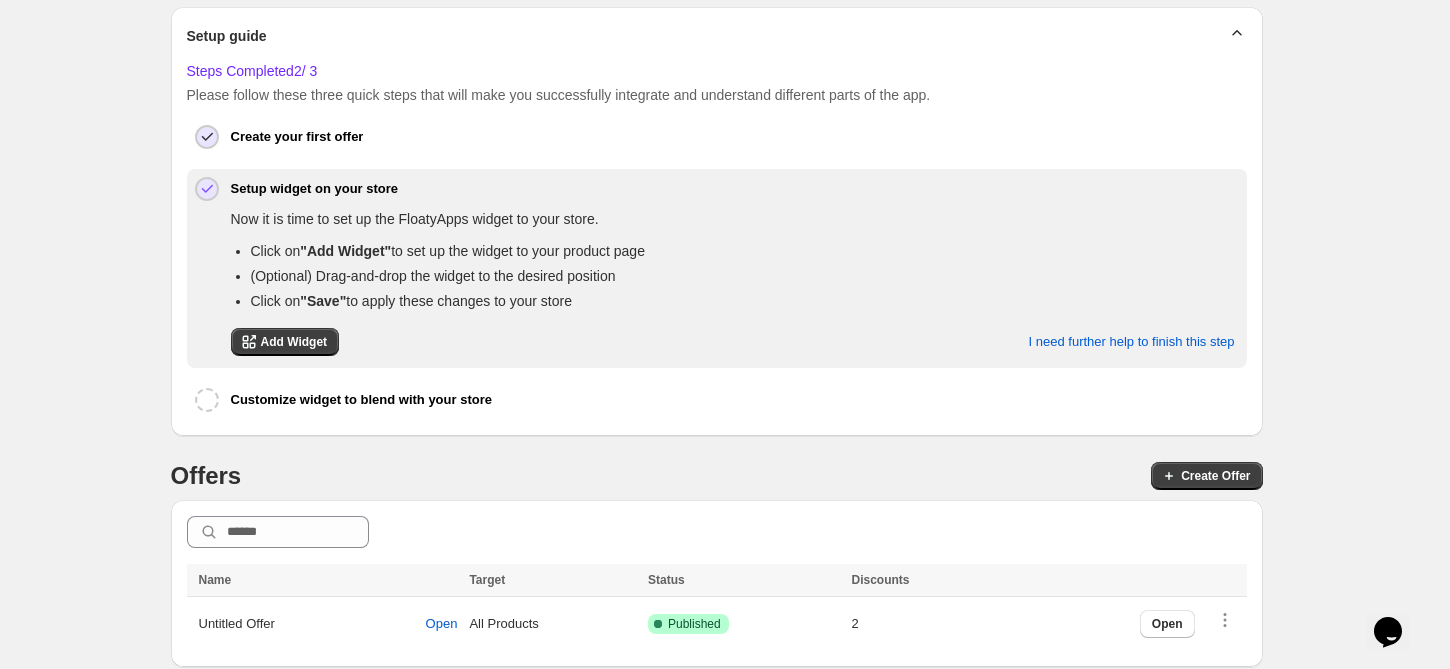 scroll, scrollTop: 0, scrollLeft: 0, axis: both 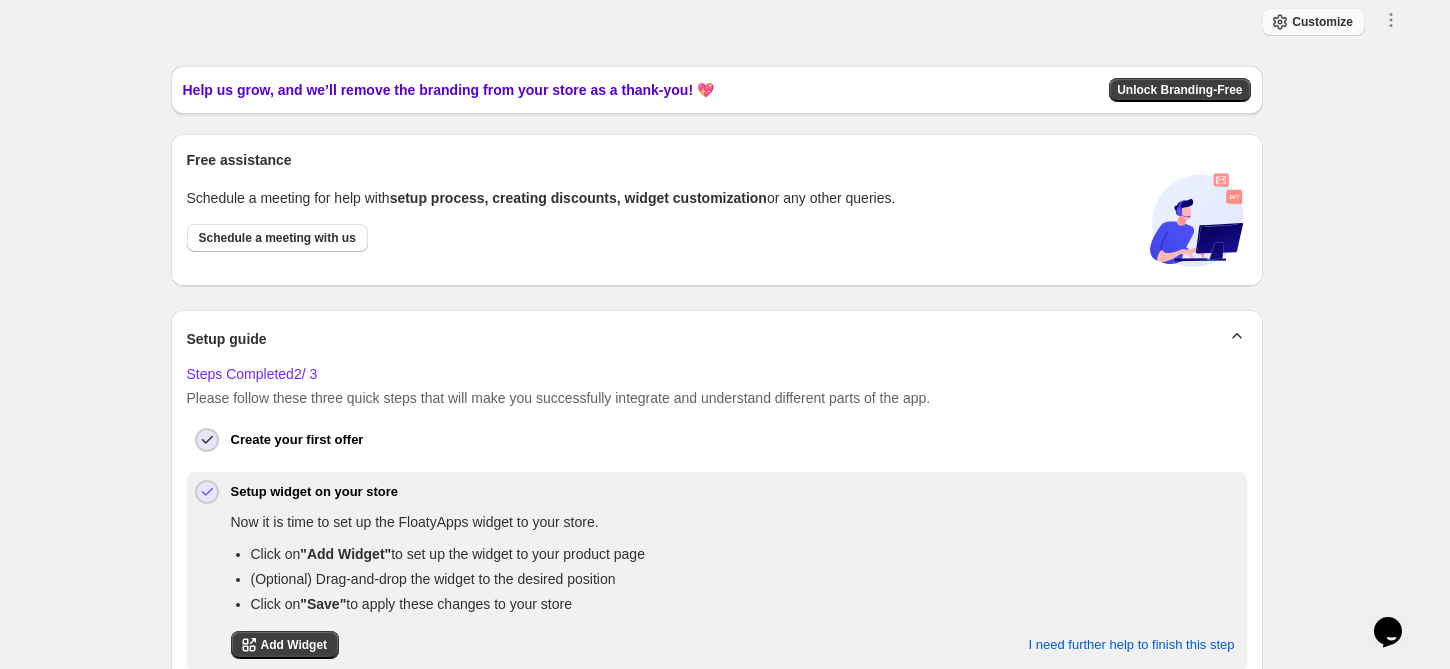 click on "Customize" at bounding box center [1322, 22] 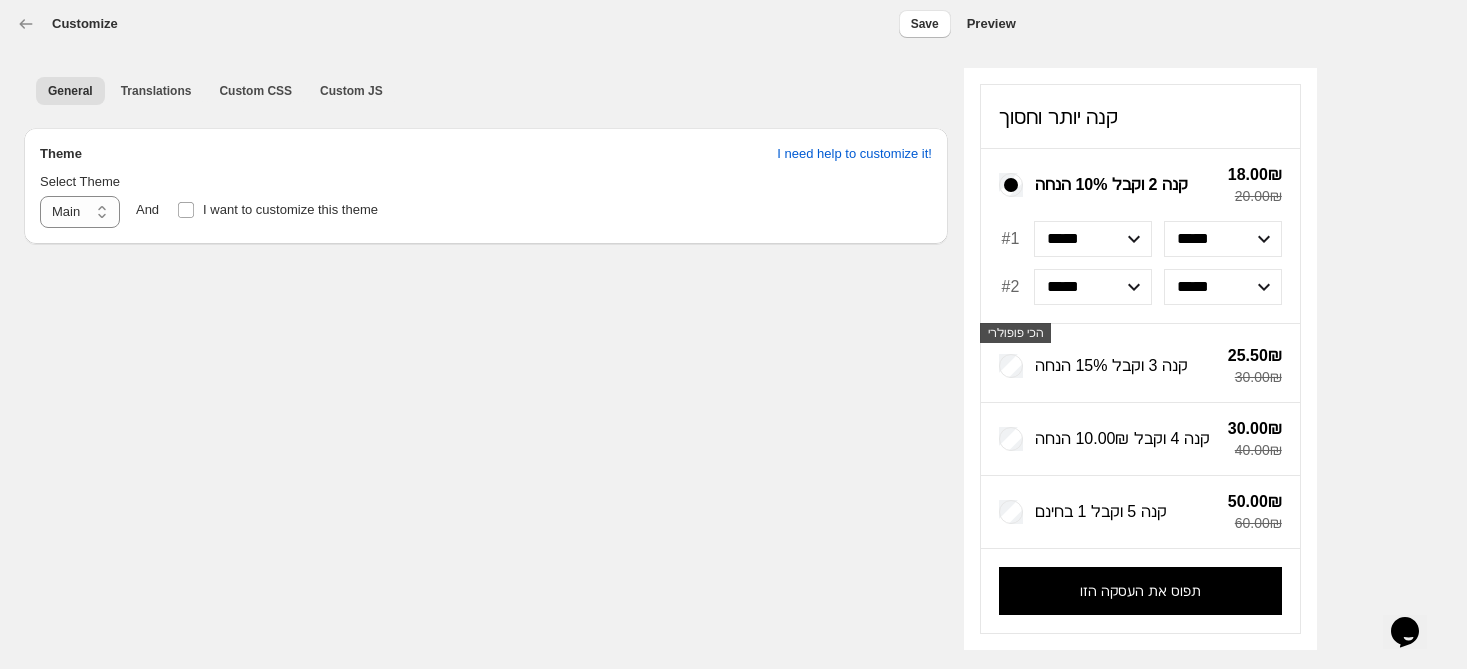 click on "Preview" at bounding box center [991, 24] 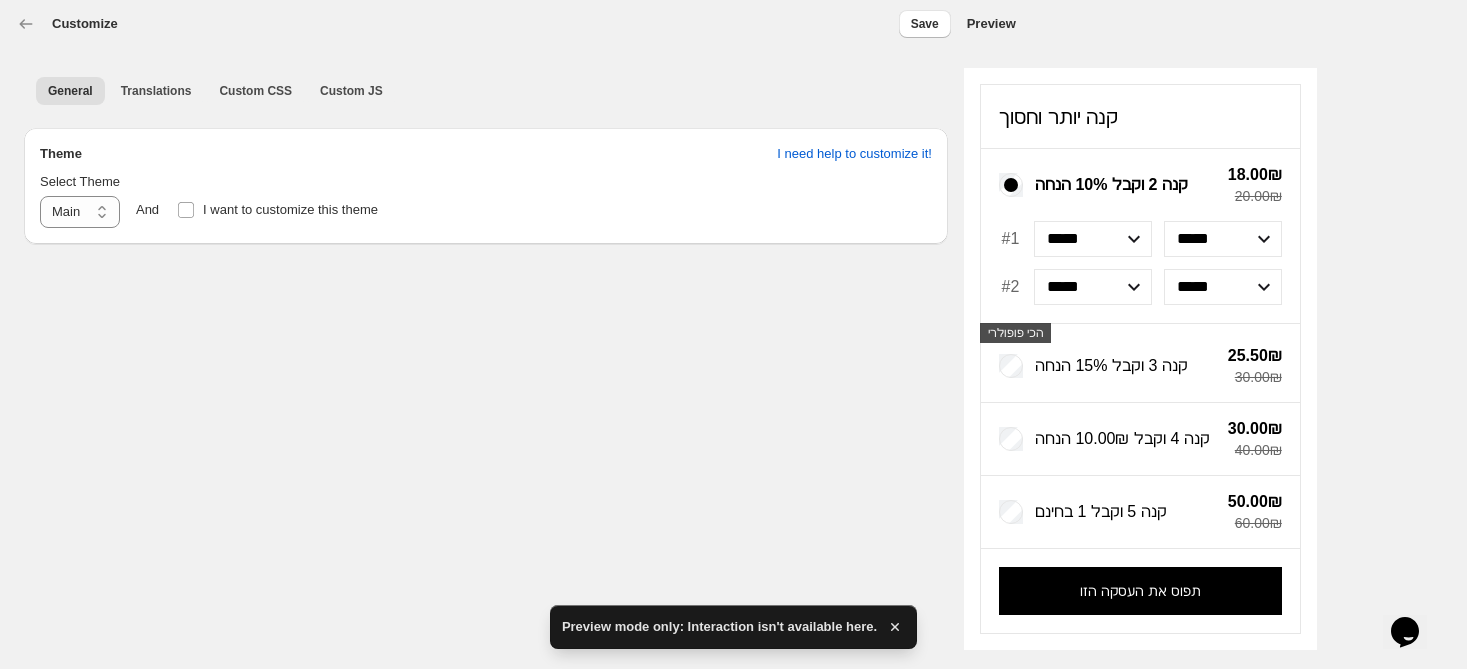 click on "***** *****" at bounding box center [1223, 239] 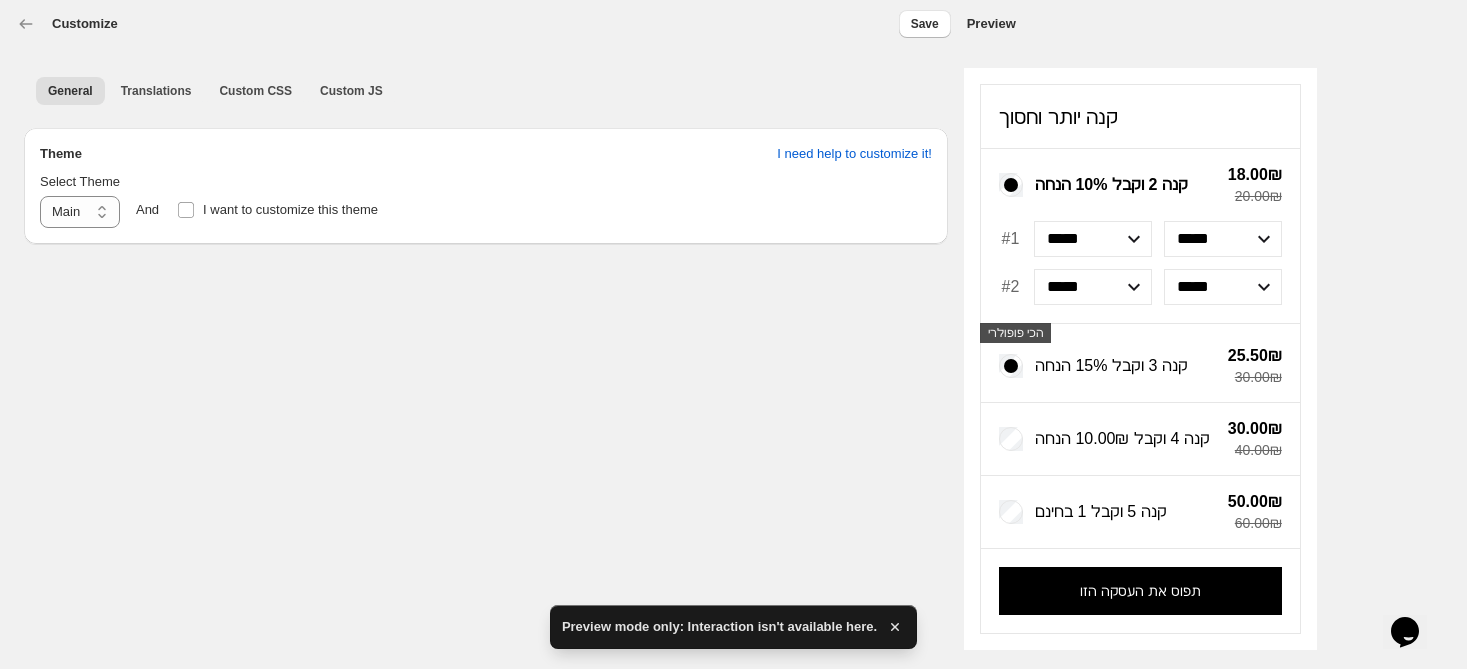 click on "קנה 3 וקבל 15% הנחה" at bounding box center [1111, 365] 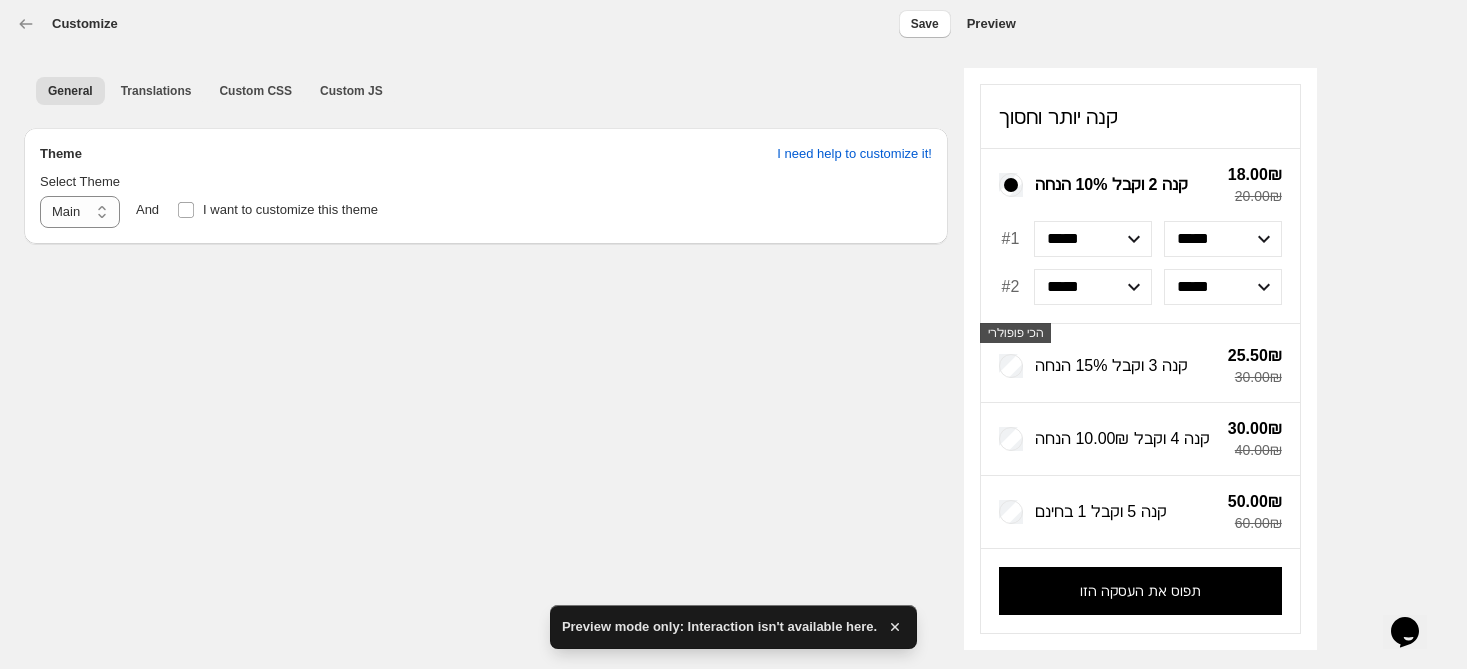 click on "קנה 4 וקבל 10.00₪ הנחה 30.00₪ 40.00₪" at bounding box center [1140, 438] 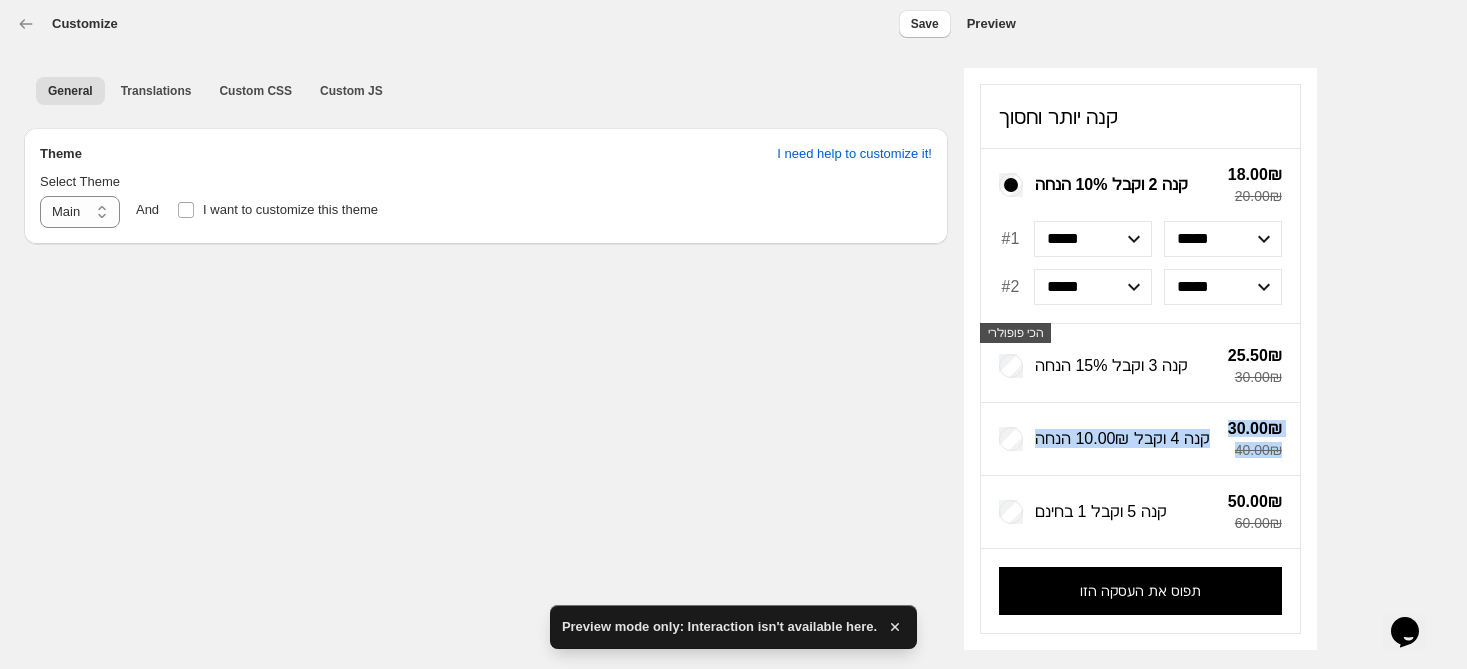drag, startPoint x: 1012, startPoint y: 472, endPoint x: 1018, endPoint y: 497, distance: 25.70992 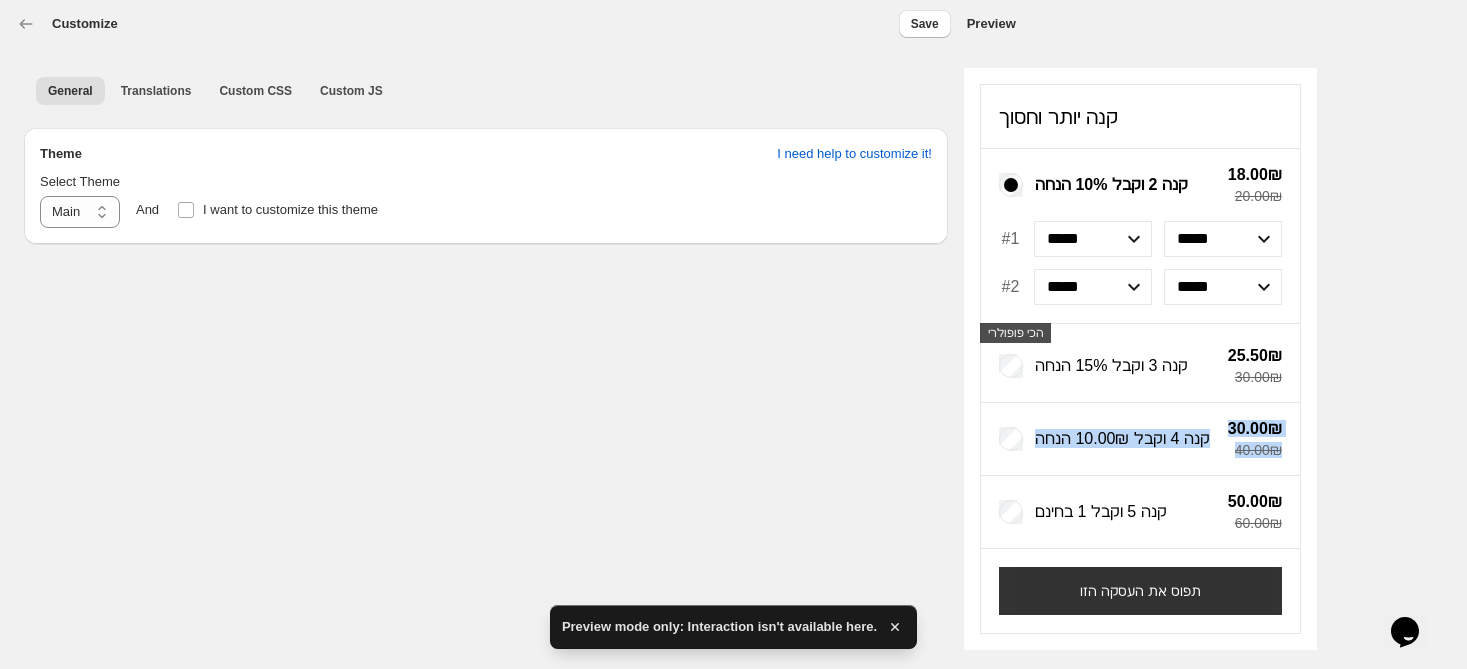 click on "תפוס את העסקה הזו" at bounding box center (1140, 591) 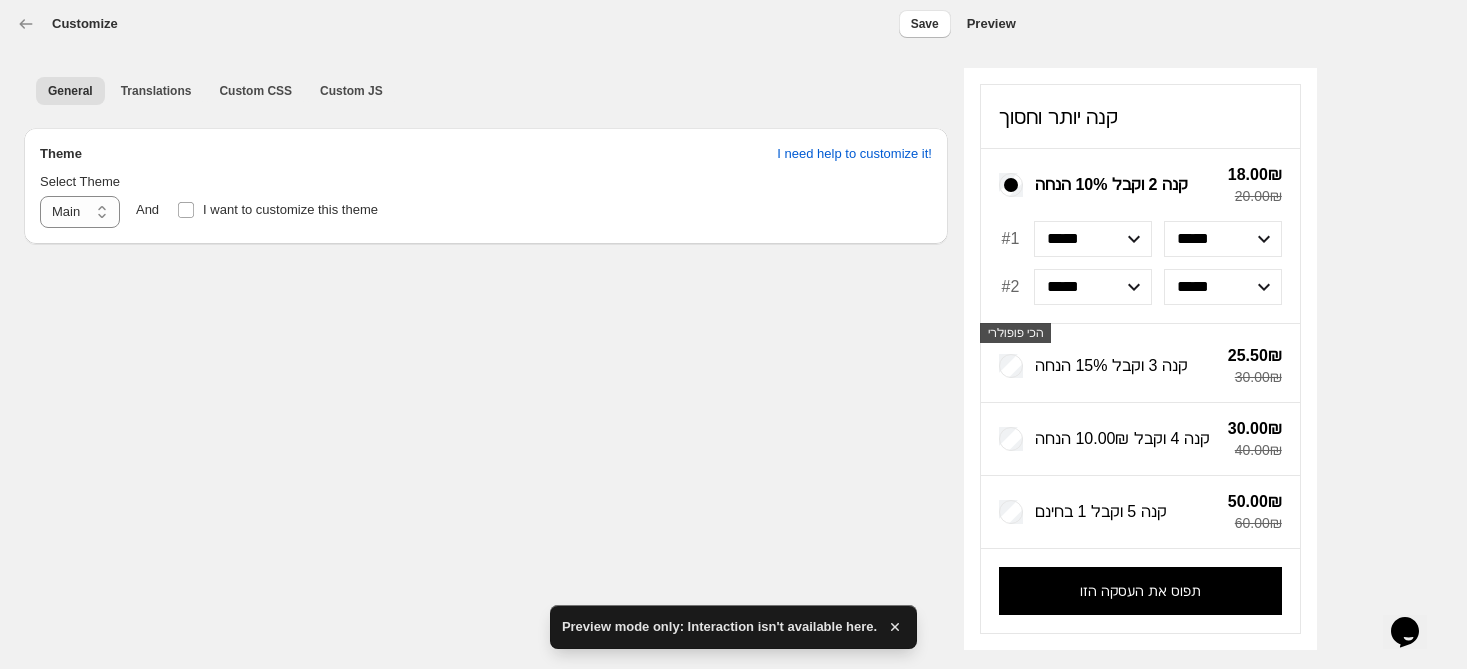 drag, startPoint x: 1465, startPoint y: 325, endPoint x: 1398, endPoint y: 428, distance: 122.87392 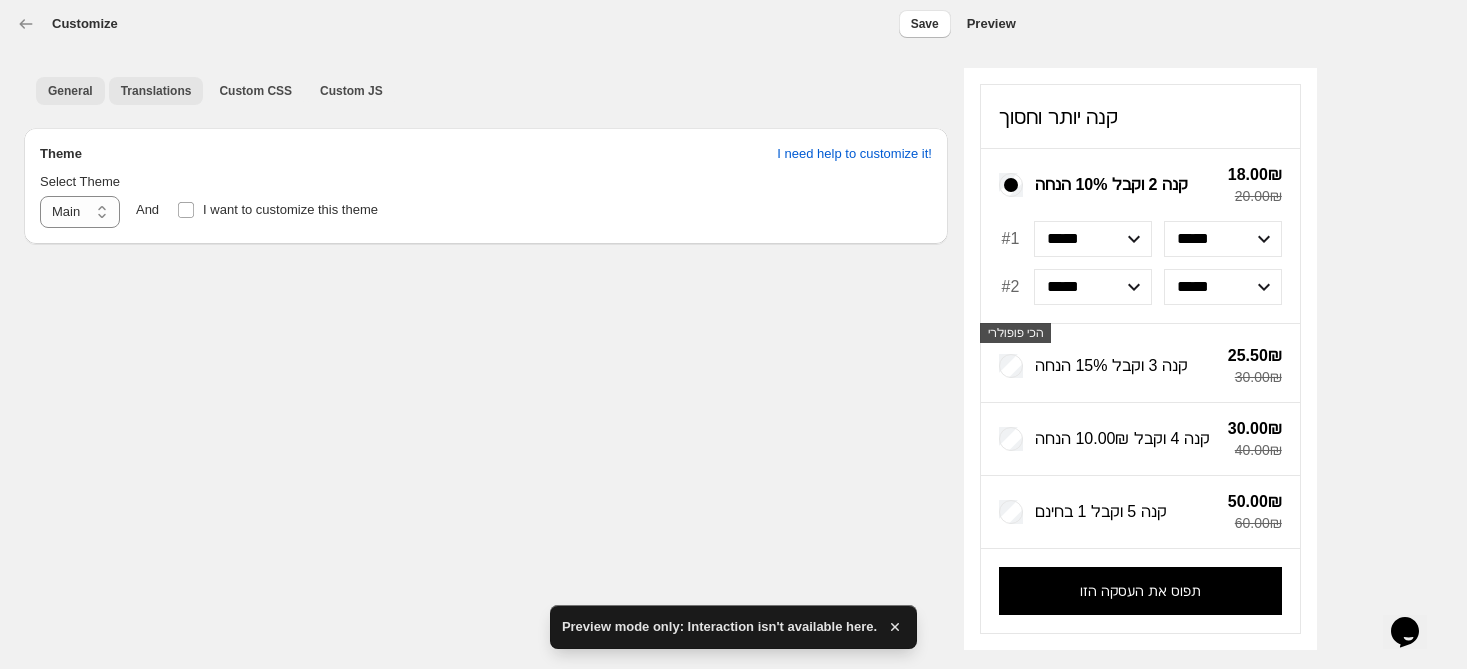 click on "Translations" at bounding box center (156, 91) 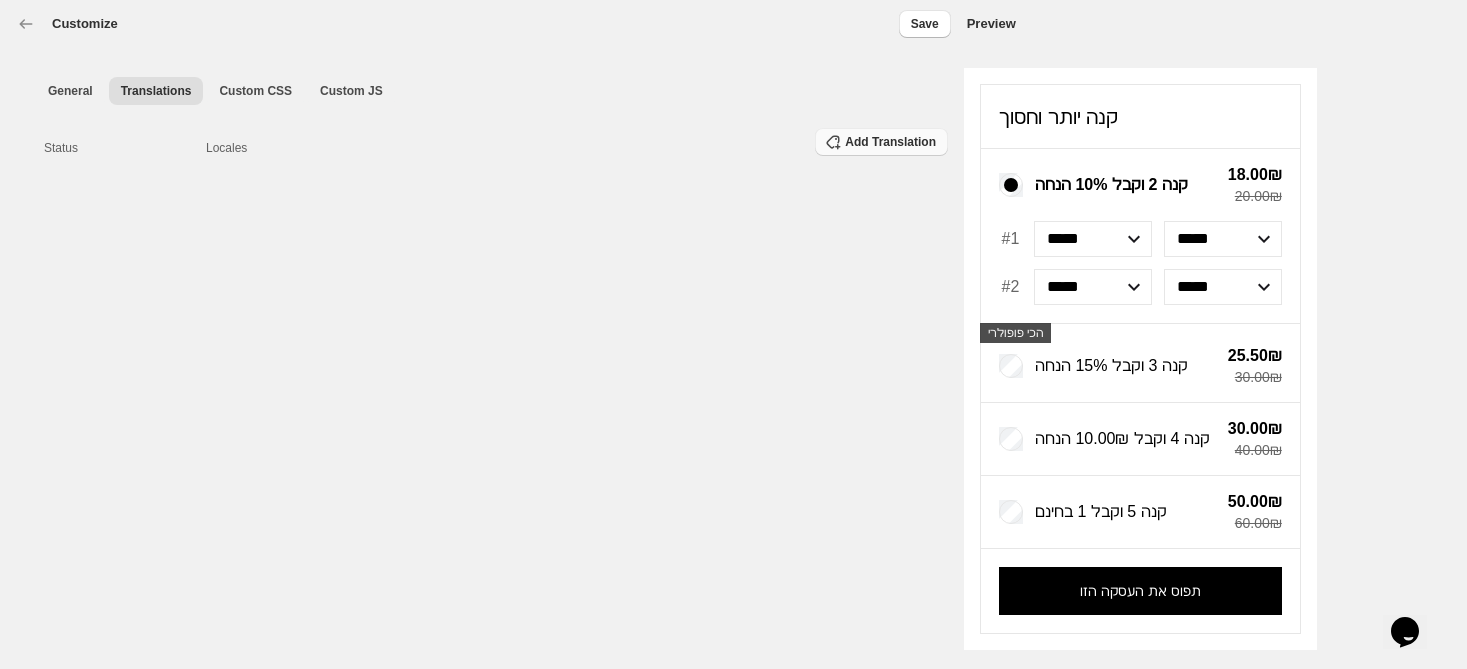 click on "Add Translation" at bounding box center [890, 142] 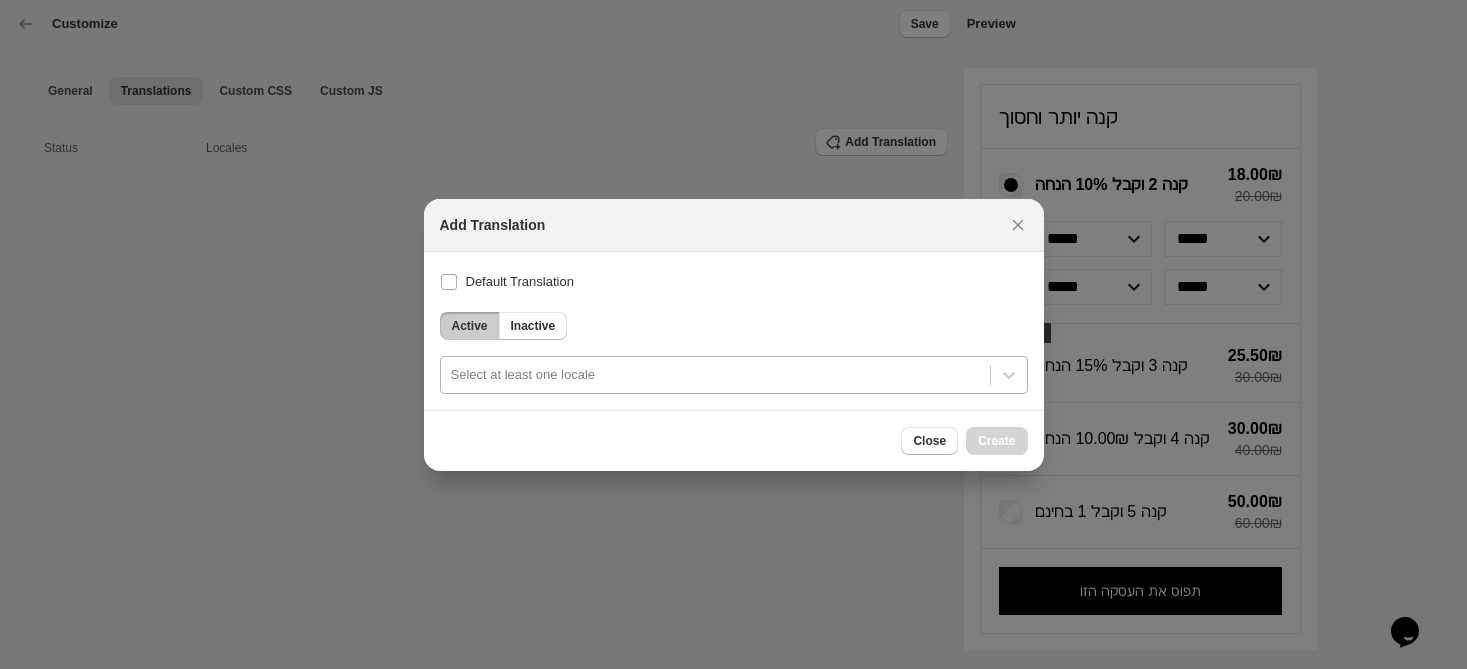 click at bounding box center [715, 375] 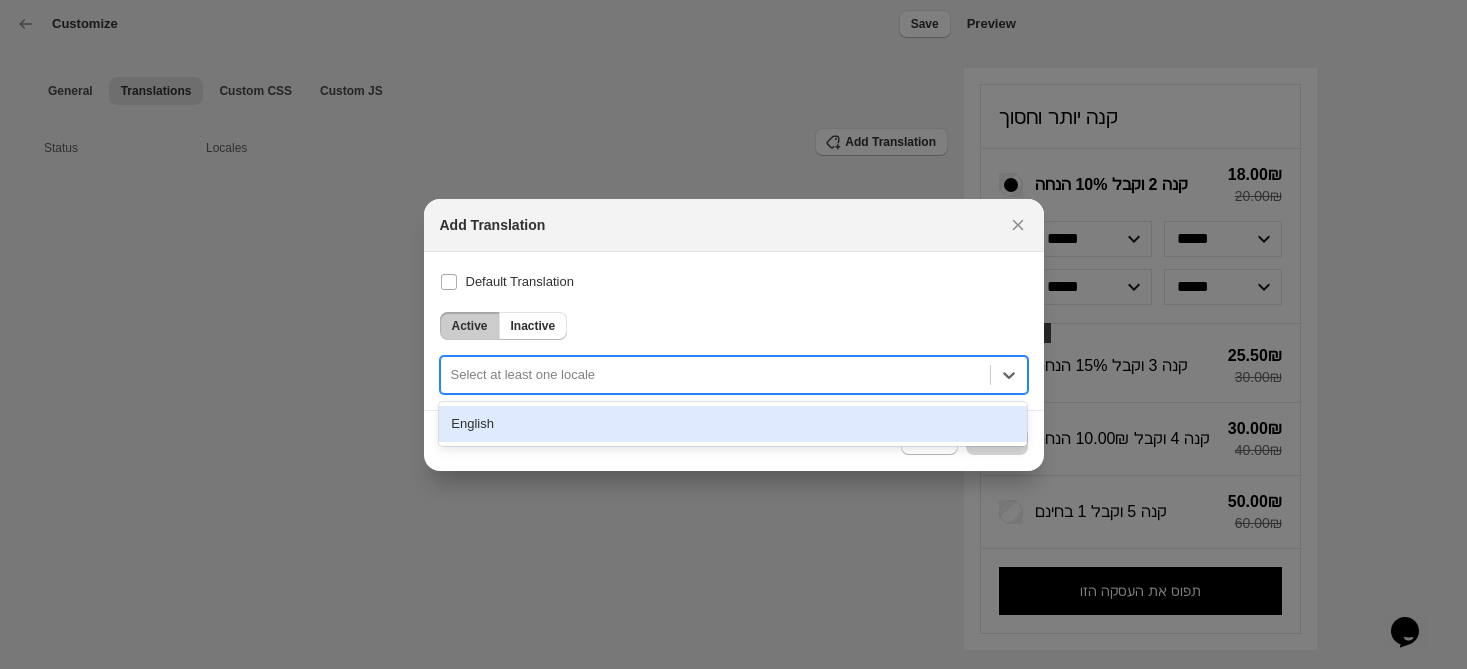 drag, startPoint x: 556, startPoint y: 414, endPoint x: 784, endPoint y: 235, distance: 289.87067 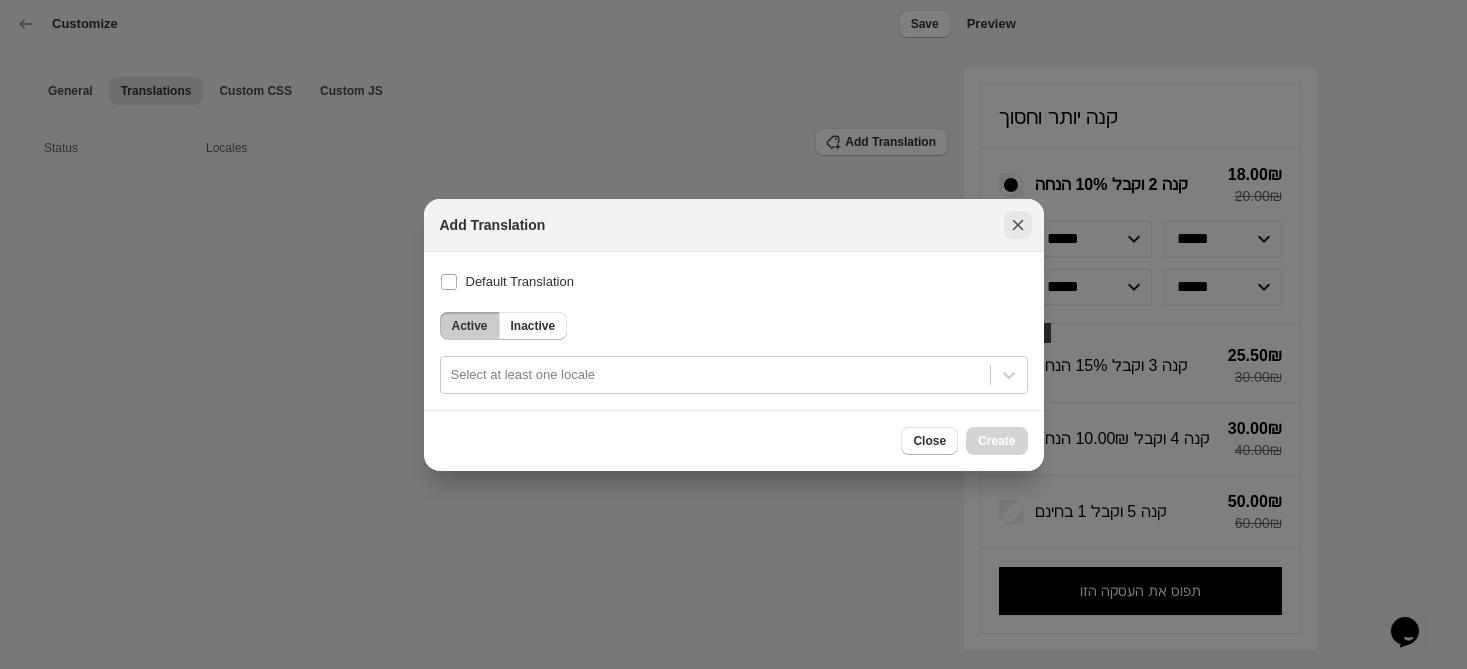 click 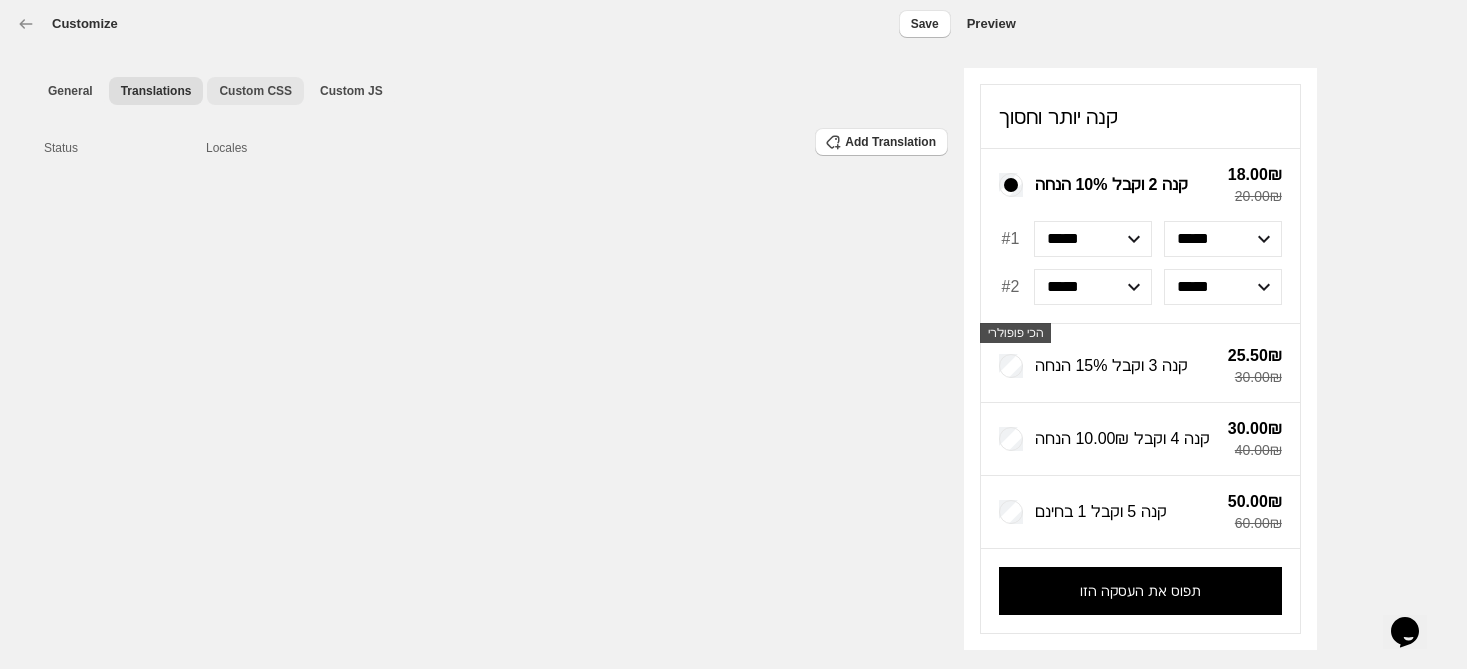 click on "Custom CSS" at bounding box center (255, 91) 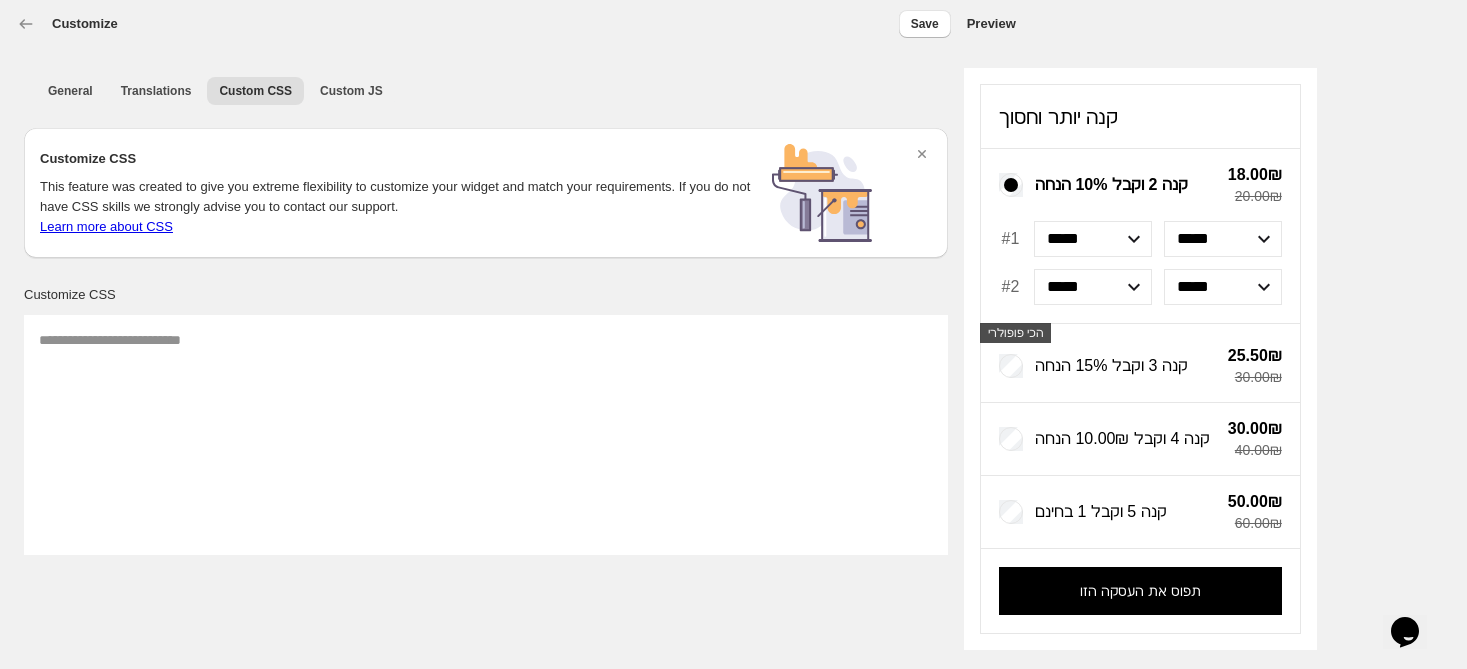 click on "Customize CSS" at bounding box center (396, 159) 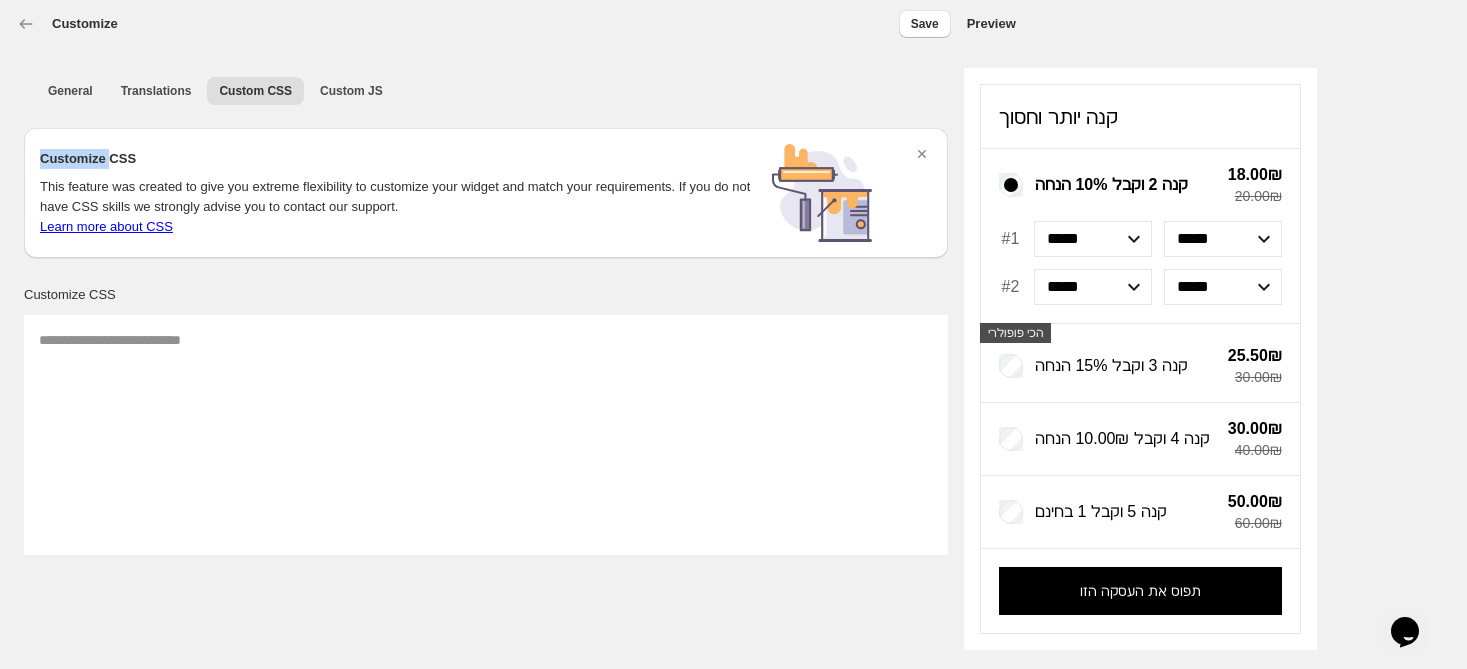 click on "Customize CSS" at bounding box center (396, 159) 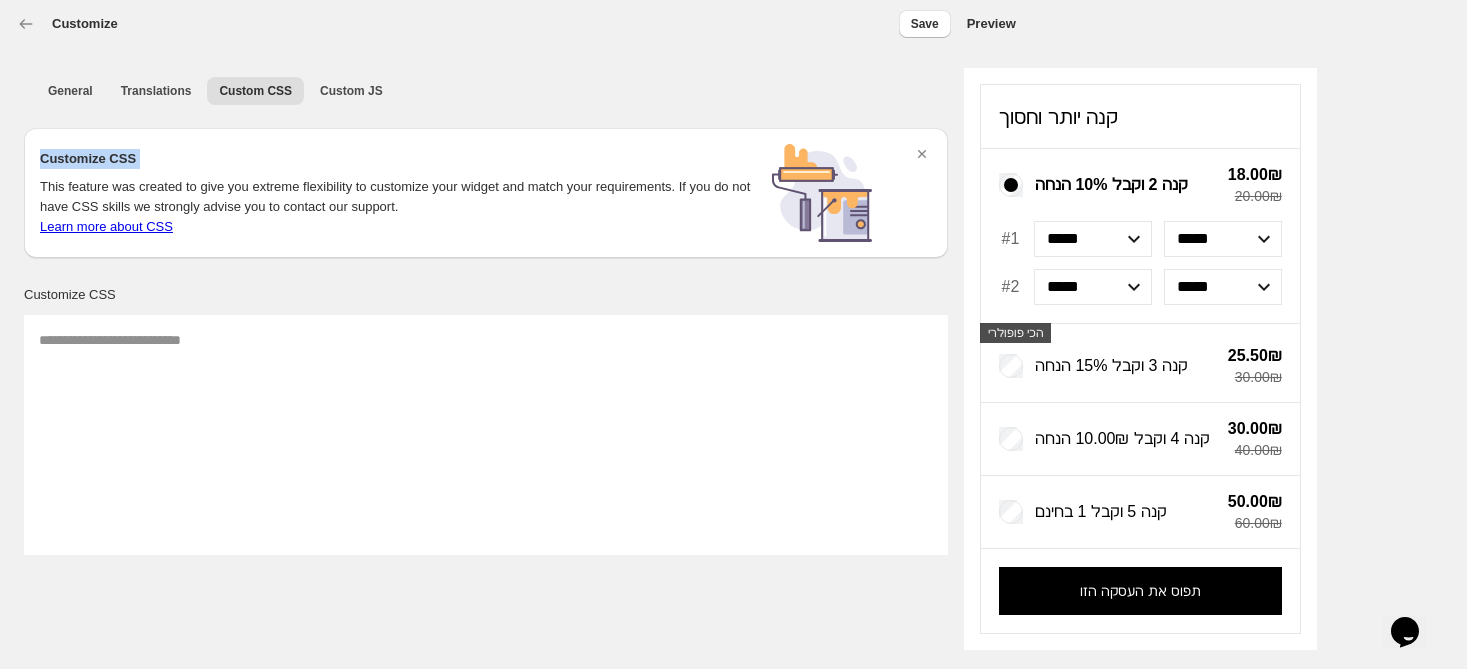 click on "Customize CSS" at bounding box center (396, 159) 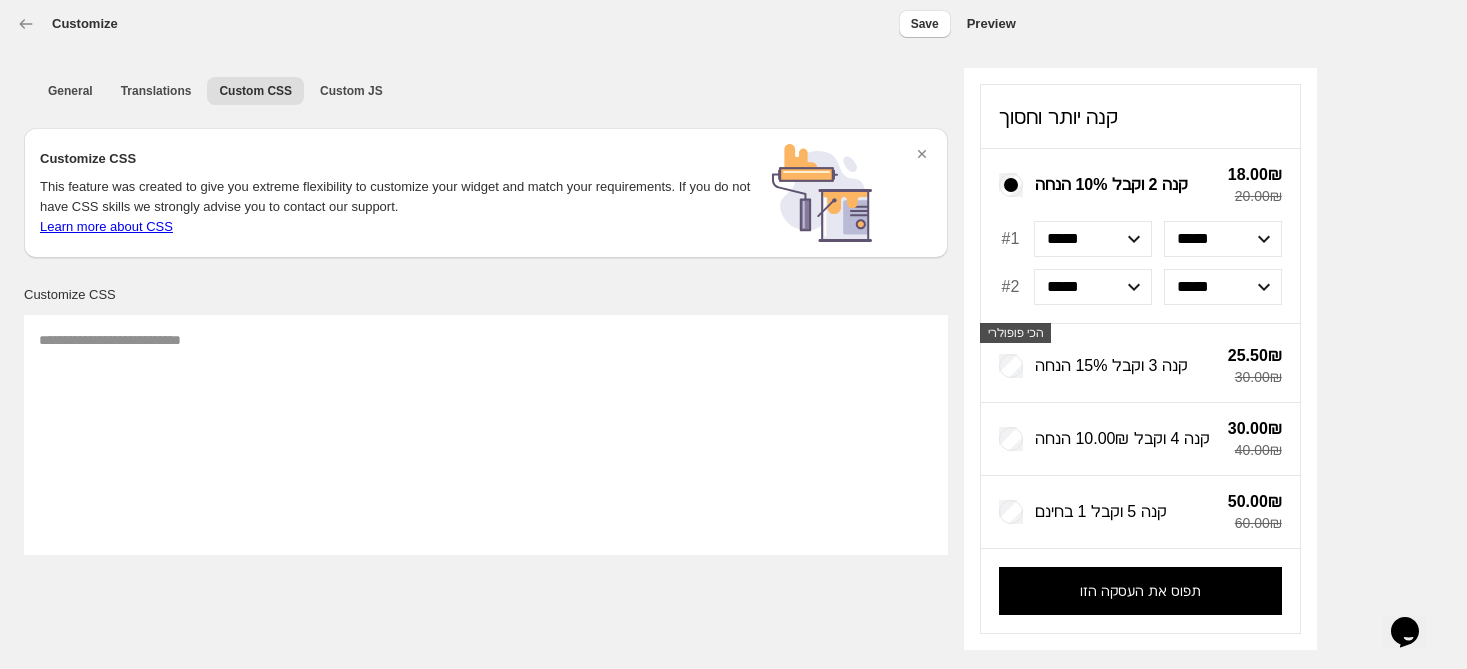 click on "This feature was created to give you extreme flexibility to customize your widget and match your requirements. If you do not have CSS skills we strongly advise you to contact our support." at bounding box center [396, 197] 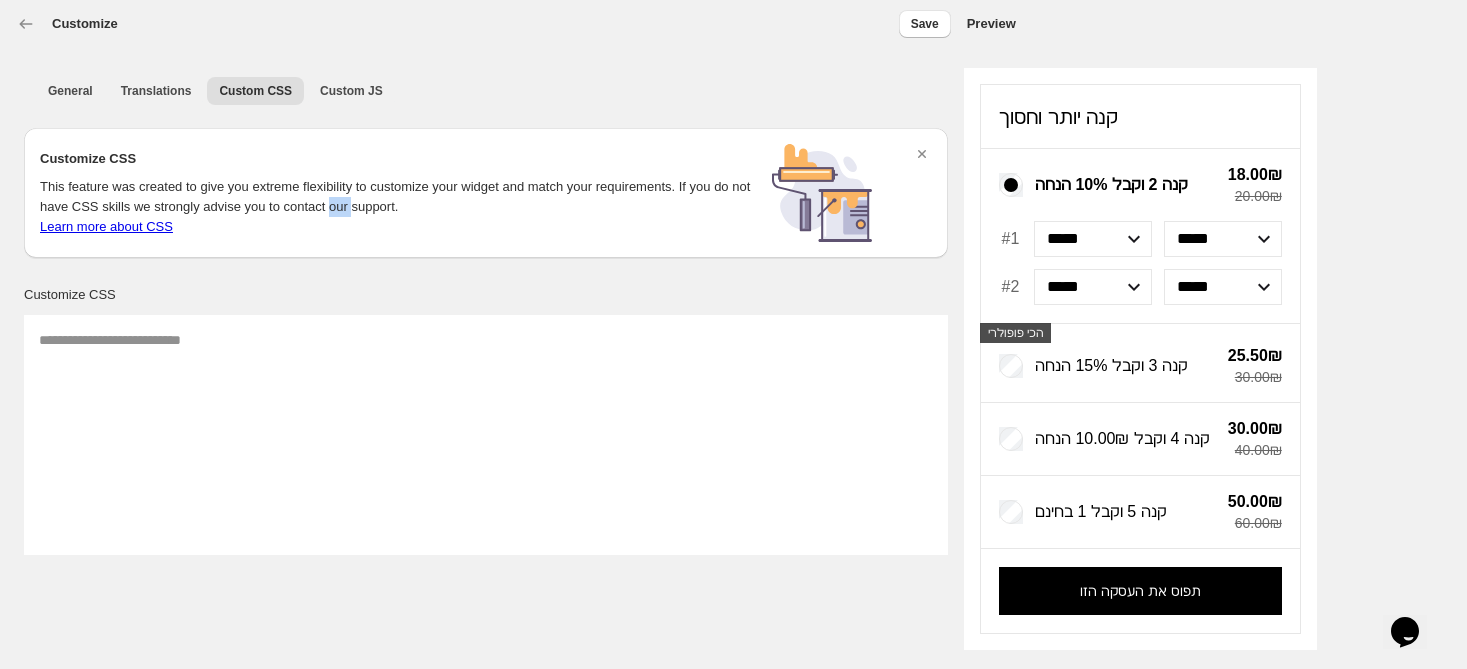 click on "This feature was created to give you extreme flexibility to customize your widget and match your requirements. If you do not have CSS skills we strongly advise you to contact our support." at bounding box center [396, 197] 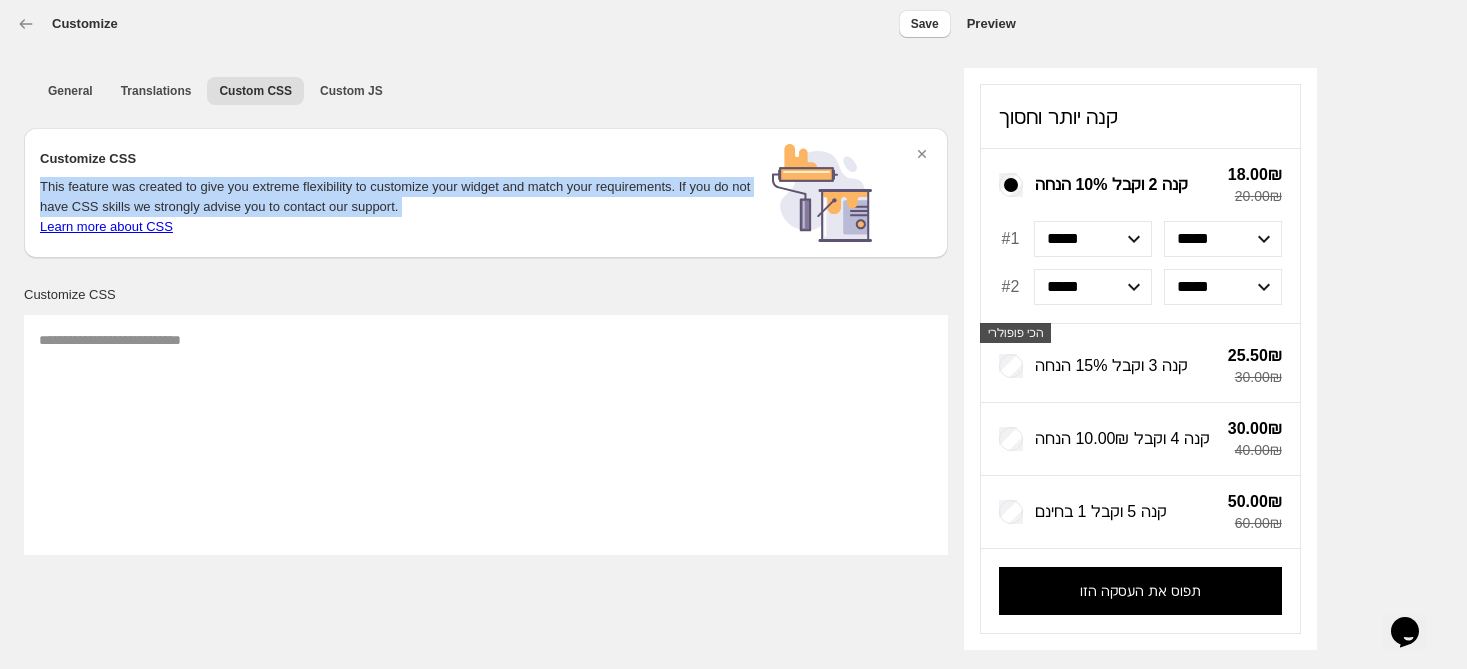 click on "This feature was created to give you extreme flexibility to customize your widget and match your requirements. If you do not have CSS skills we strongly advise you to contact our support." at bounding box center [396, 197] 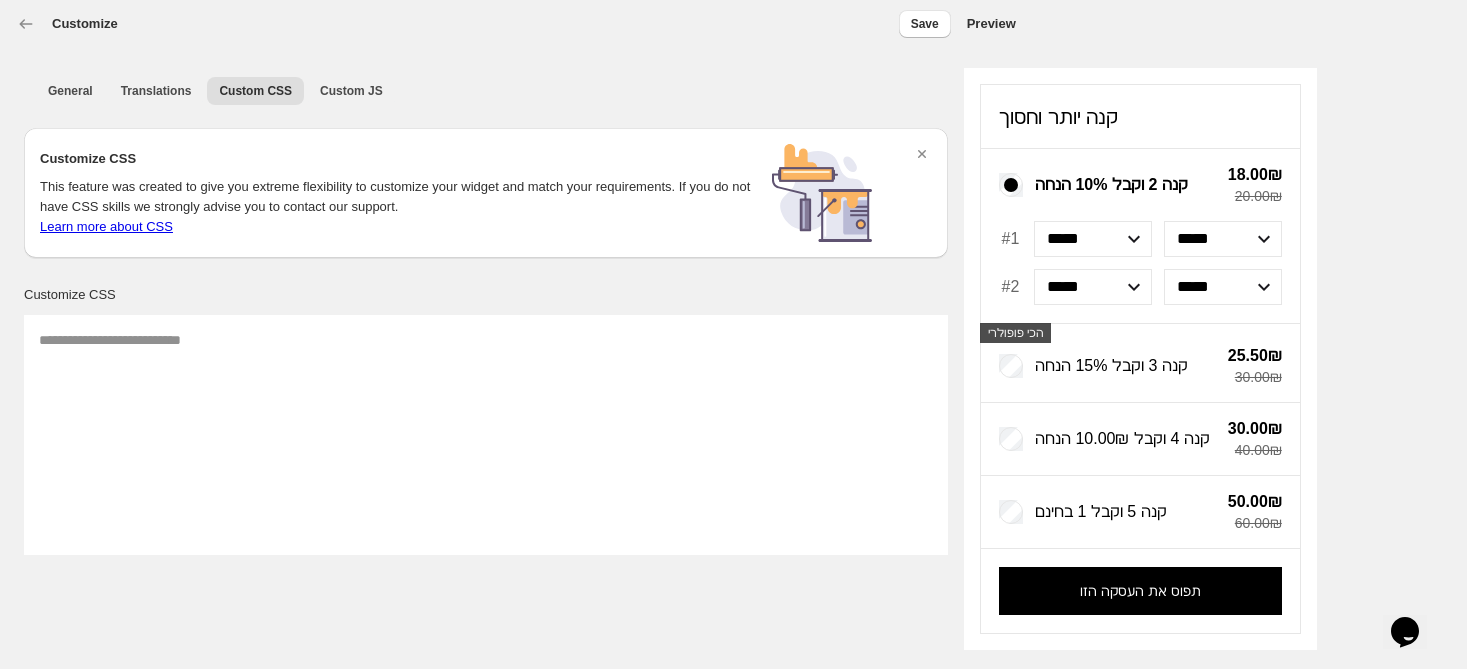 click on "General Translations Custom CSS Custom JS More views General Translations Custom CSS Custom JS More views Customize CSS This feature was created to give you extreme flexibility to customize your widget and match your requirements. If you do not have CSS skills we strongly advise you to contact our support. Learn more about CSS Contact our support Customize CSS Preview קנה יותר וחסוך קנה 2 וקבל 10% הנחה 18.00₪ 20.00₪ #1 ***** ***** ***** ***** #2 ***** ***** ***** ***** הכי פופולרי קנה 3 וקבל 15% הנחה 25.50₪ 30.00₪ קנה 4 וקבל 10.00₪ הנחה 30.00₪ 40.00₪ קנה 5 וקבל 1 בחינם 50.00₪ 60.00₪ תפוס את העסקה הזו" at bounding box center [717, 303] 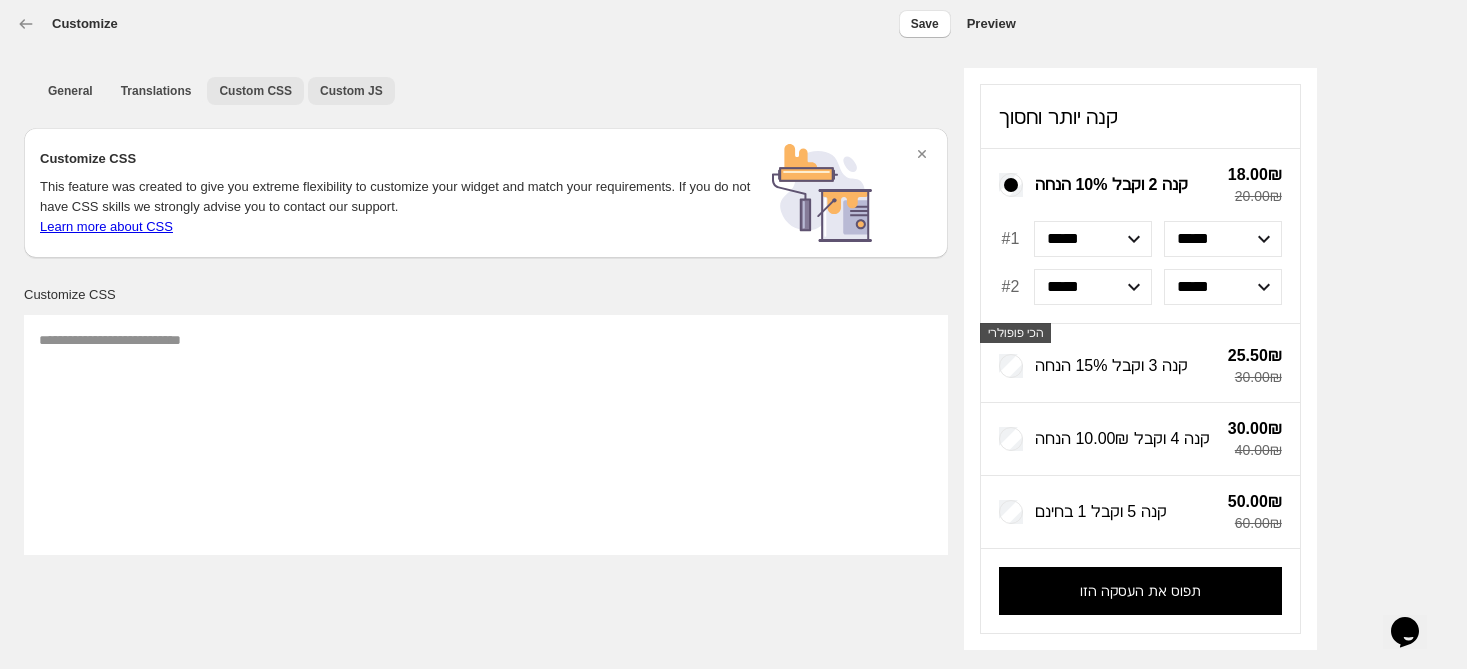 click on "Custom JS" at bounding box center [351, 91] 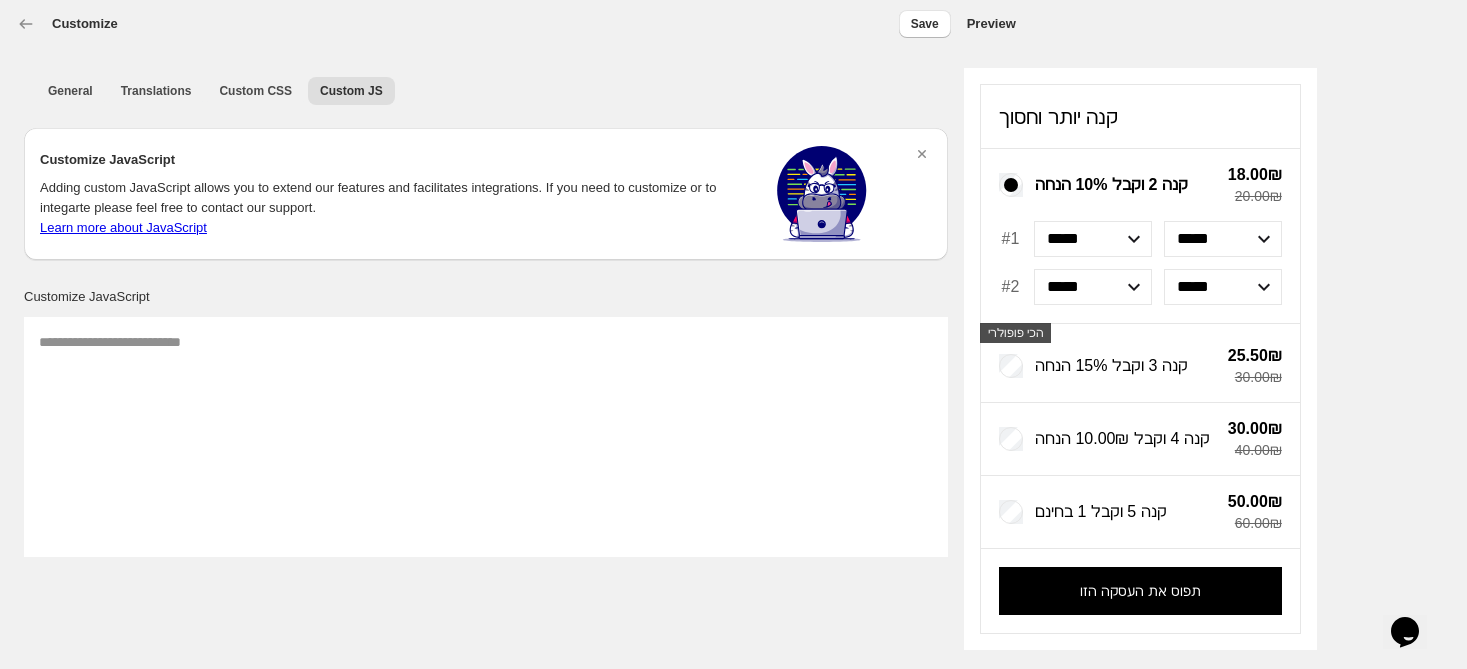 click on "Customize JavaScript Adding custom JavaScript allows you to extend our features and facilitates integrations. If you need to customize or to integarte please feel free to contact our support. Learn more about JavaScript Contact our support" at bounding box center [396, 194] 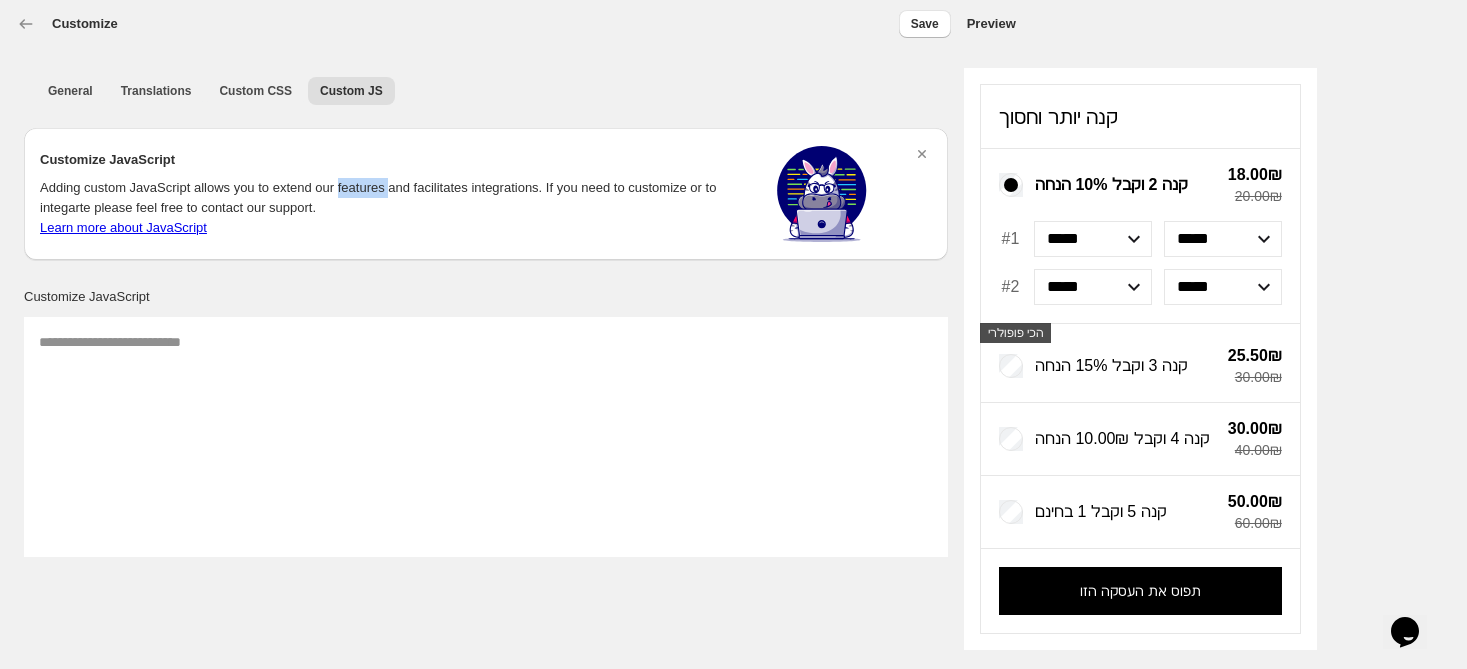 click on "Customize JavaScript Adding custom JavaScript allows you to extend our features and facilitates integrations. If you need to customize or to integarte please feel free to contact our support. Learn more about JavaScript Contact our support" at bounding box center (396, 194) 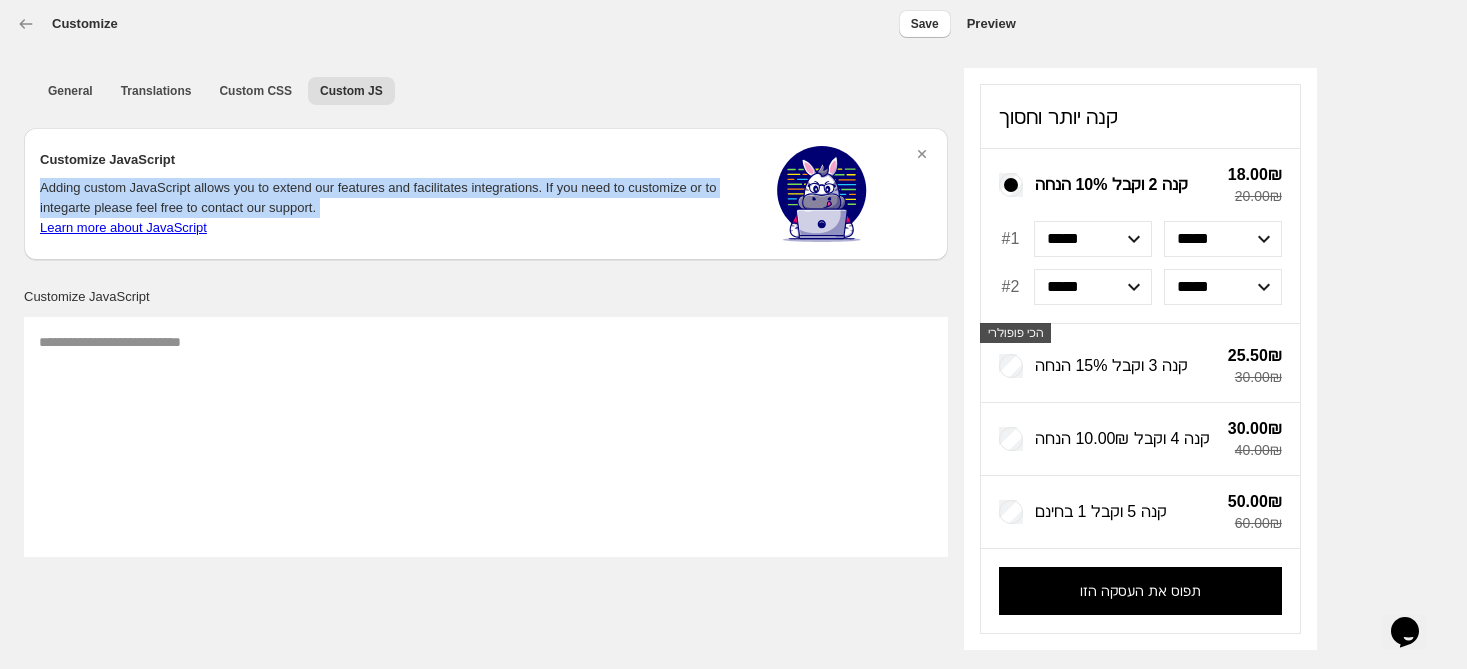 click on "Customize JavaScript Adding custom JavaScript allows you to extend our features and facilitates integrations. If you need to customize or to integarte please feel free to contact our support. Learn more about JavaScript Contact our support" at bounding box center (396, 194) 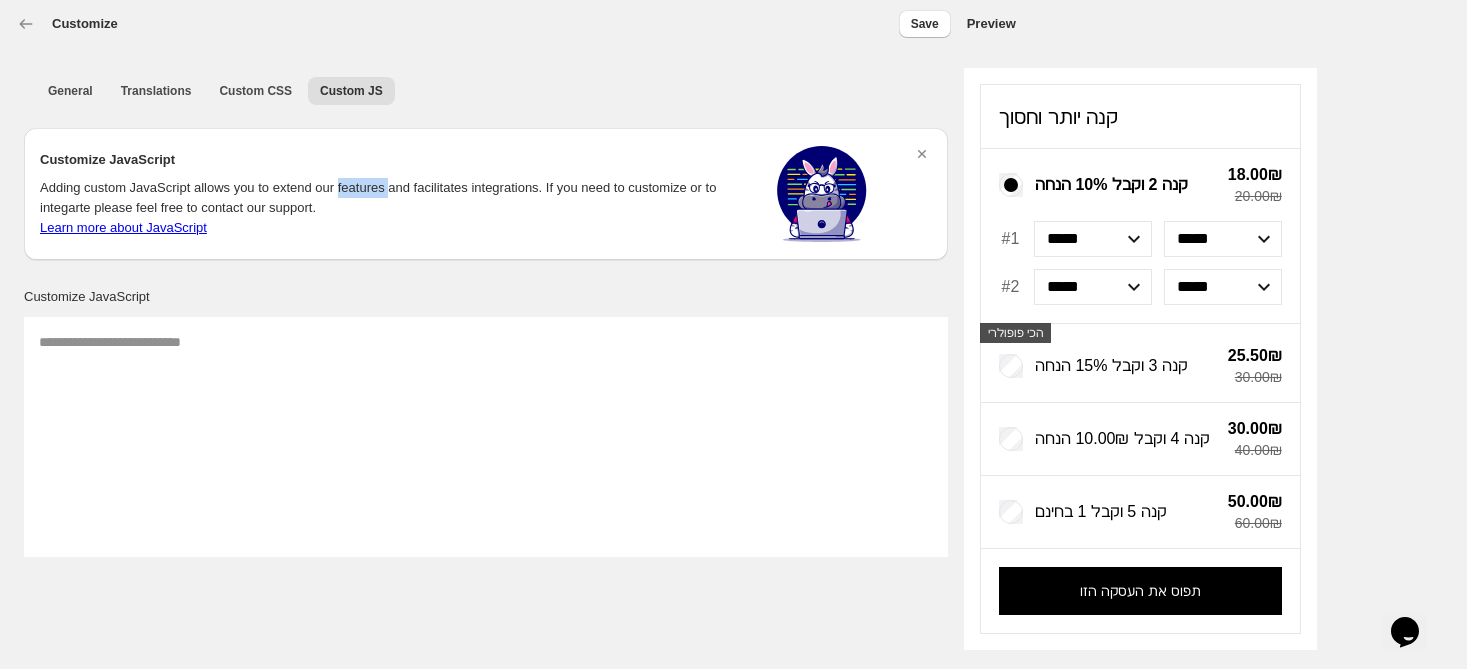 click on "Adding custom JavaScript allows you to extend our features and facilitates integrations. If you need to customize or to integarte please feel free to contact our support." at bounding box center (396, 198) 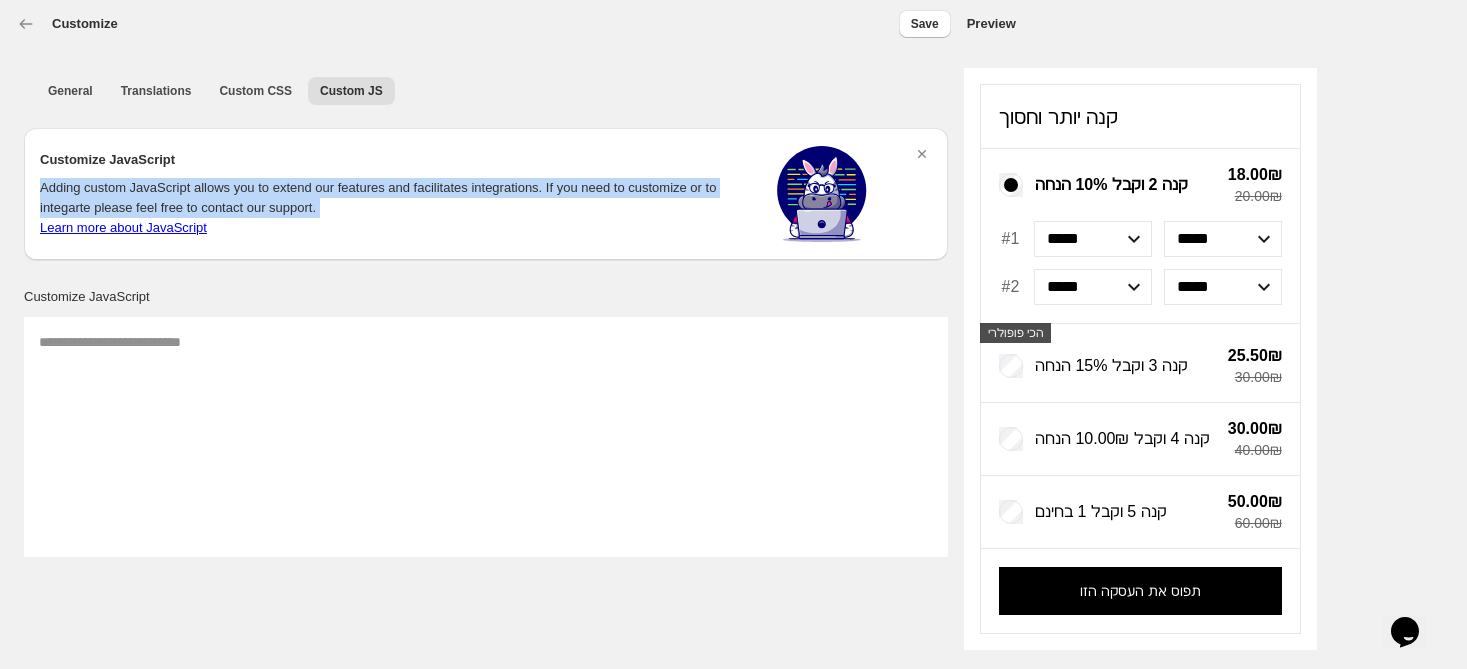 click on "Adding custom JavaScript allows you to extend our features and facilitates integrations. If you need to customize or to integarte please feel free to contact our support." at bounding box center (396, 198) 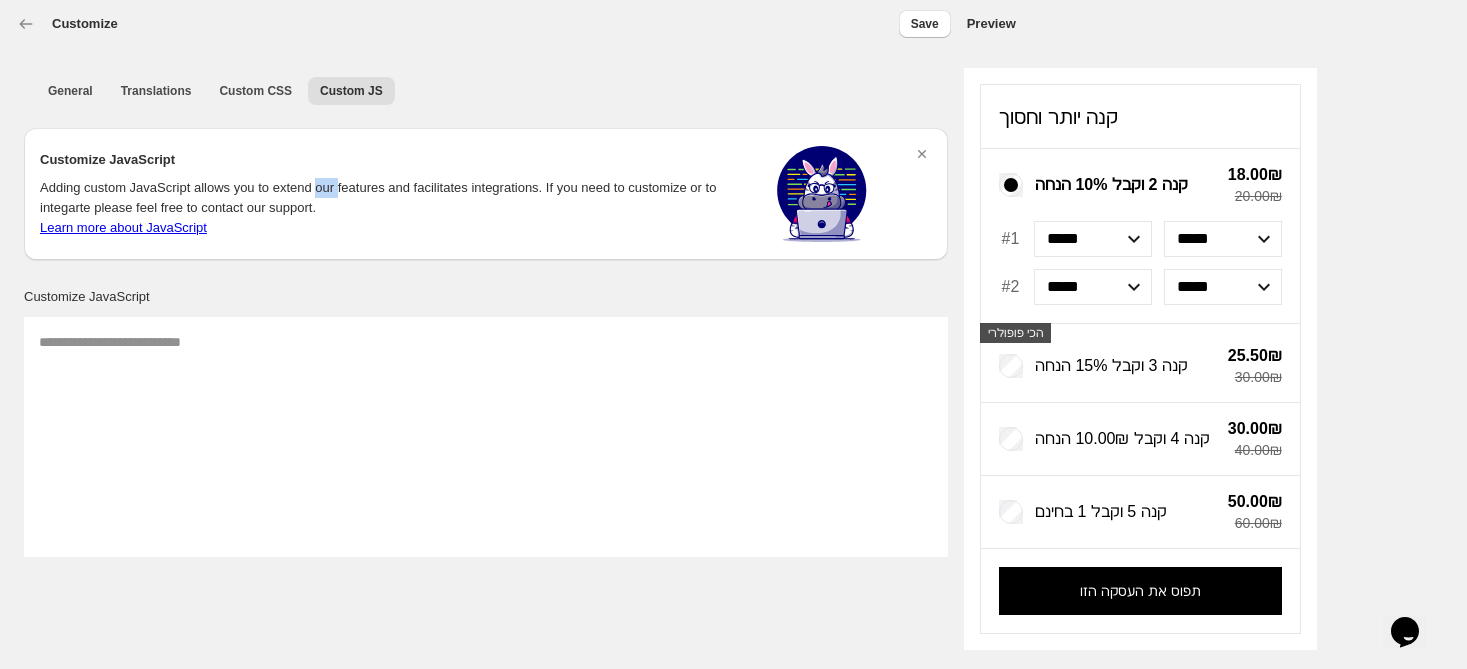 click on "Adding custom JavaScript allows you to extend our features and facilitates integrations. If you need to customize or to integarte please feel free to contact our support." at bounding box center (396, 198) 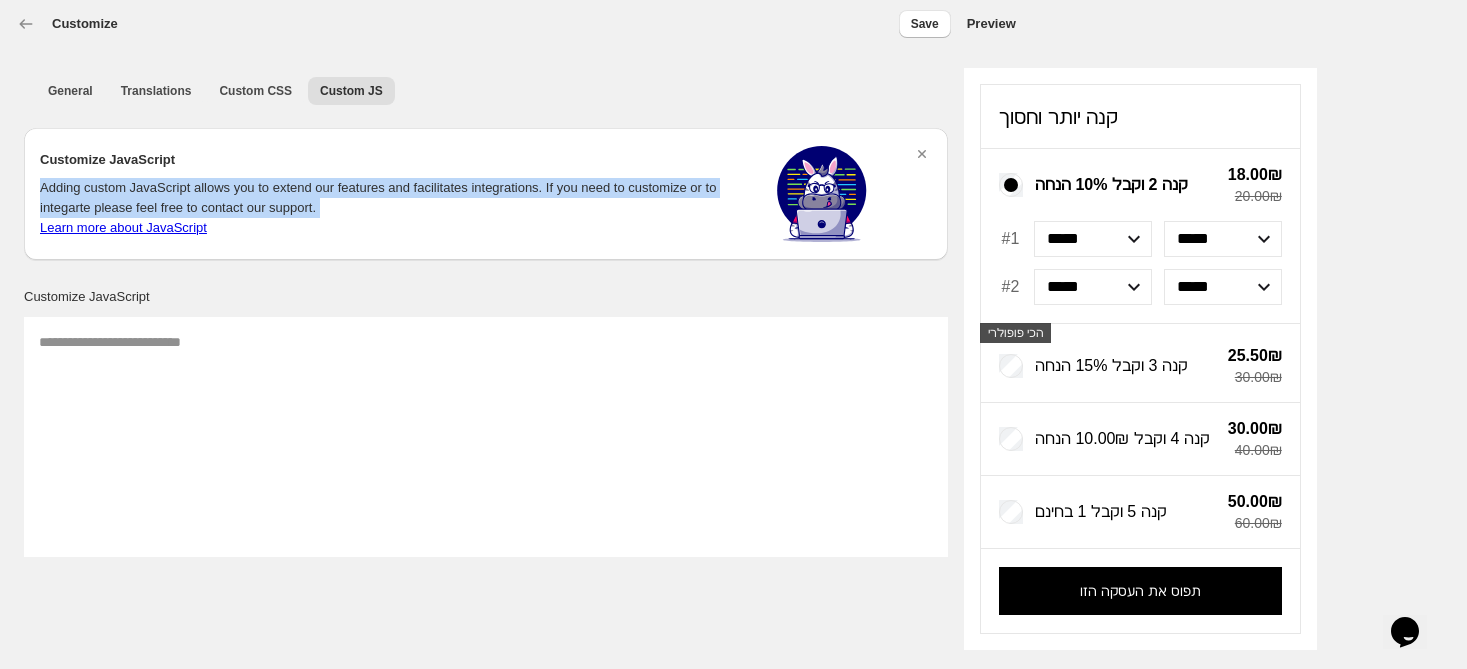 click on "Adding custom JavaScript allows you to extend our features and facilitates integrations. If you need to customize or to integarte please feel free to contact our support." at bounding box center (396, 198) 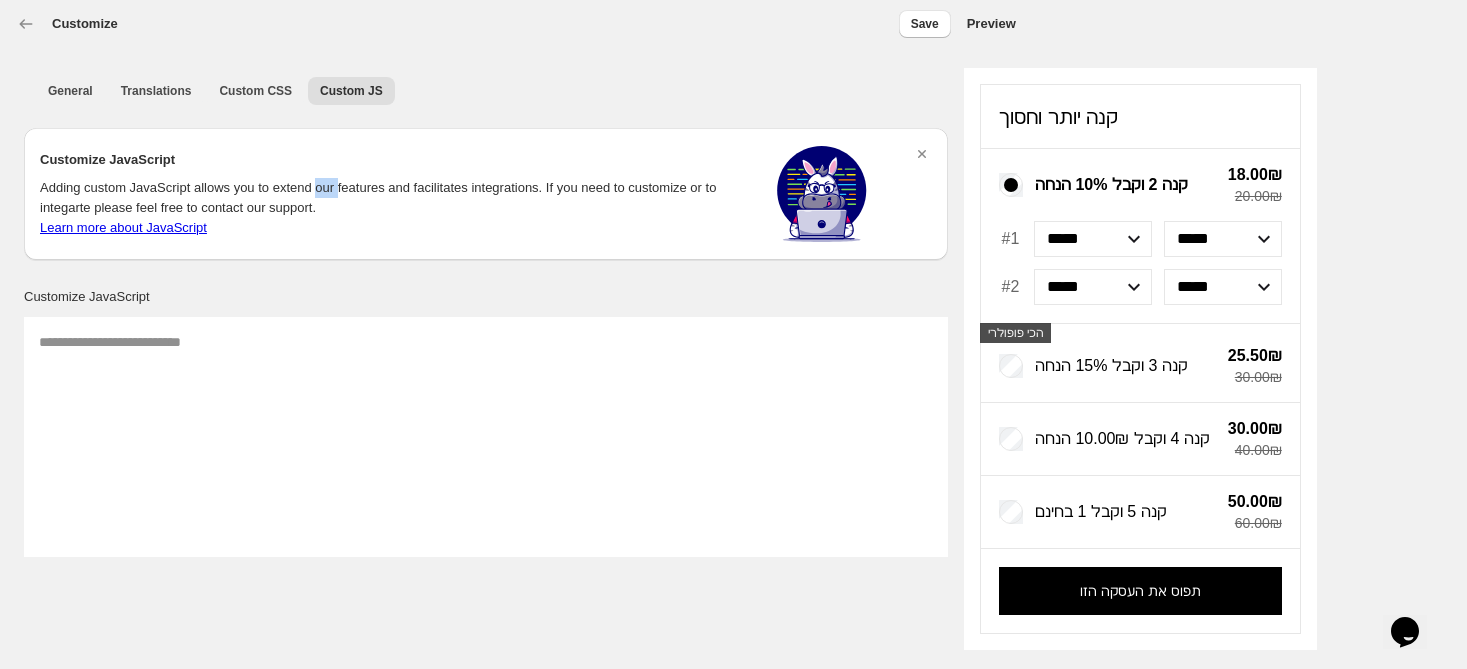 click on "Adding custom JavaScript allows you to extend our features and facilitates integrations. If you need to customize or to integarte please feel free to contact our support." at bounding box center [396, 198] 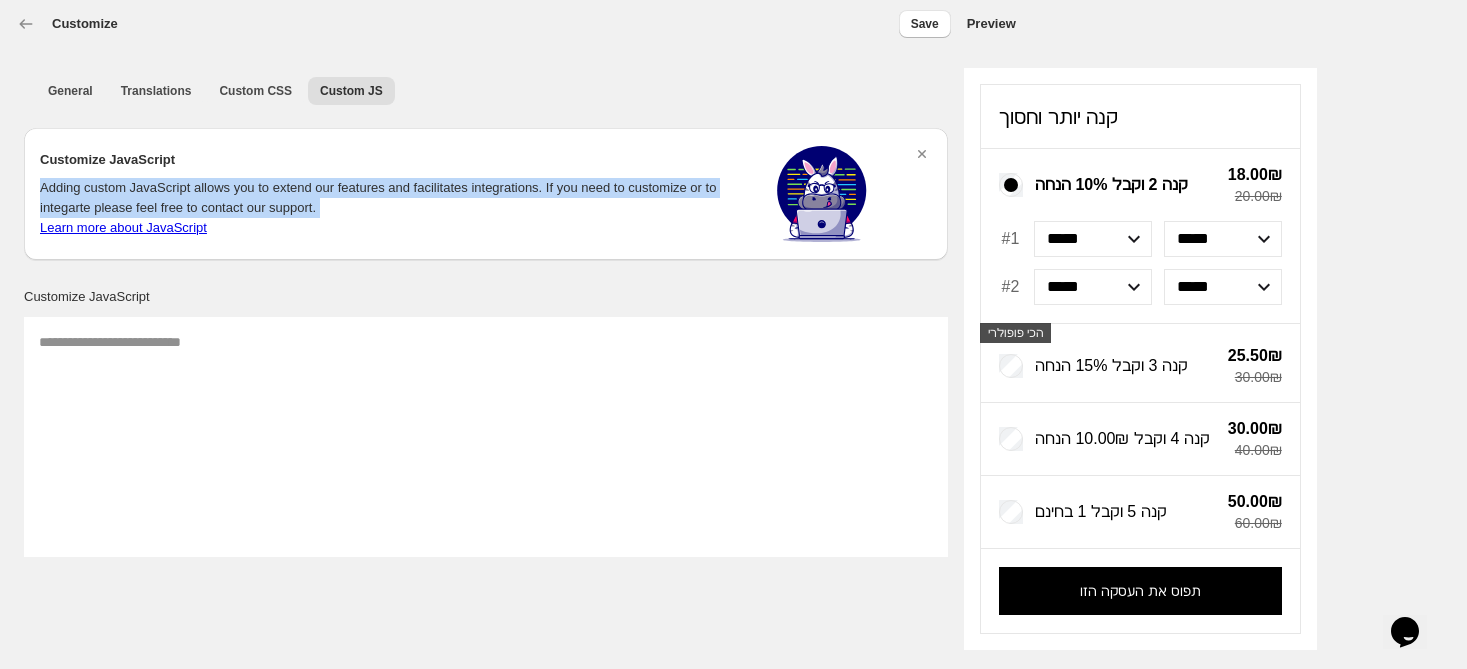 click on "Adding custom JavaScript allows you to extend our features and facilitates integrations. If you need to customize or to integarte please feel free to contact our support." at bounding box center (396, 198) 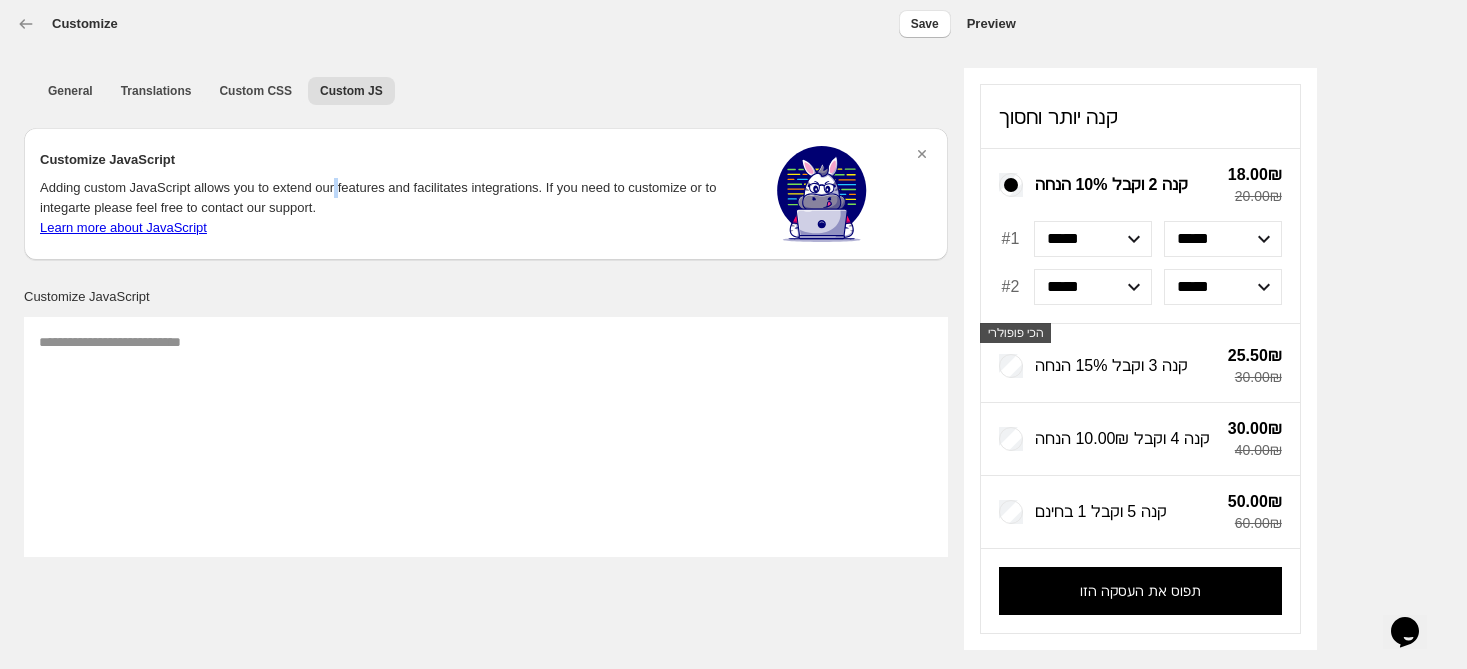 click on "Customize JavaScript Adding custom JavaScript allows you to extend our features and facilitates integrations. If you need to customize or to integarte please feel free to contact our support. Learn more about JavaScript Contact our support" at bounding box center (396, 194) 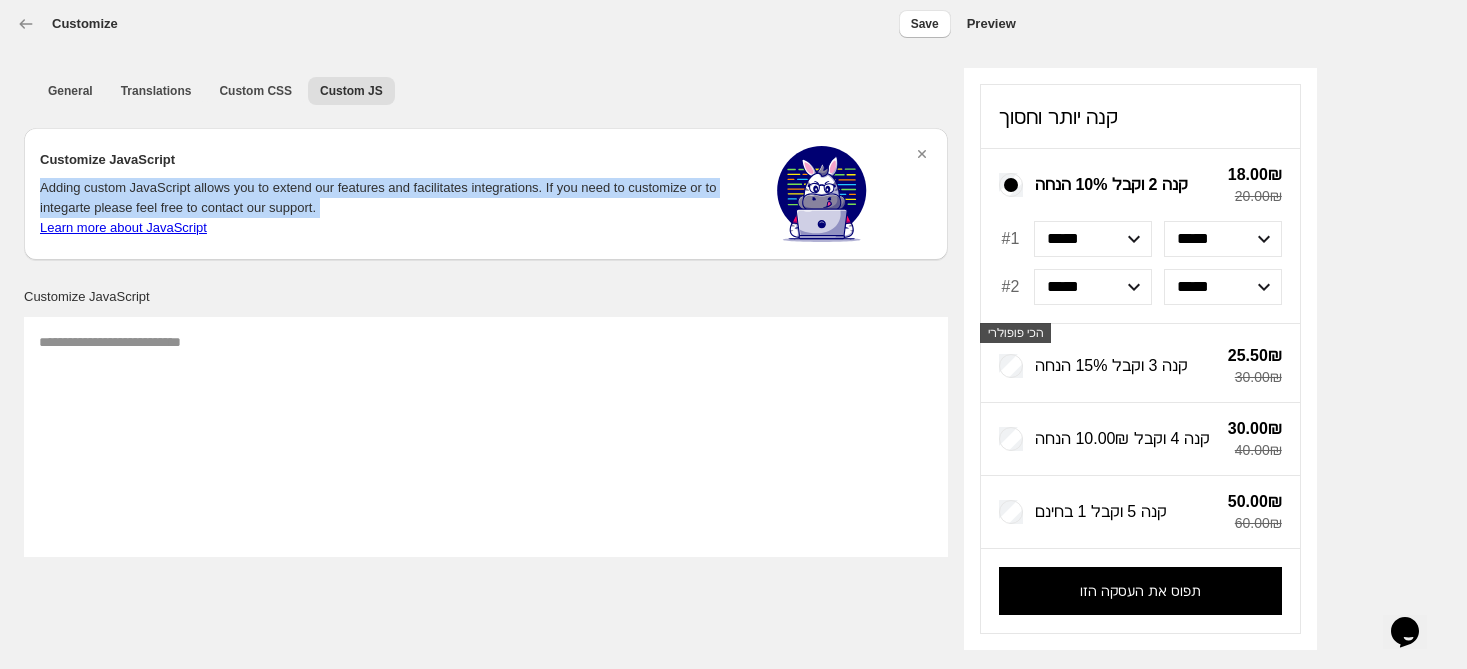 click on "Customize JavaScript Adding custom JavaScript allows you to extend our features and facilitates integrations. If you need to customize or to integarte please feel free to contact our support. Learn more about JavaScript Contact our support" at bounding box center [396, 194] 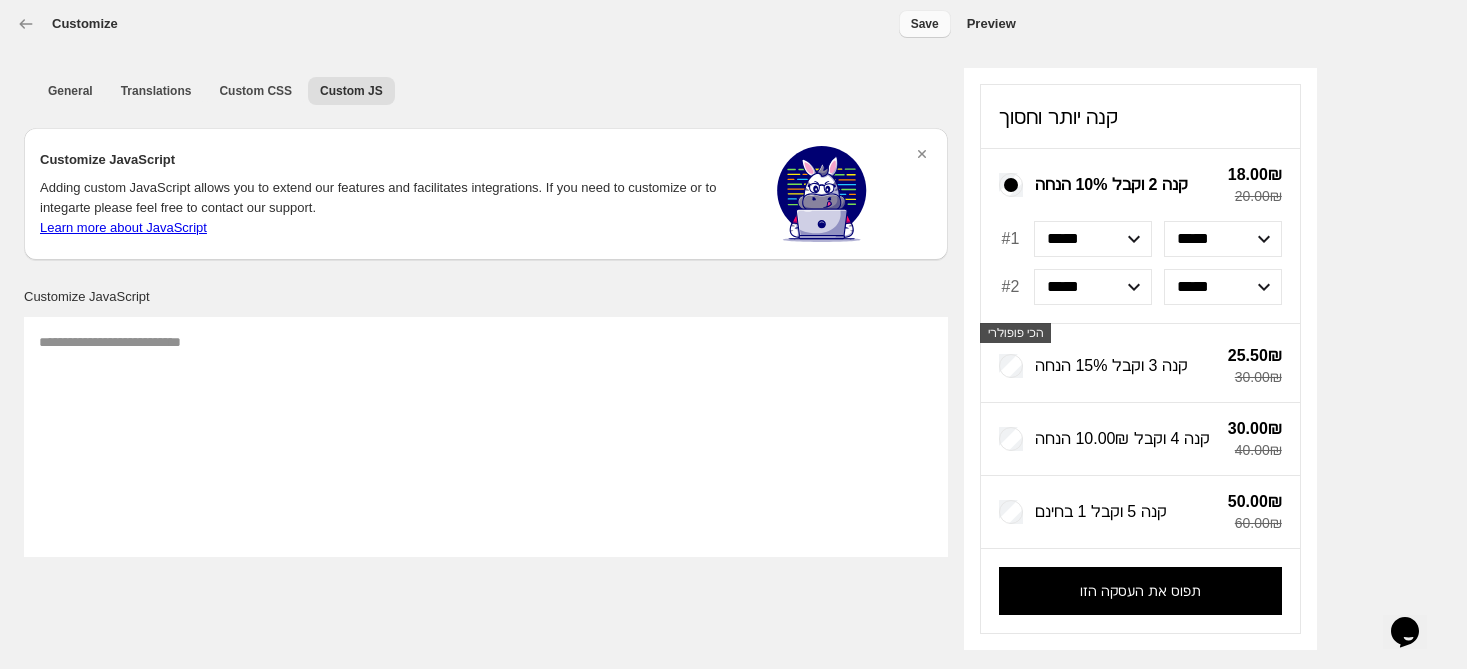 click on "Save" at bounding box center (925, 24) 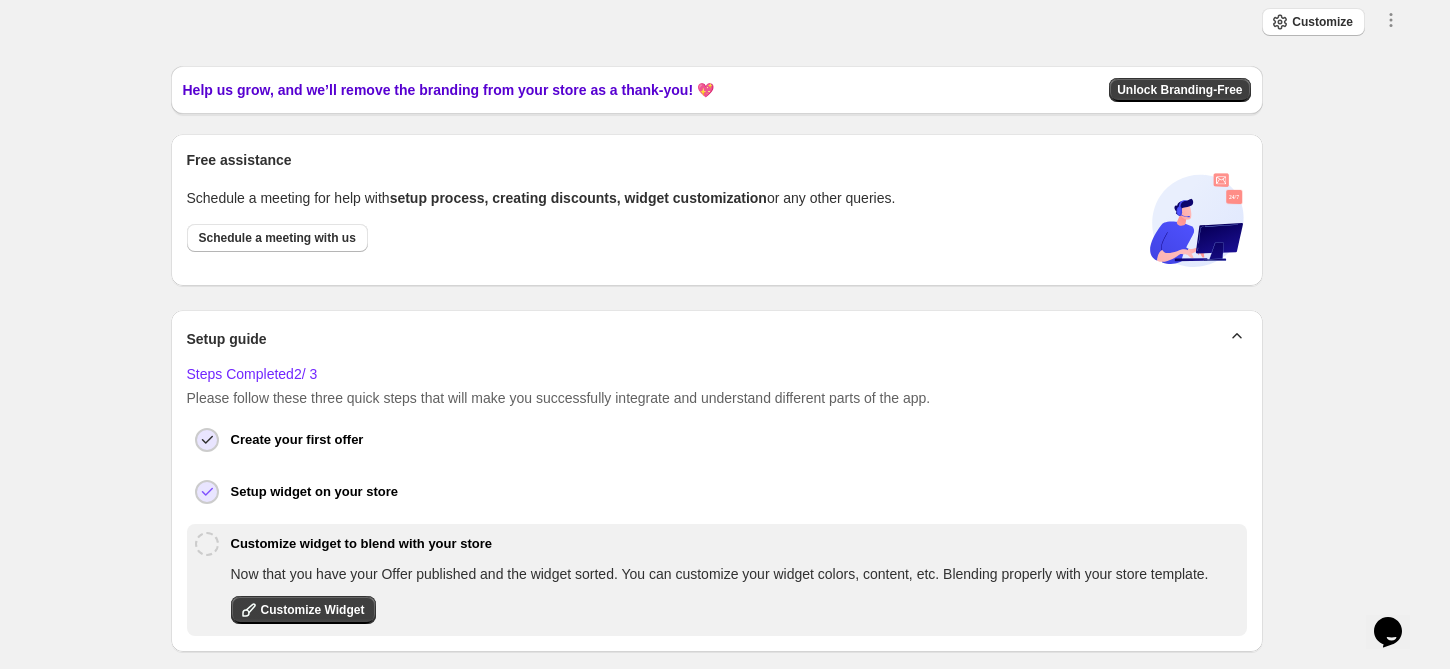 click on "Customize Save Close All discounts can be combined with: Product discounts Order discounts Shipping discounts" at bounding box center [716, 23] 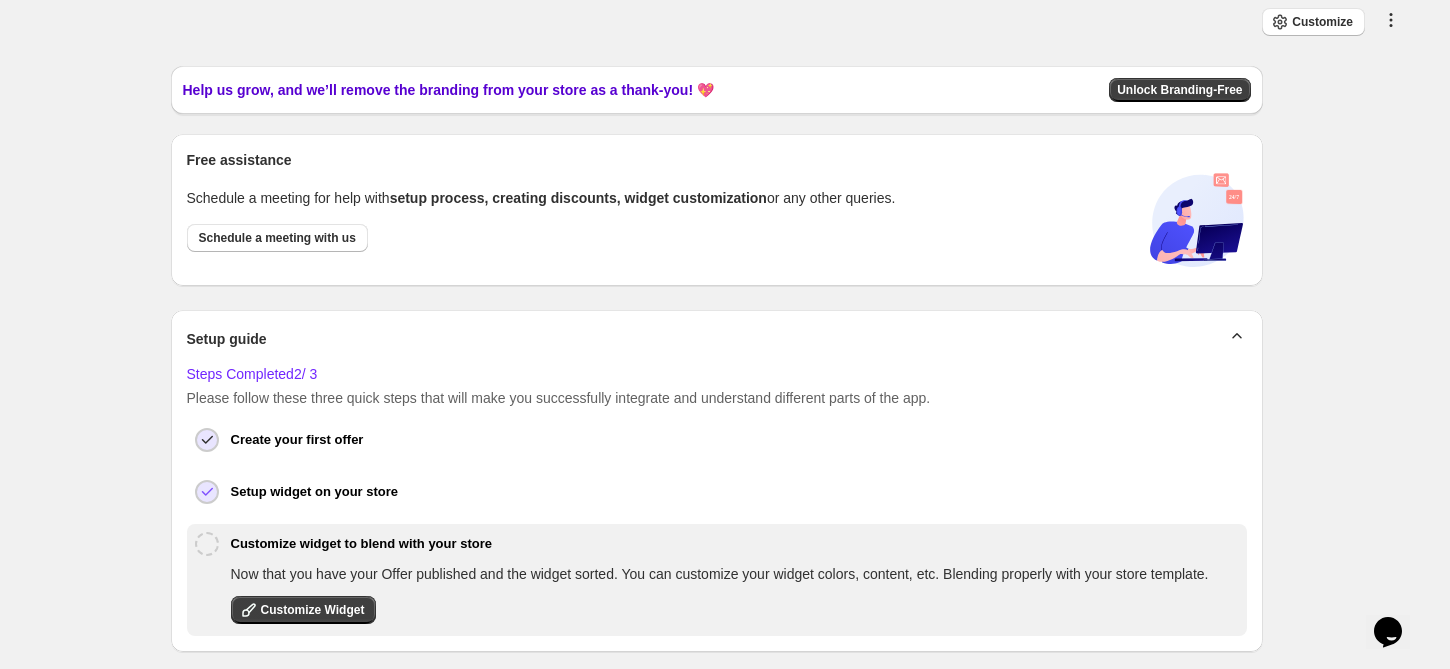 click 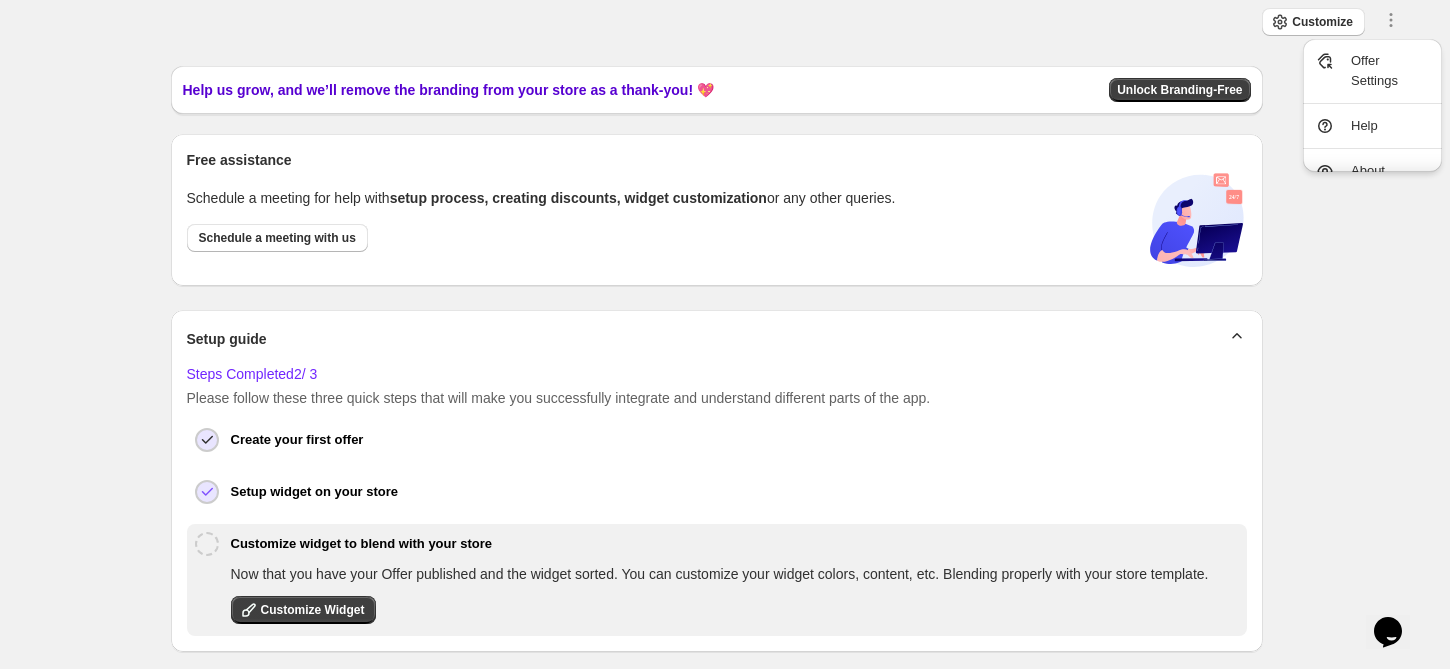scroll, scrollTop: 19, scrollLeft: 0, axis: vertical 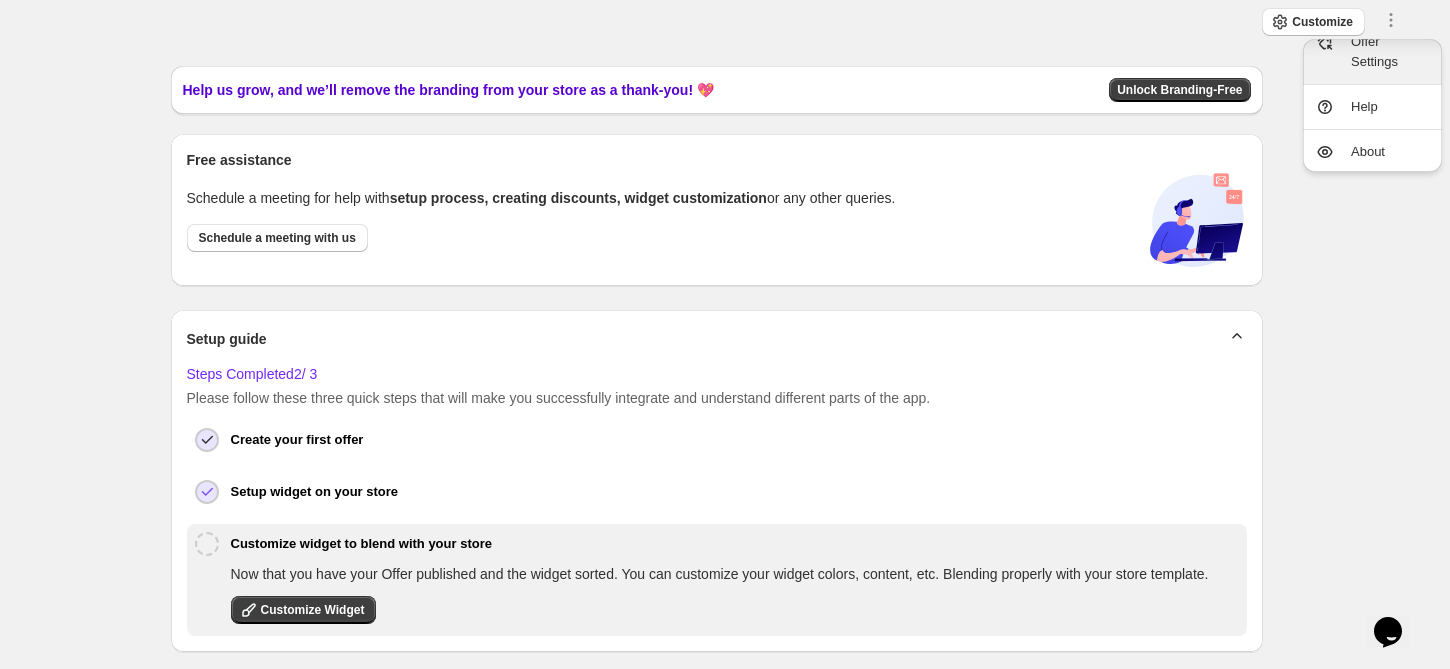 click on "Offer Settings" at bounding box center (1390, 52) 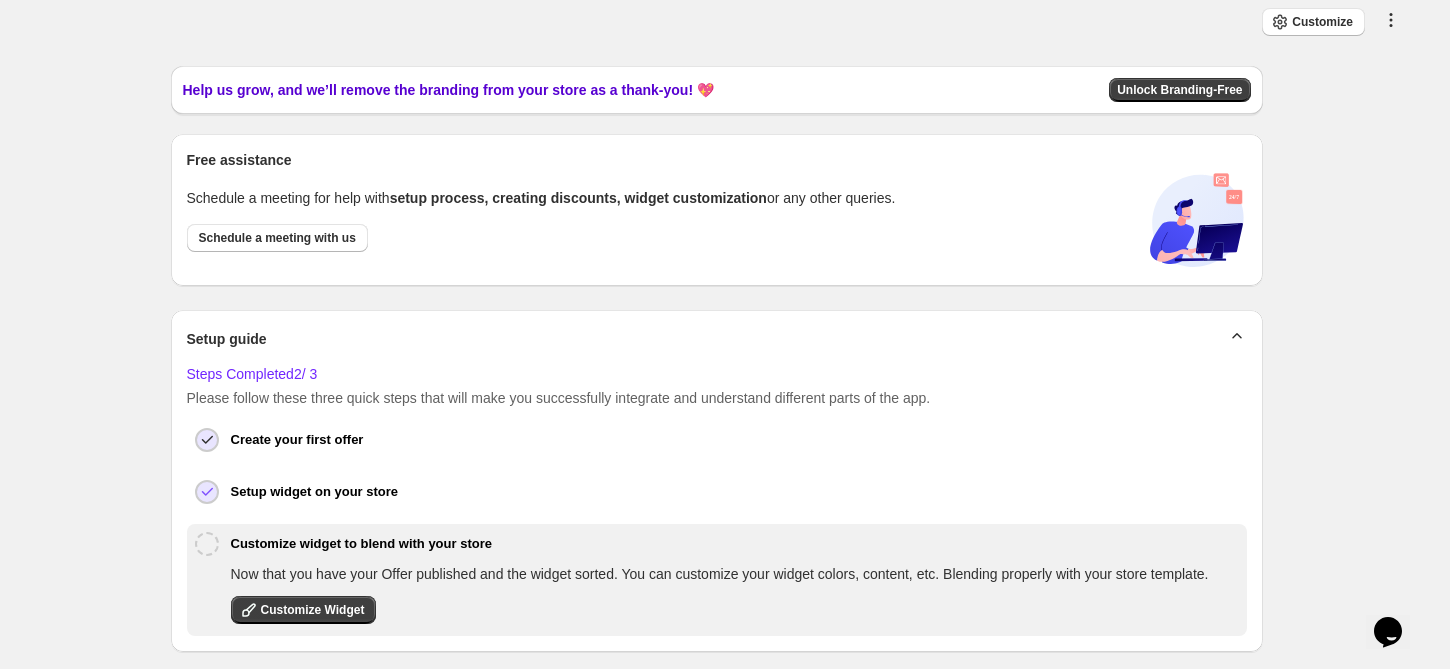 click 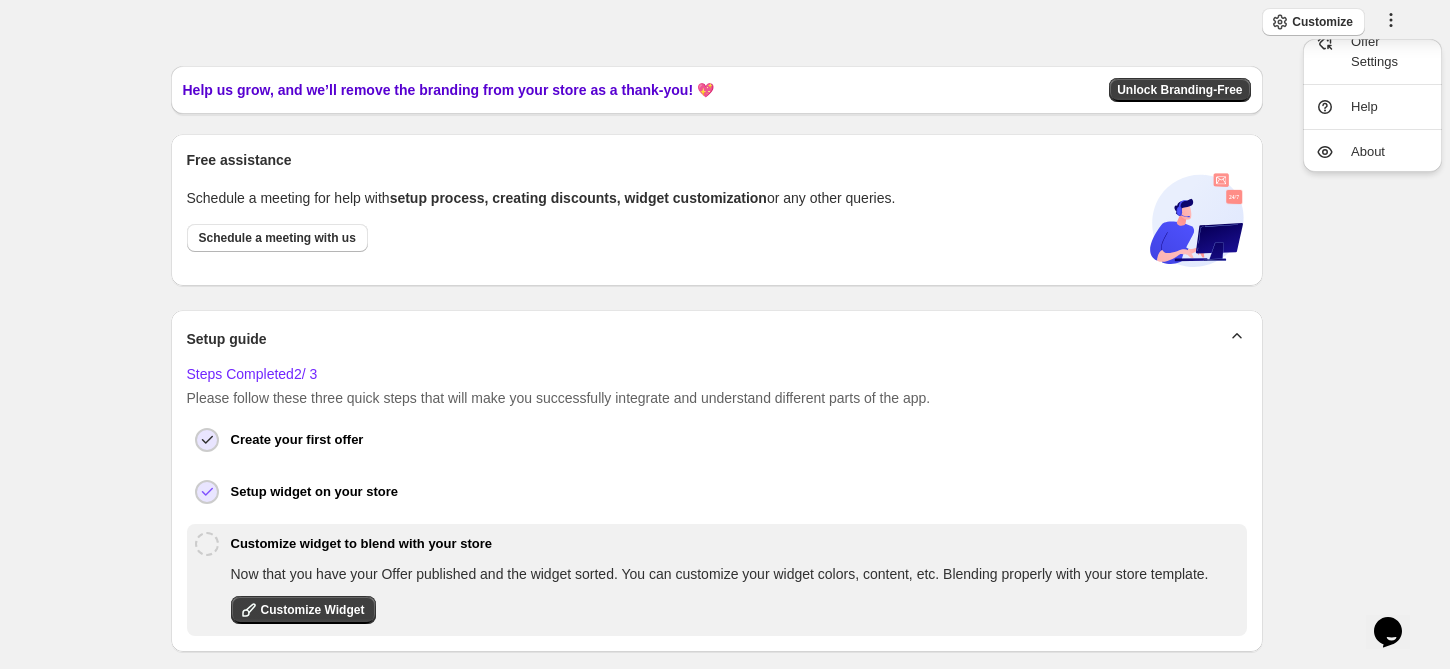 scroll, scrollTop: 0, scrollLeft: 0, axis: both 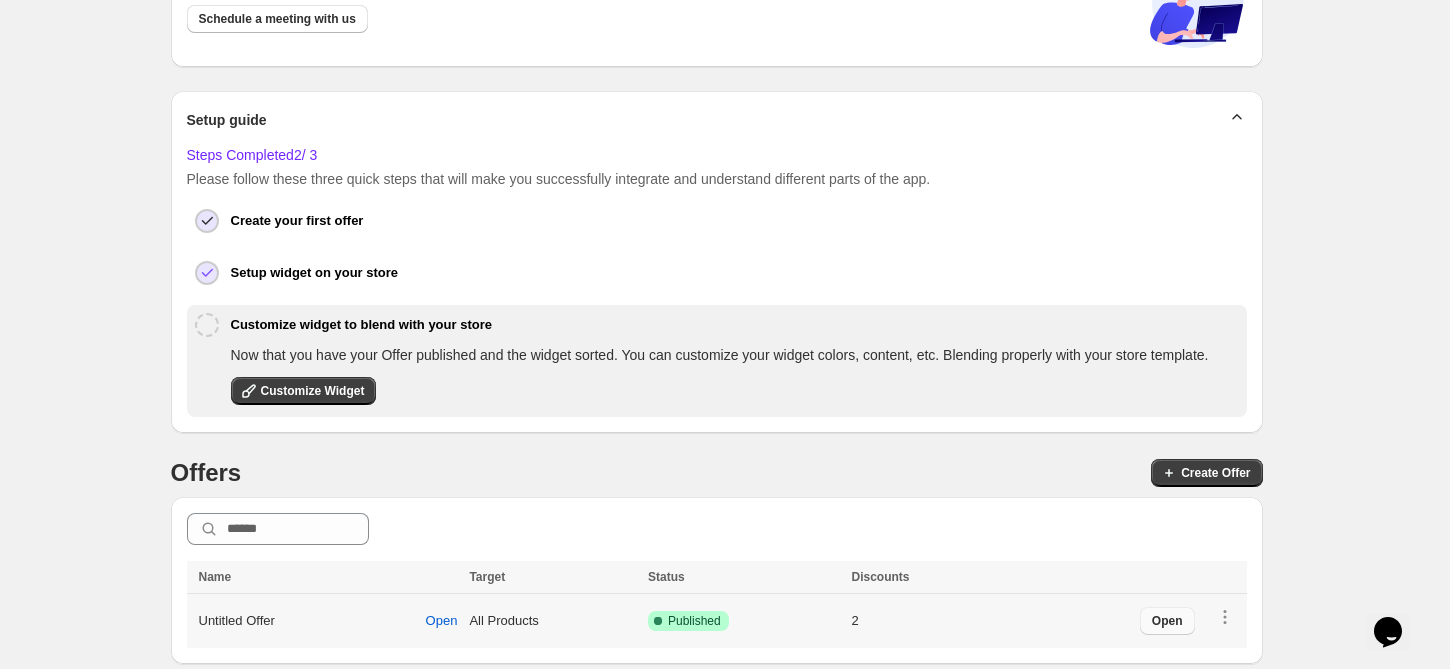 click on "Open" at bounding box center (1167, 621) 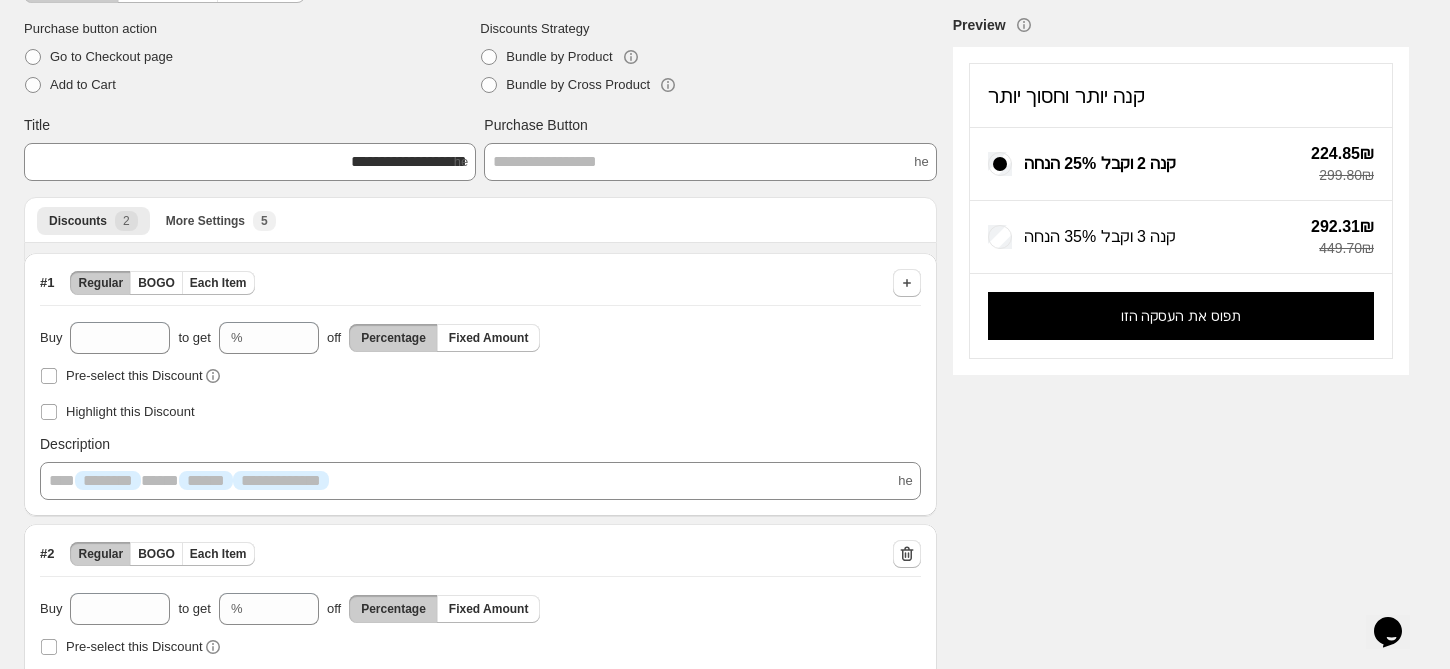 scroll, scrollTop: 0, scrollLeft: 0, axis: both 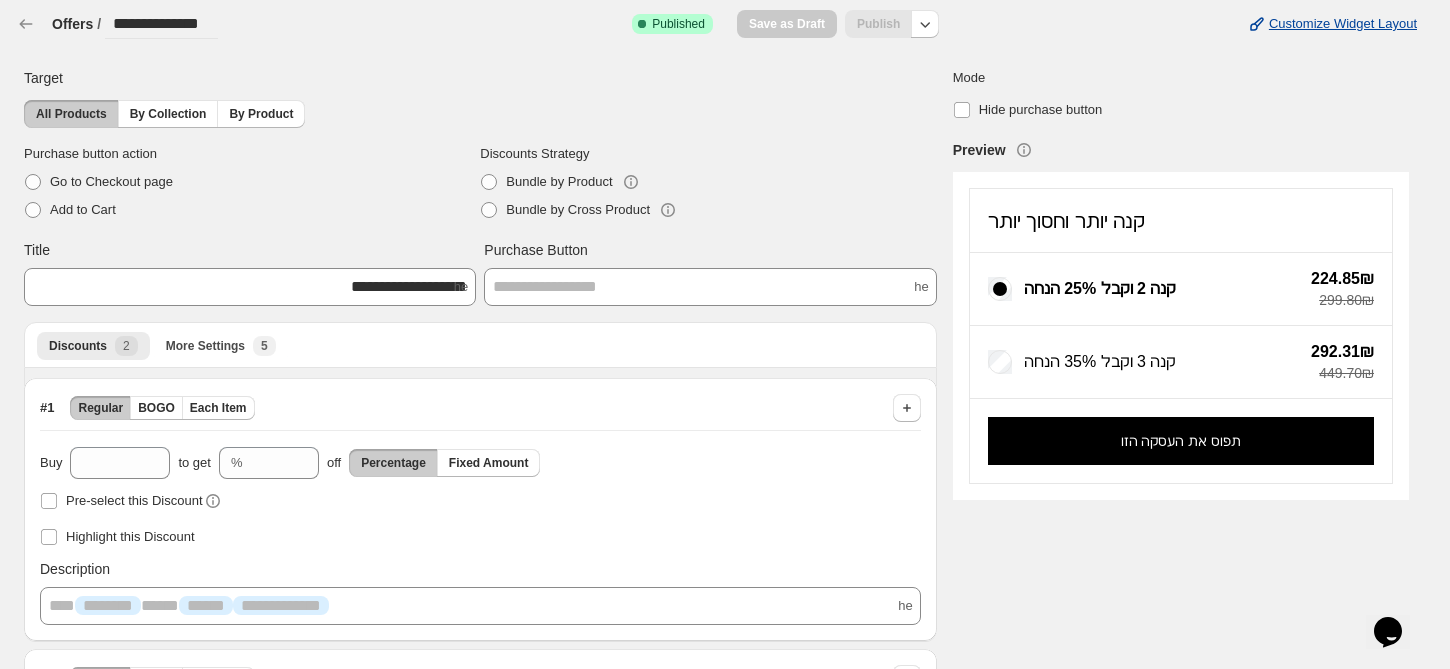 click on "Customize Widget Layout" at bounding box center (1343, 24) 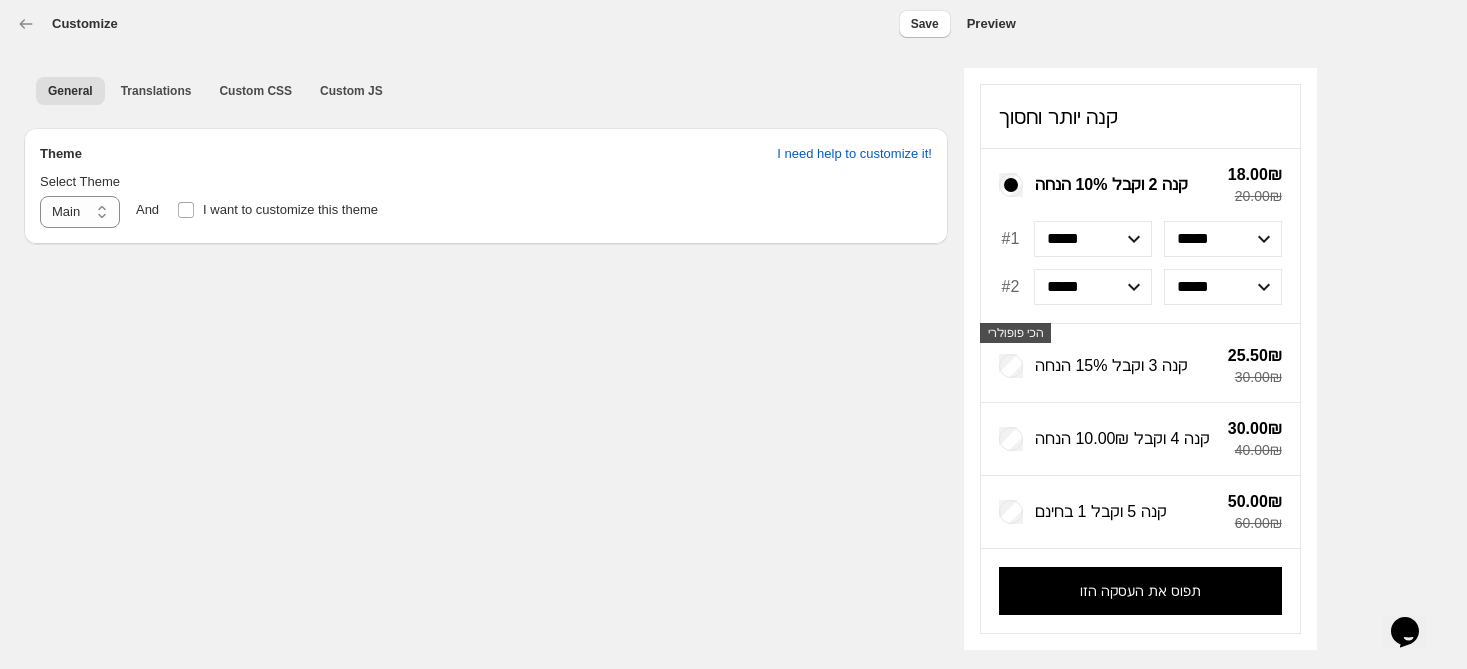 click on "Customize Save" at bounding box center (483, 24) 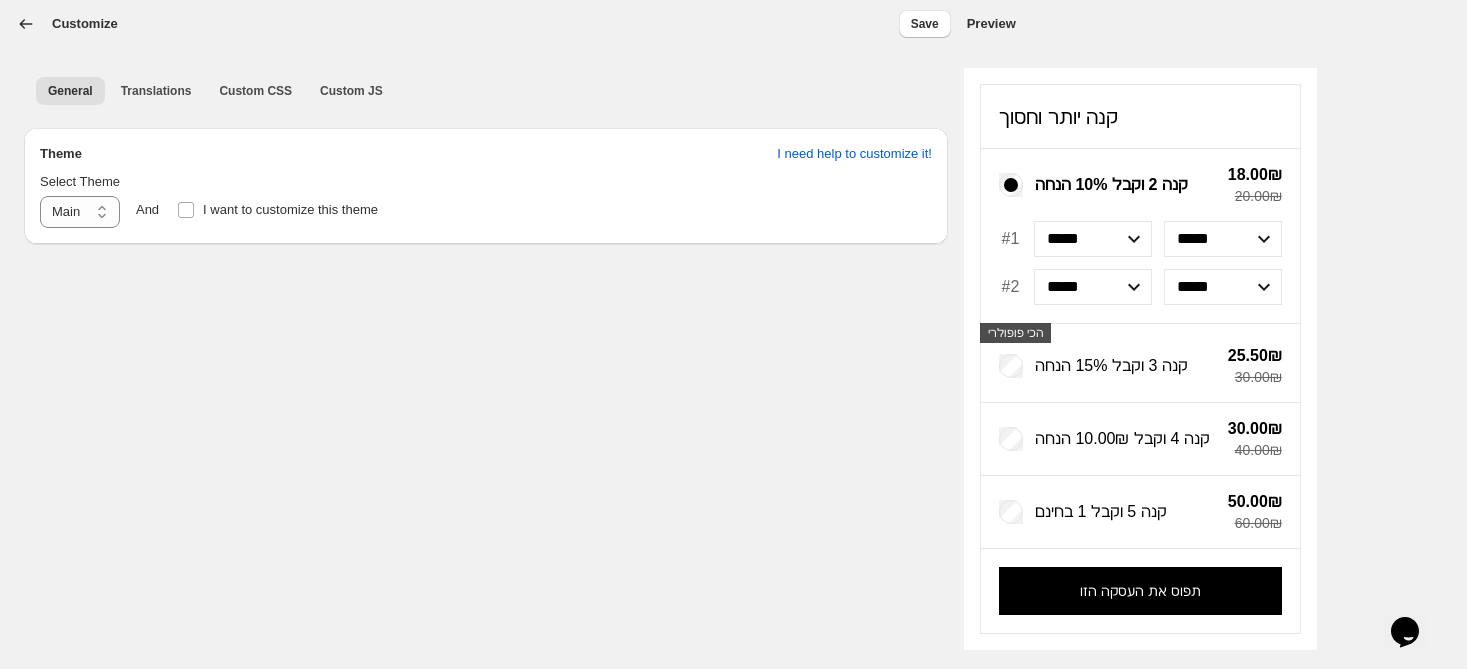 click 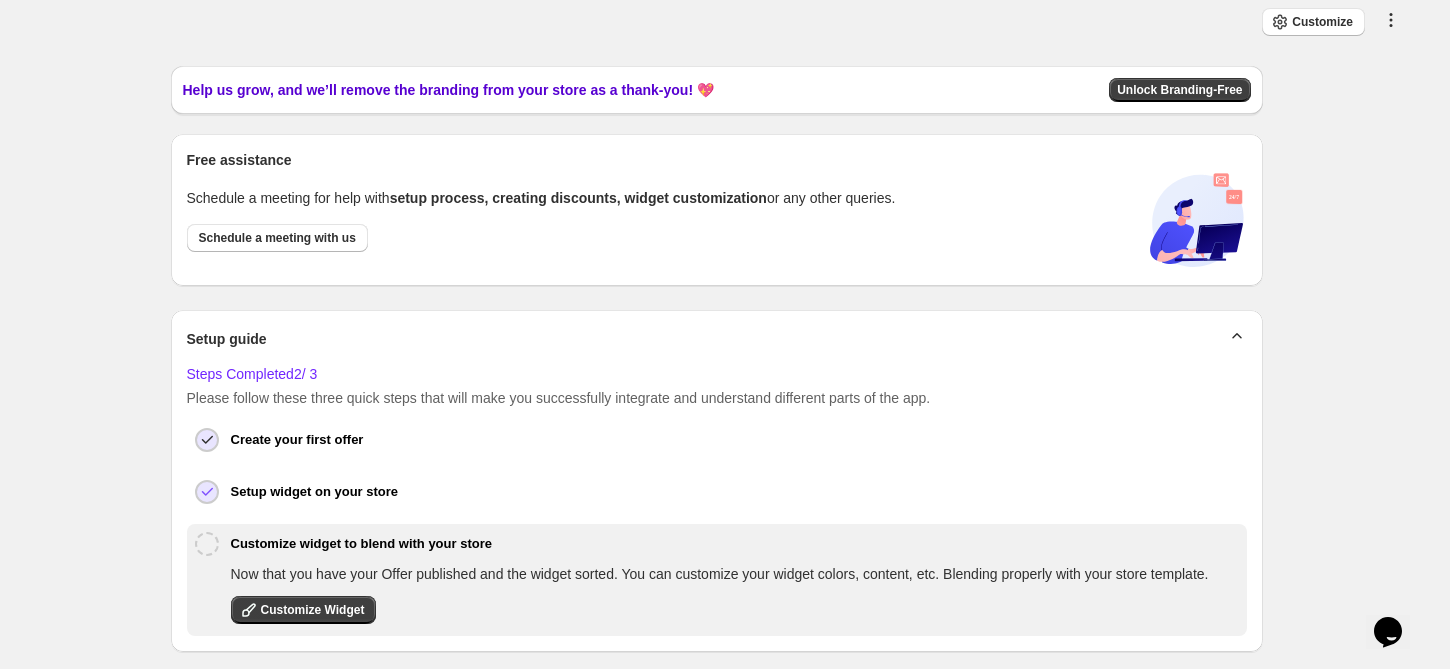 click 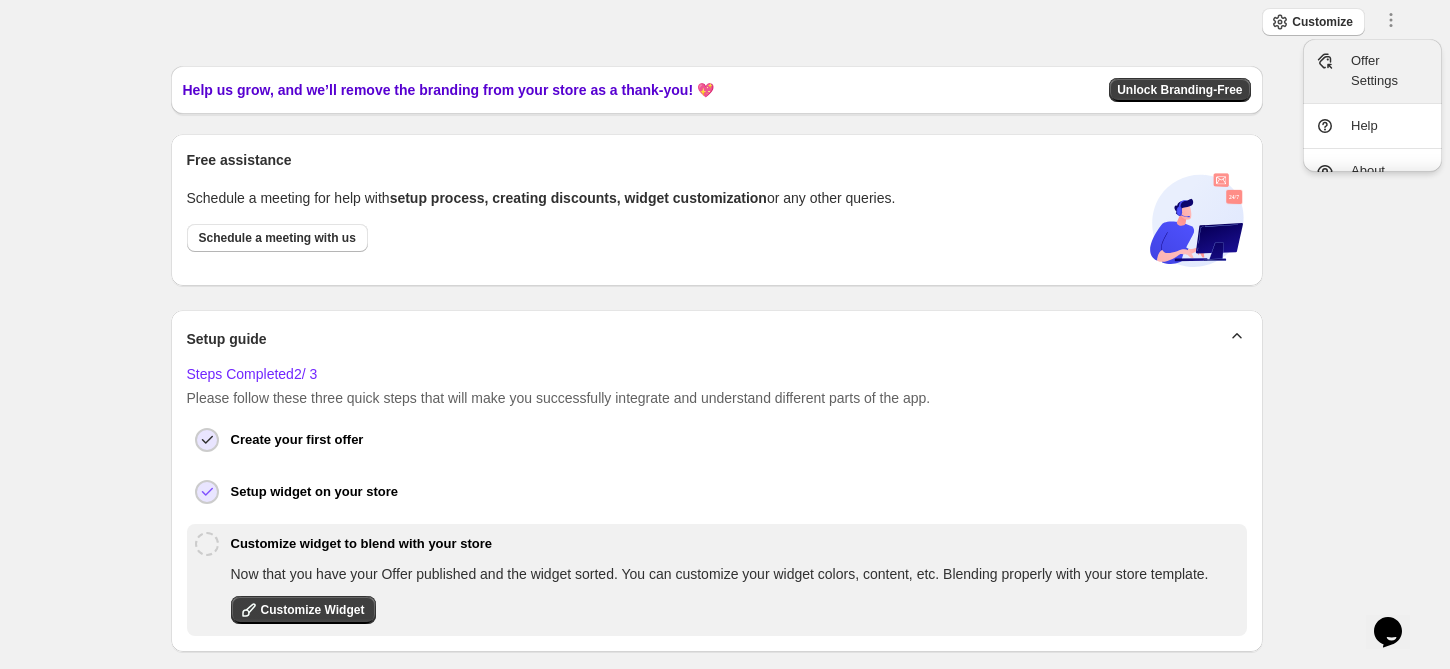 click on "Offer Settings" at bounding box center [1390, 71] 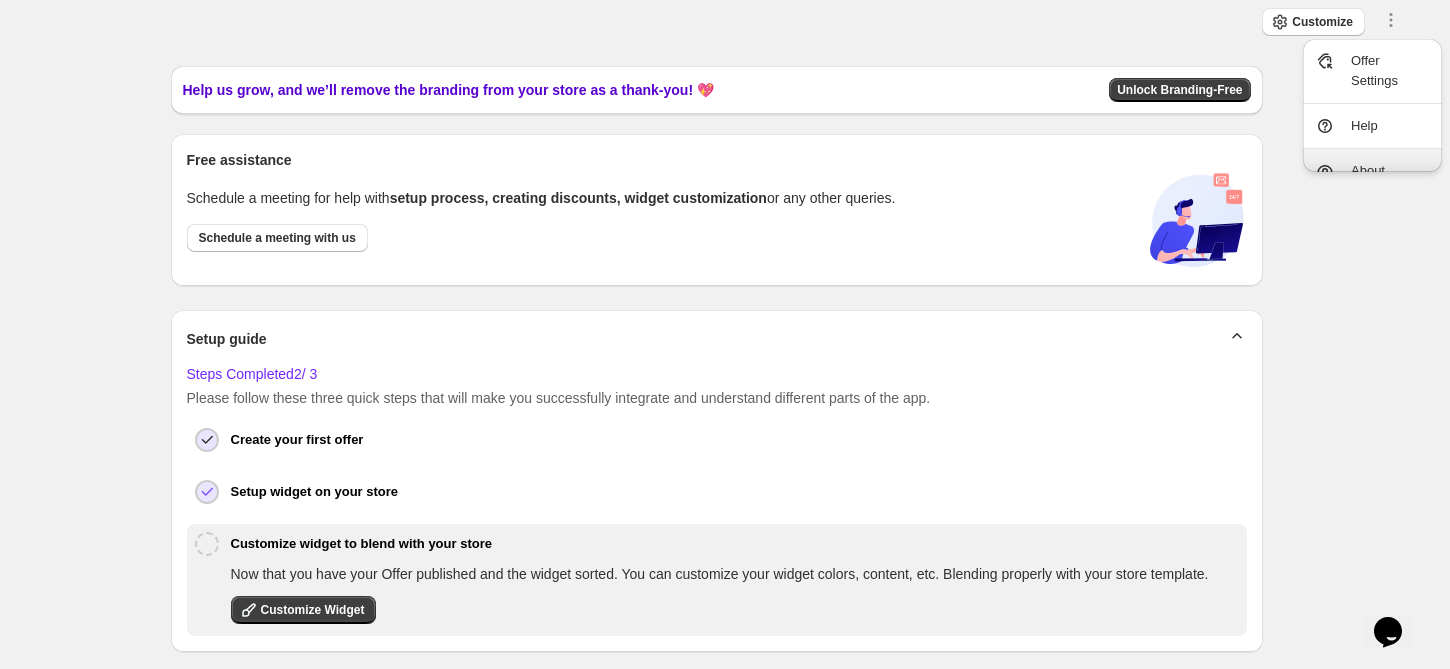 click on "About" at bounding box center (1372, 171) 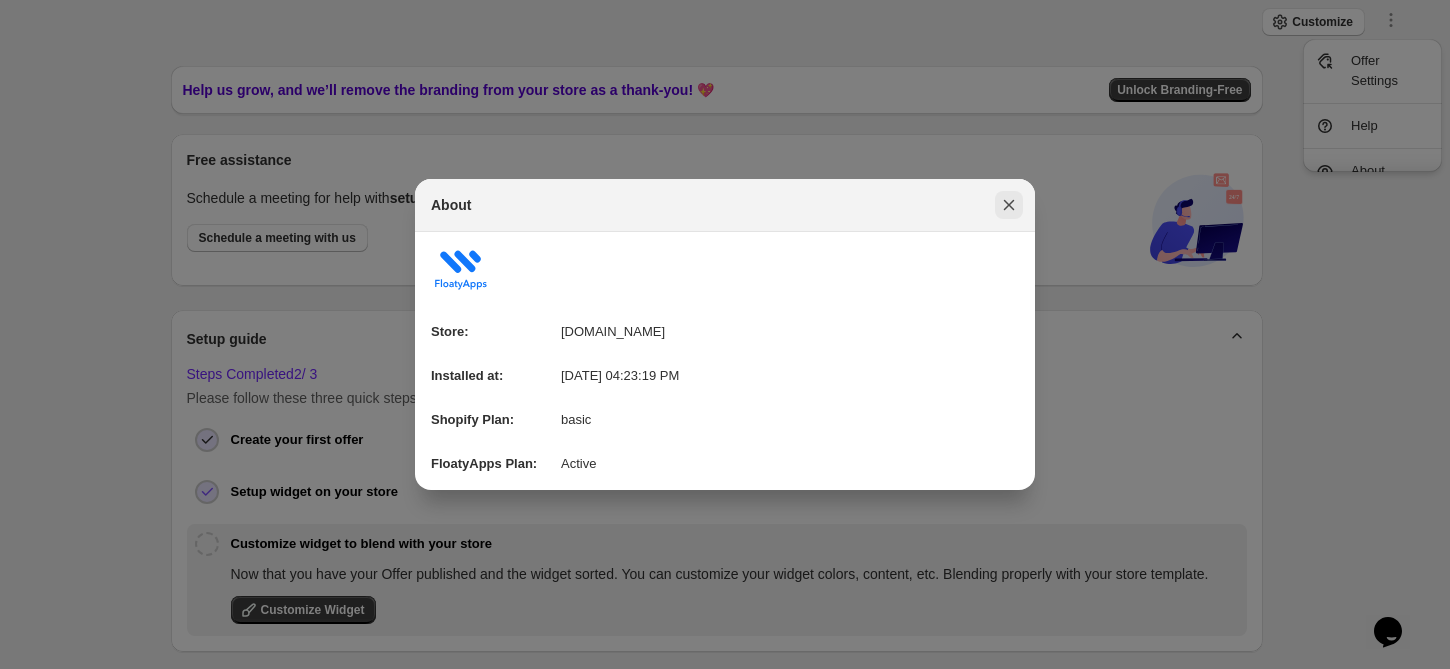 click 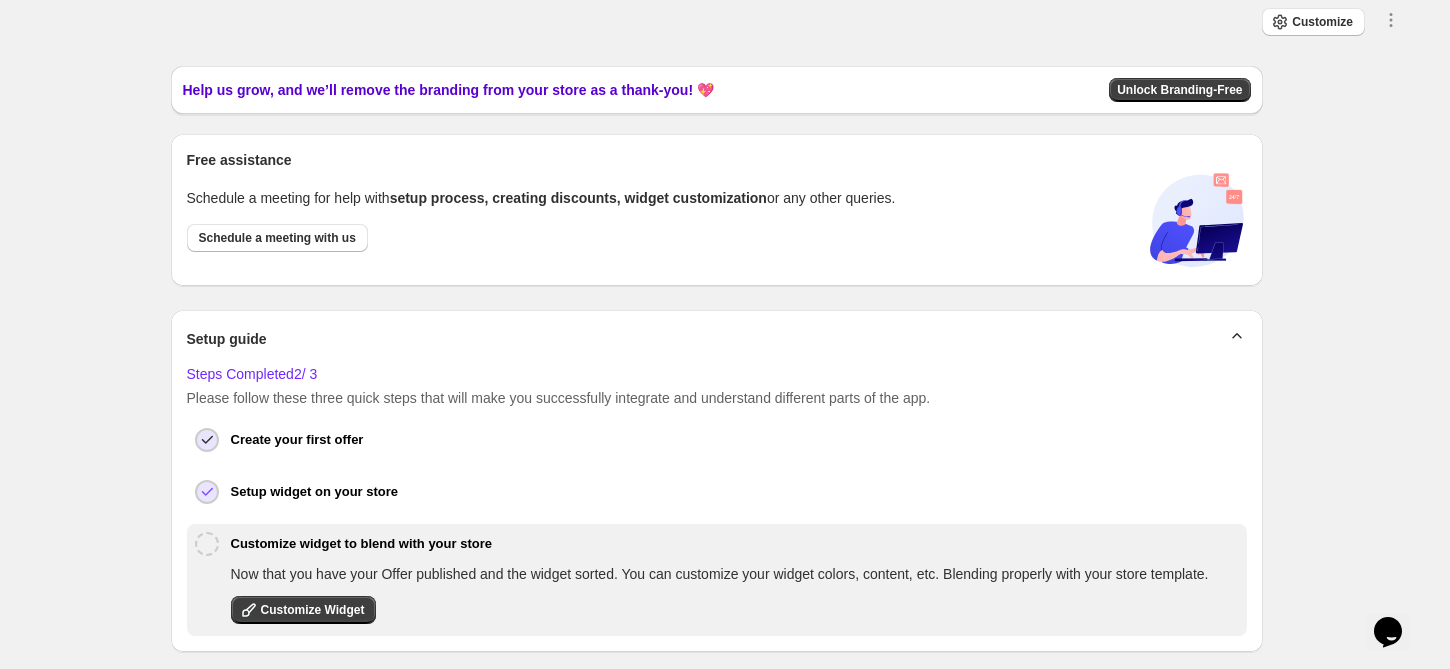 click on "Customize Save Close All discounts can be combined with: Product discounts Order discounts Shipping discounts" at bounding box center [716, 23] 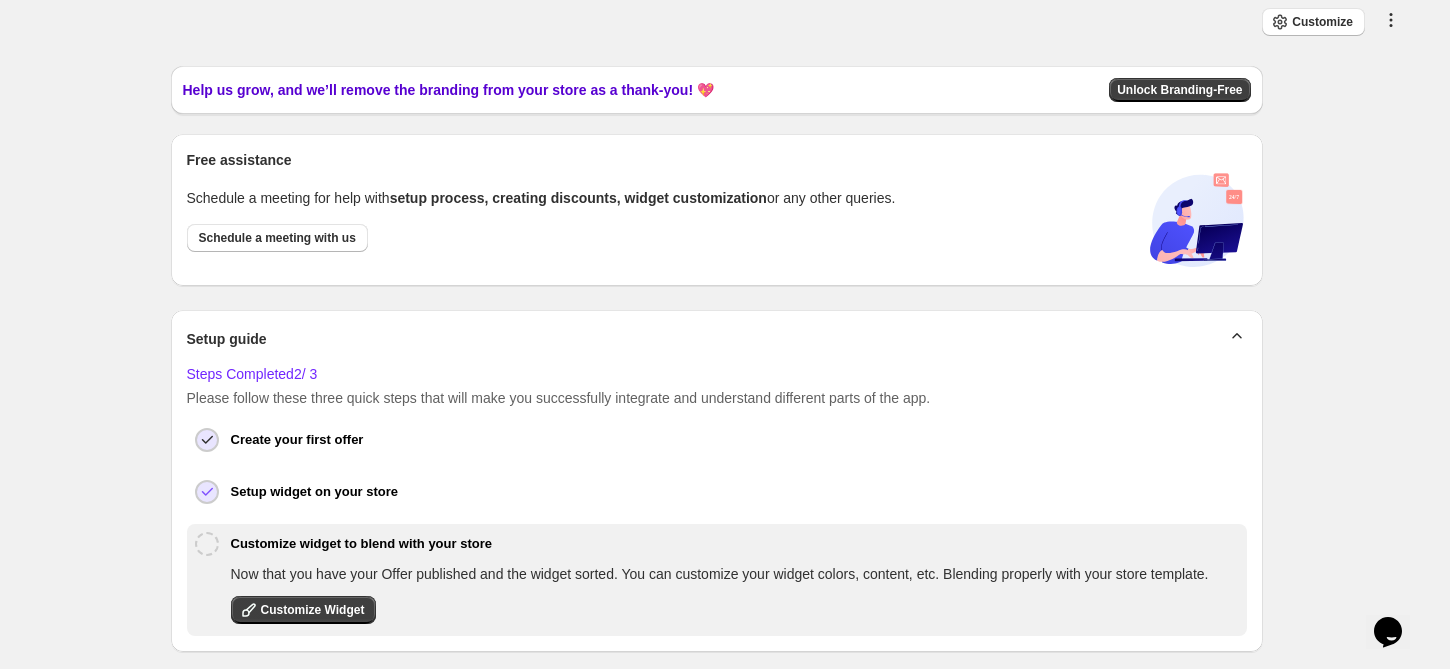 click 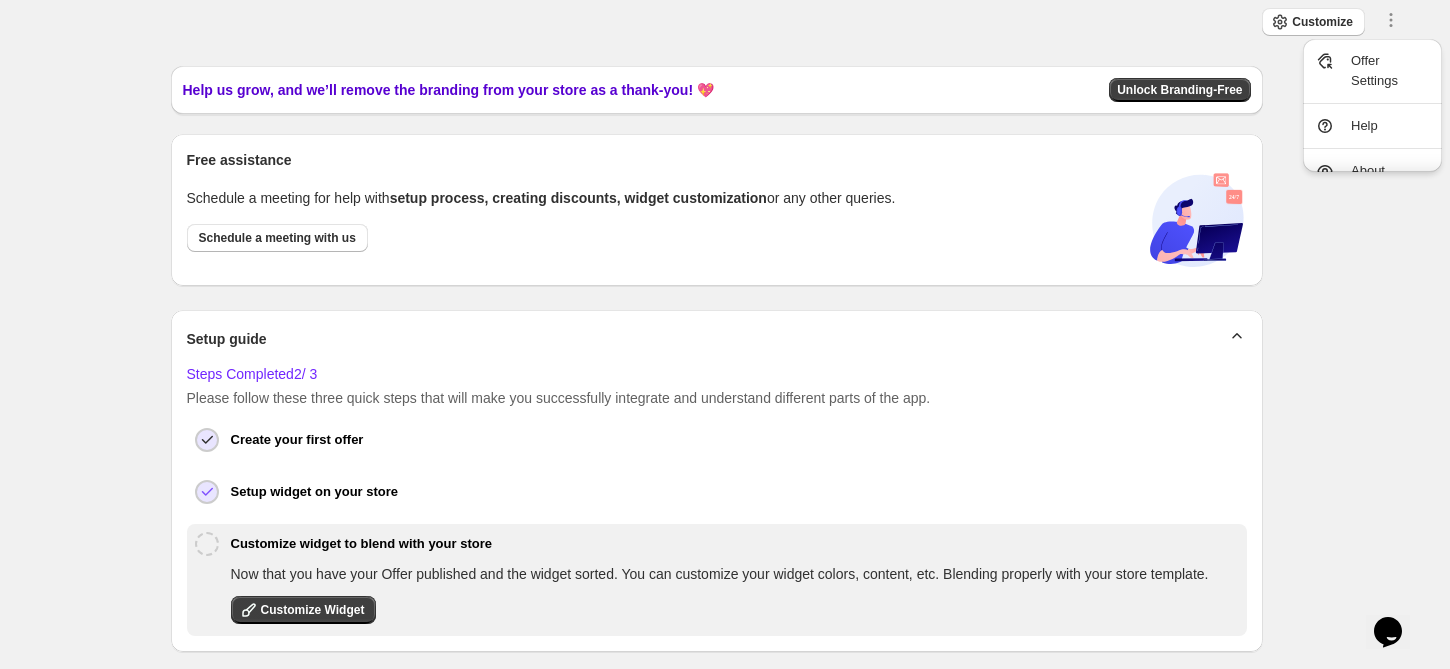 scroll, scrollTop: 19, scrollLeft: 0, axis: vertical 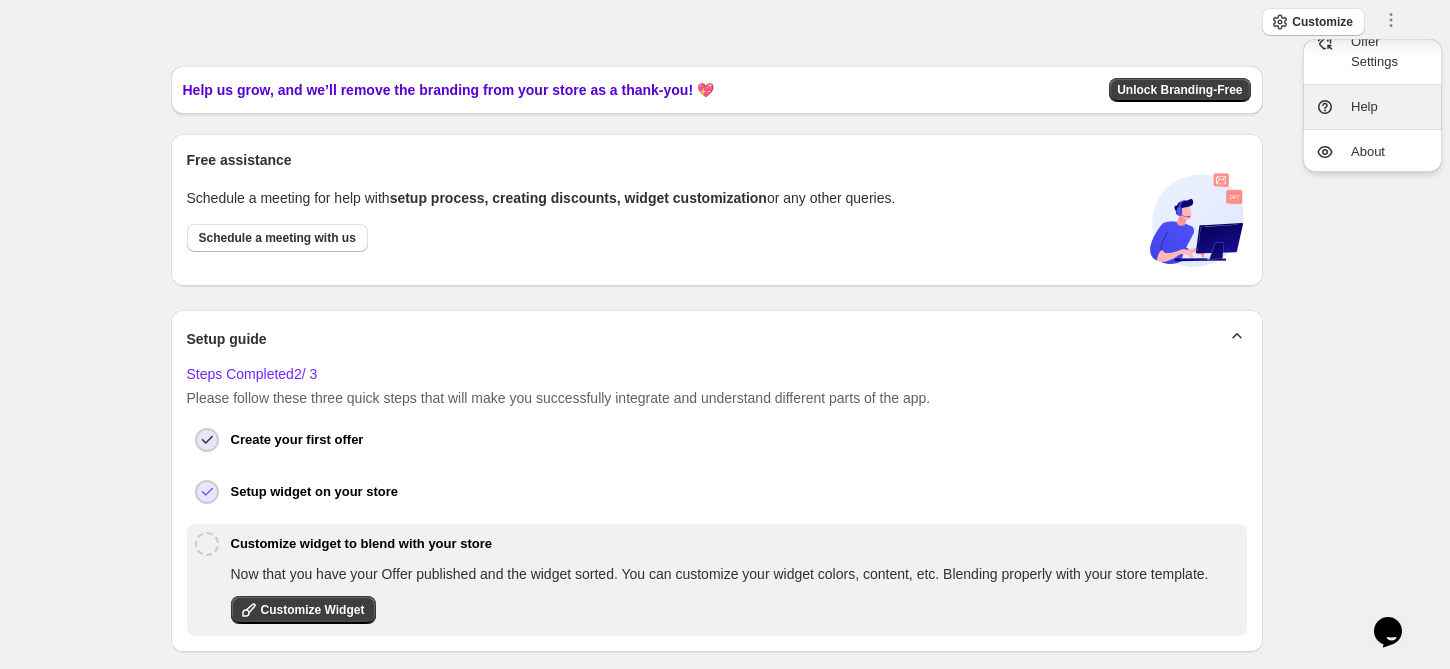 click on "Help" at bounding box center (1372, 107) 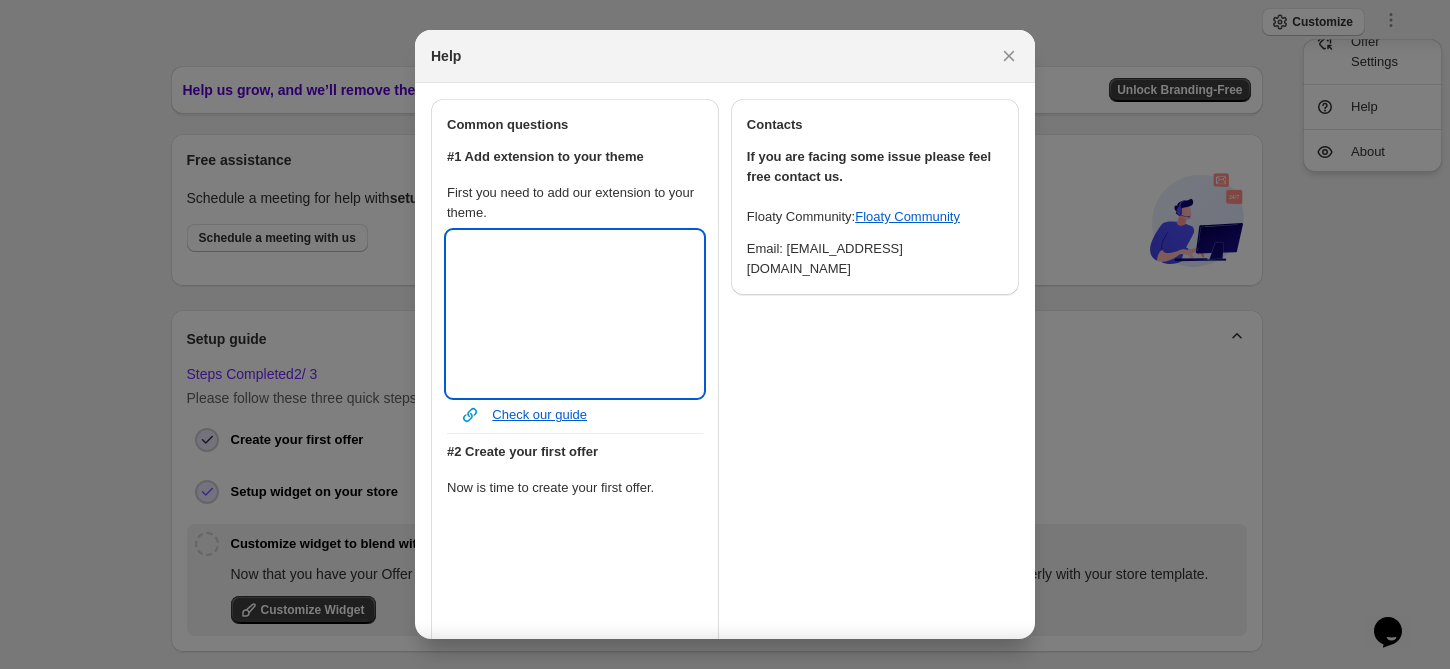 click at bounding box center [575, 314] 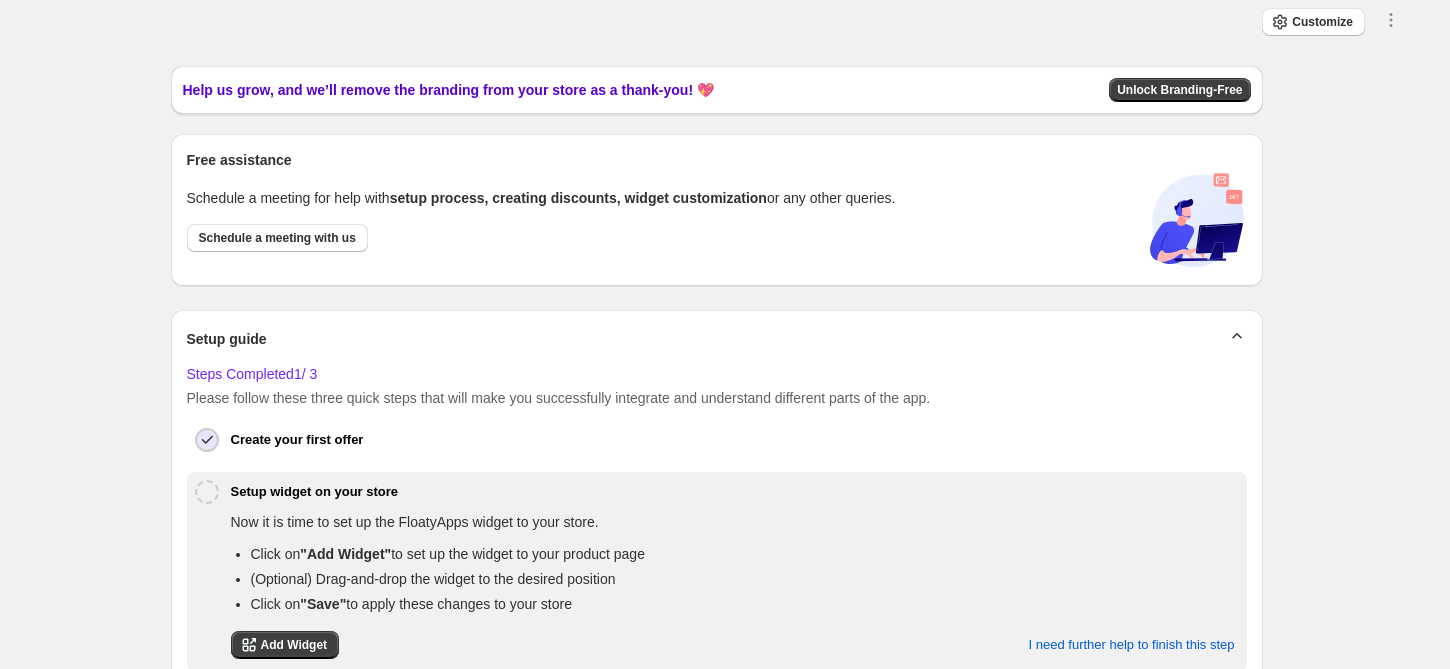 scroll, scrollTop: 0, scrollLeft: 0, axis: both 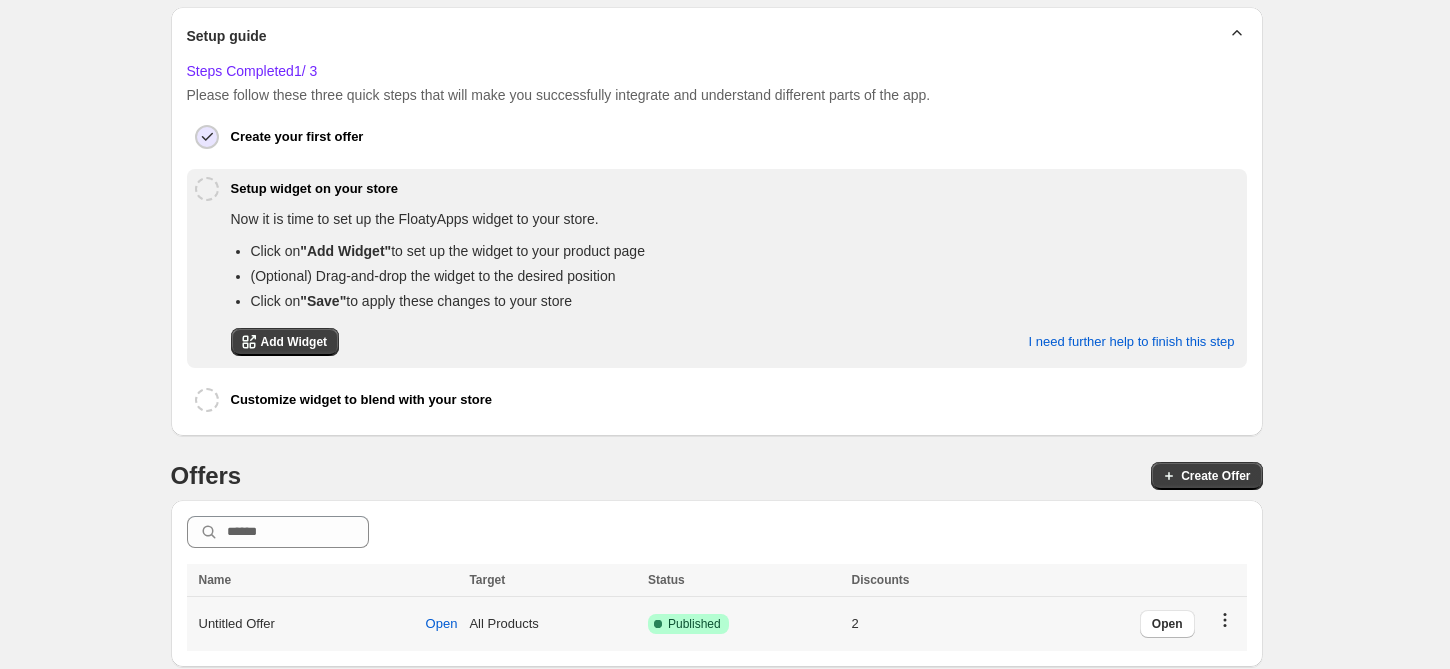 click 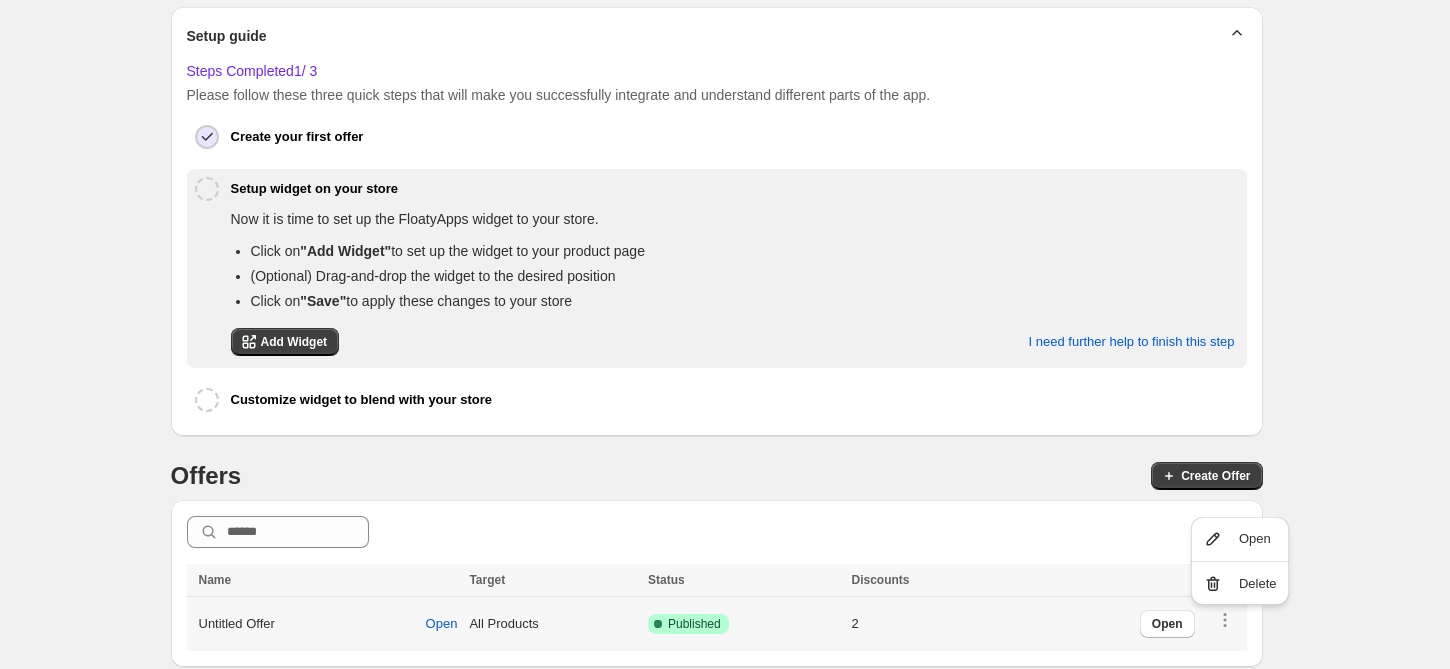 click on "Open" at bounding box center [1119, 624] 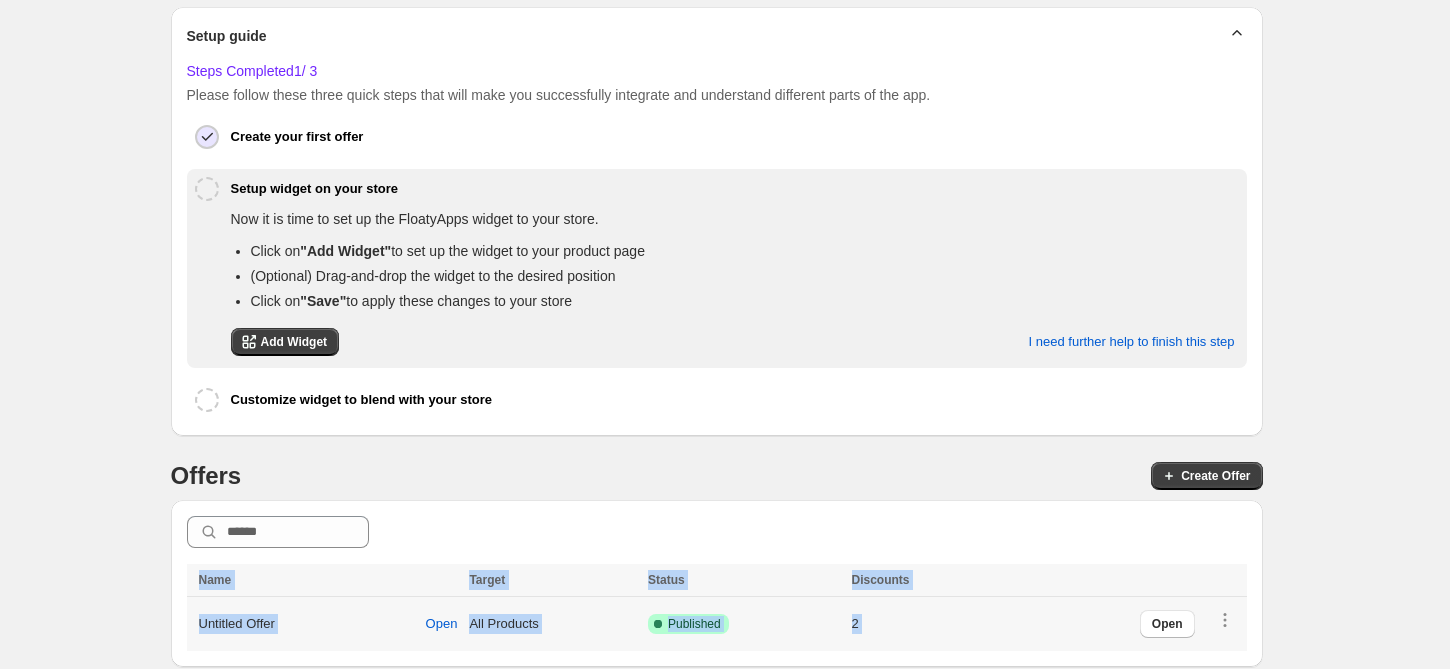click on "Open" at bounding box center [1119, 624] 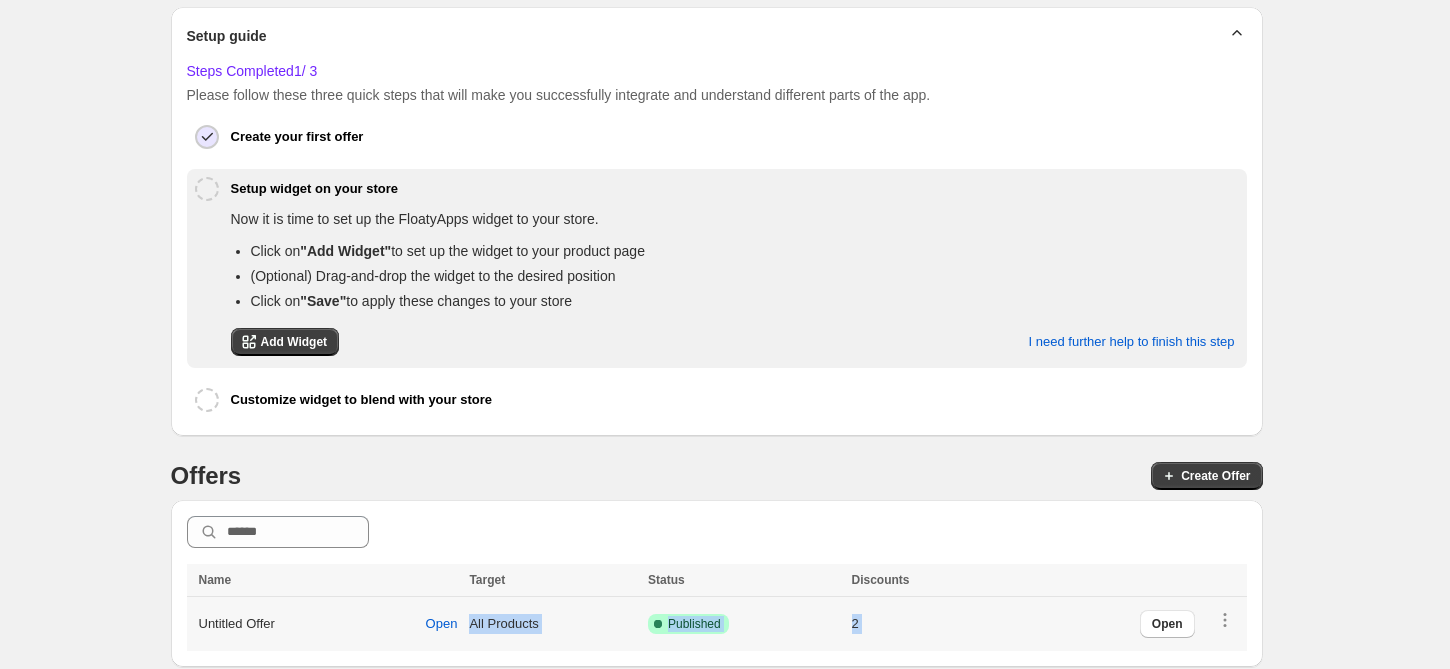 click on "Open" at bounding box center (1119, 624) 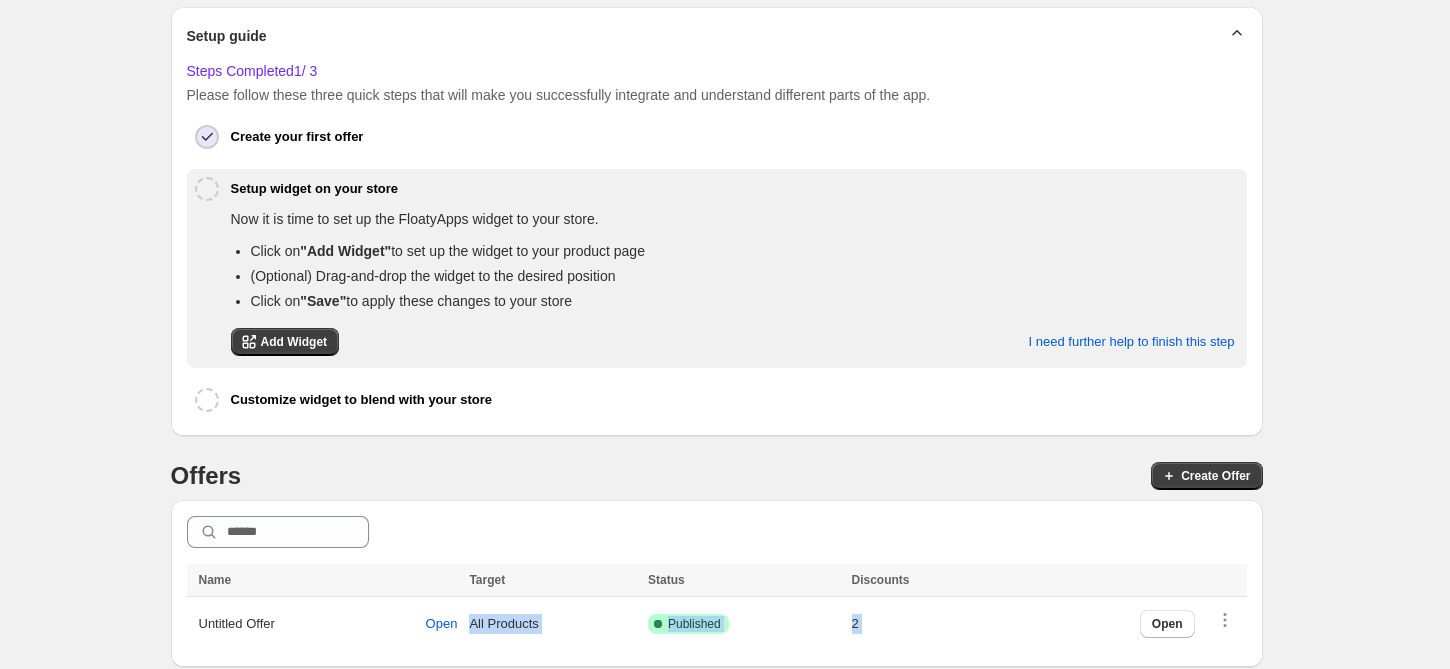 drag, startPoint x: 1359, startPoint y: 586, endPoint x: 1340, endPoint y: 594, distance: 20.615528 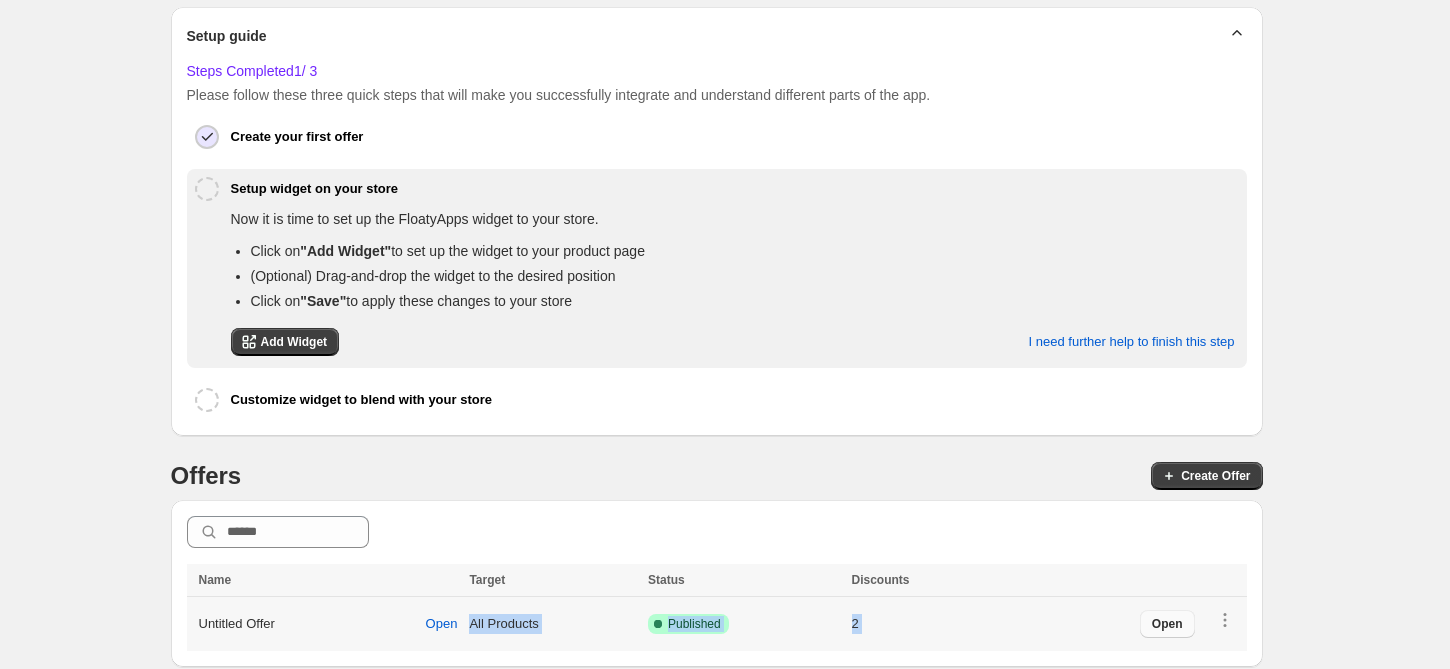 click on "Open" at bounding box center [1167, 624] 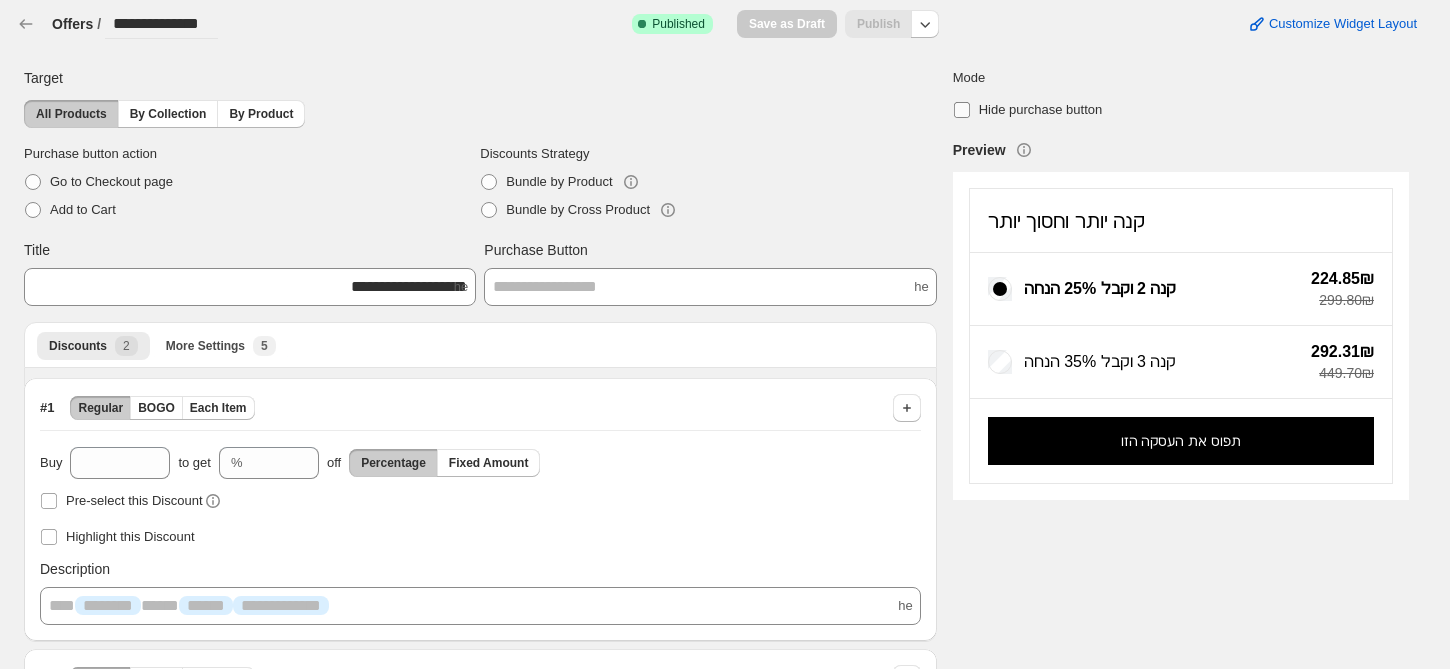 click on "Hide purchase button" at bounding box center (1041, 109) 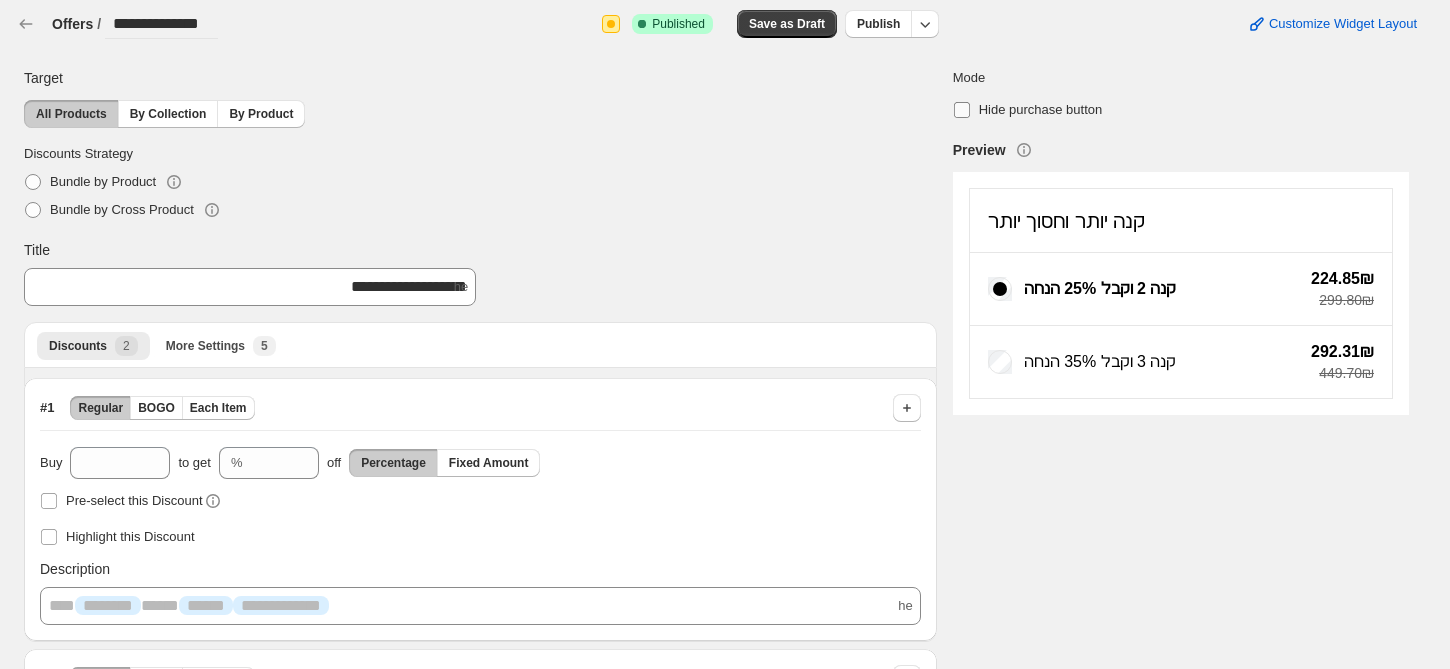 click on "Hide purchase button" at bounding box center [1041, 109] 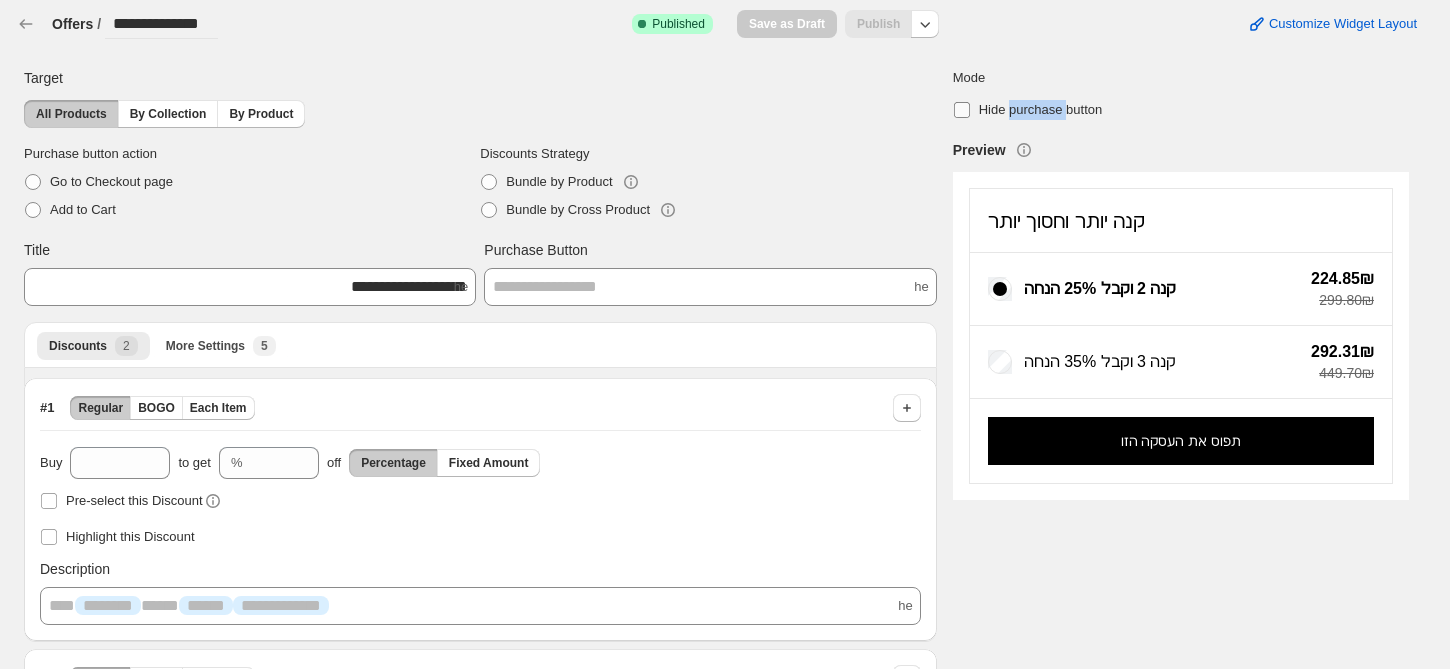 click on "Hide purchase button" at bounding box center [1041, 109] 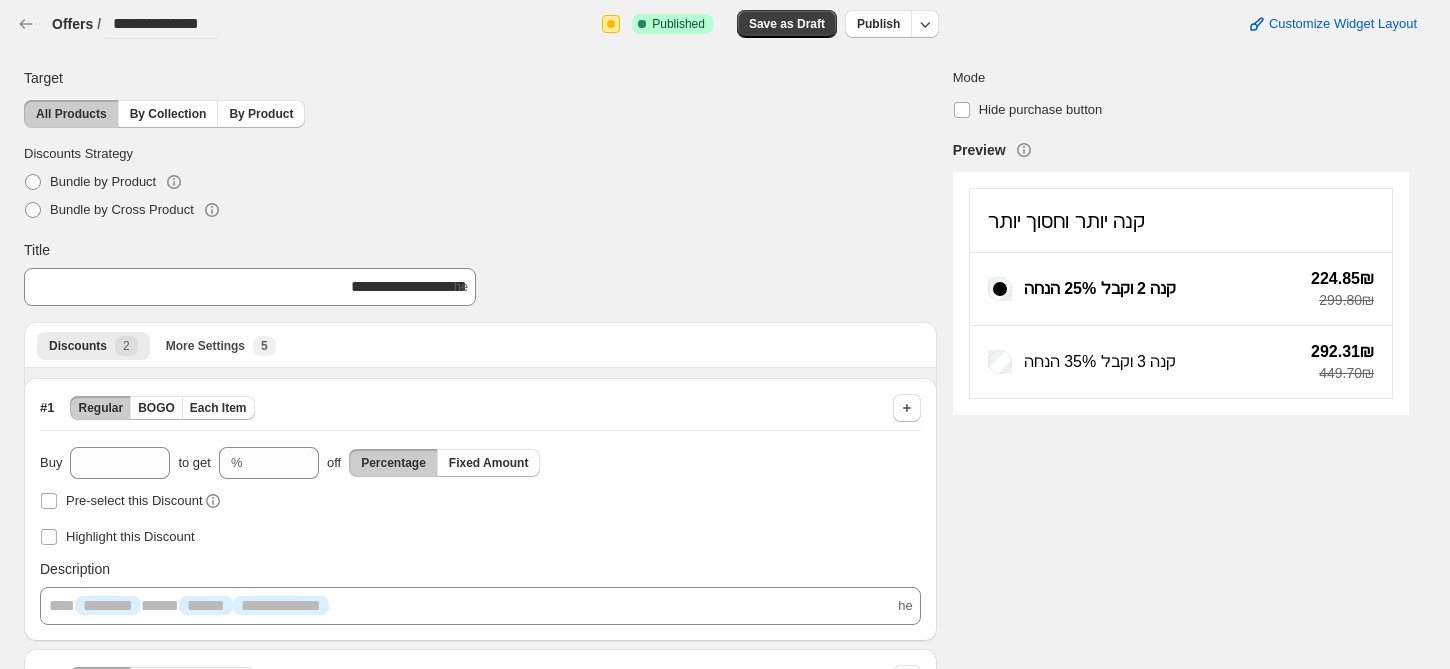 click on "Mode Hide purchase button Preview קנה יותר וחסוך יותר קנה 2 וקבל 25% הנחה 224.85₪ 299.80₪ קנה 3 וקבל 35% הנחה 292.31₪ 449.70₪" at bounding box center (1181, 241) 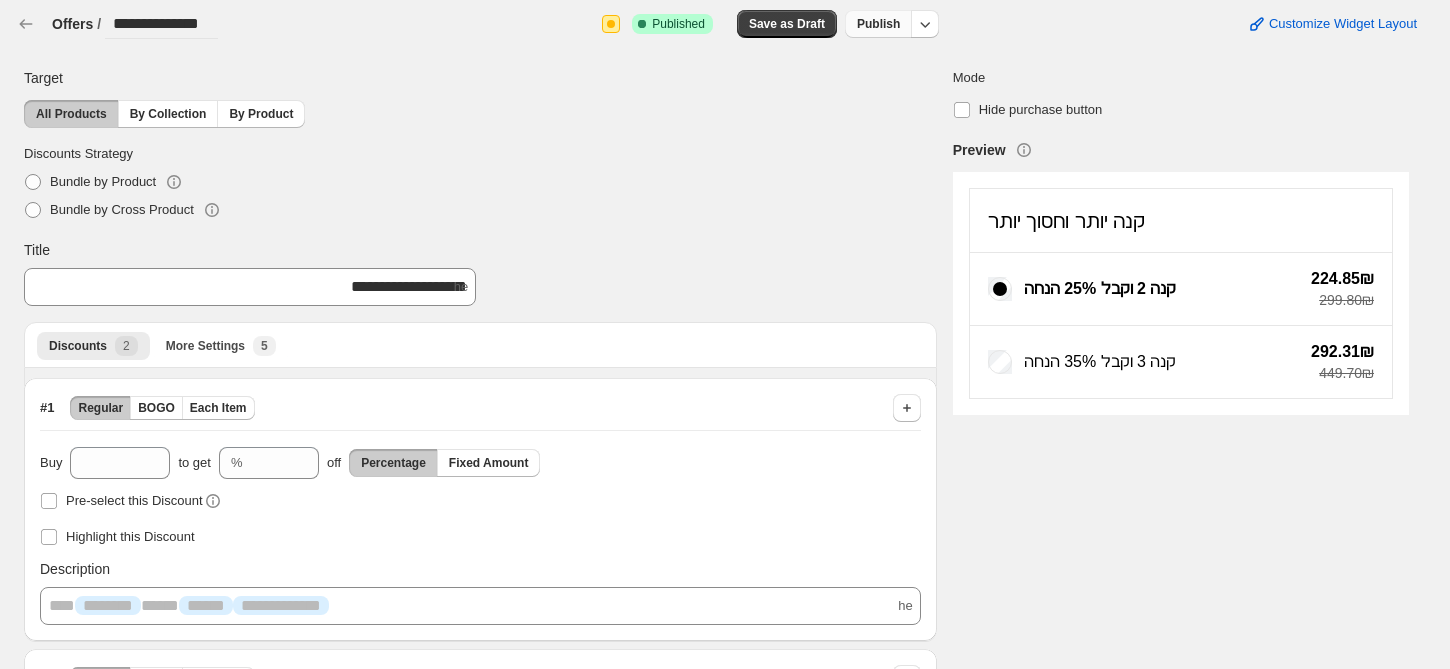 click on "Publish" at bounding box center [878, 24] 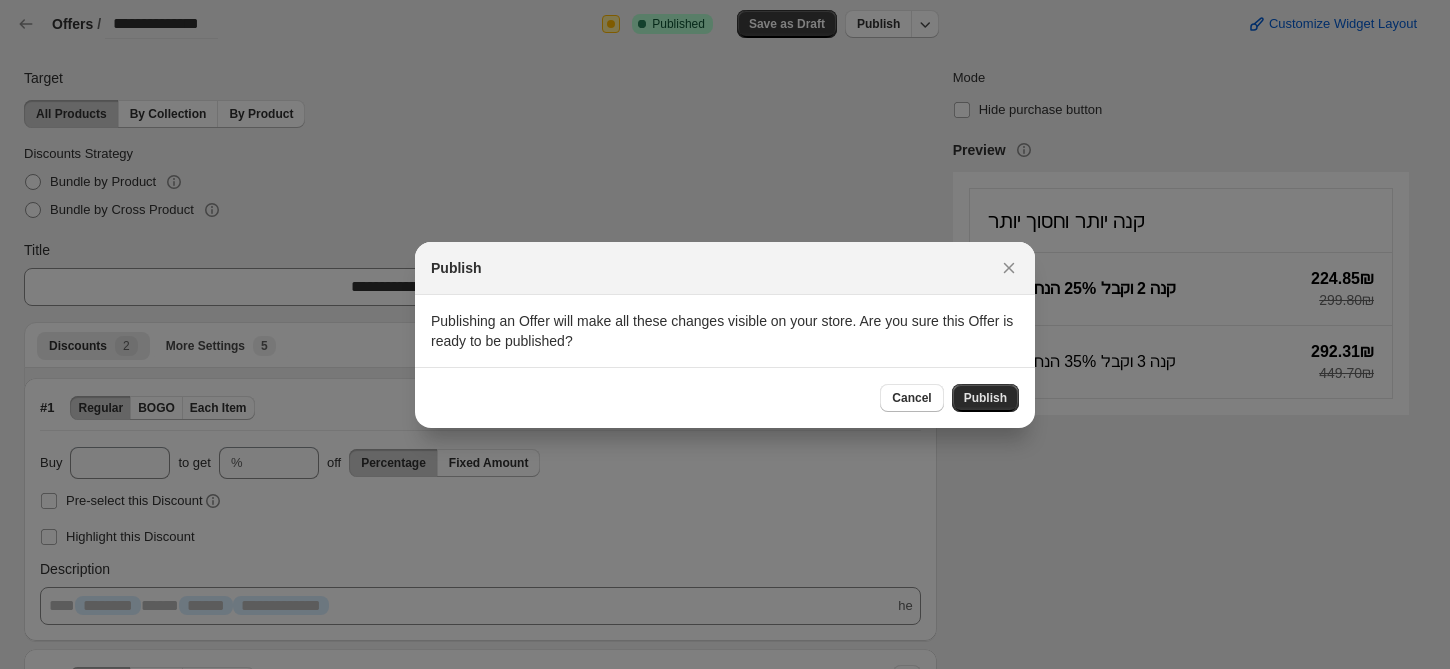 click on "Publish" at bounding box center [985, 398] 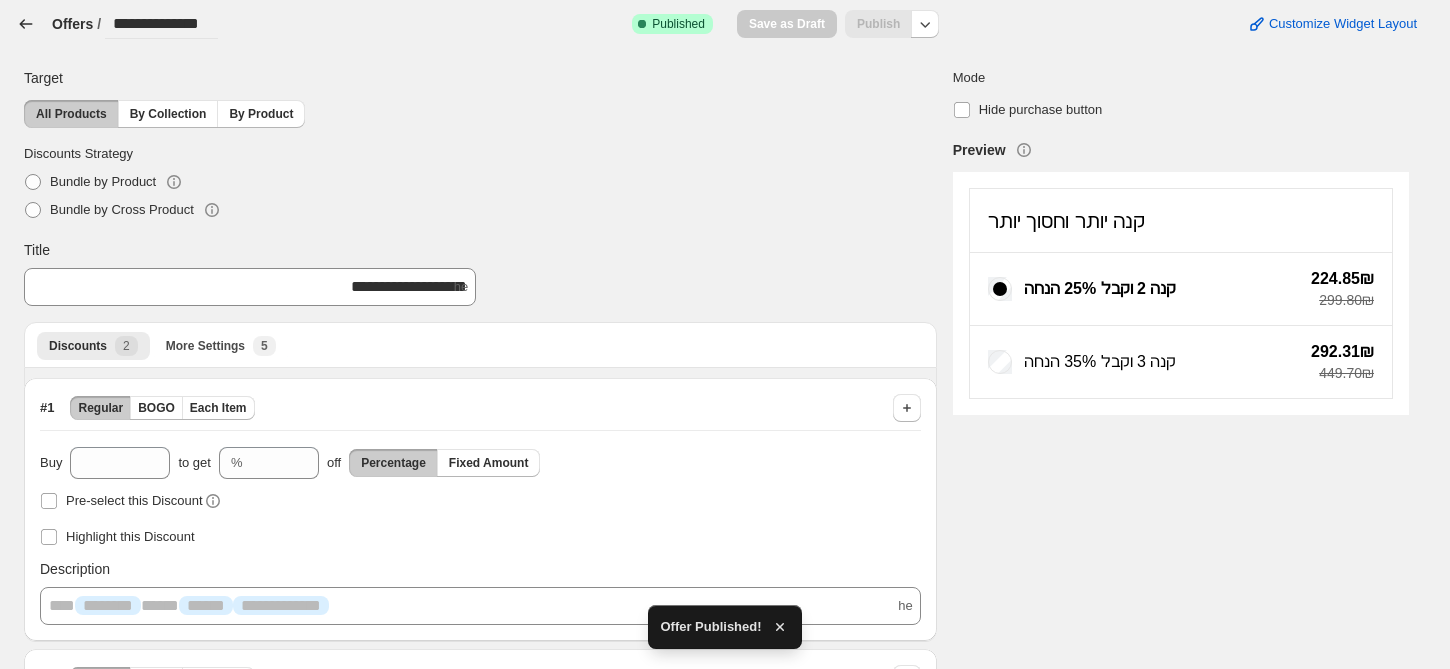 click 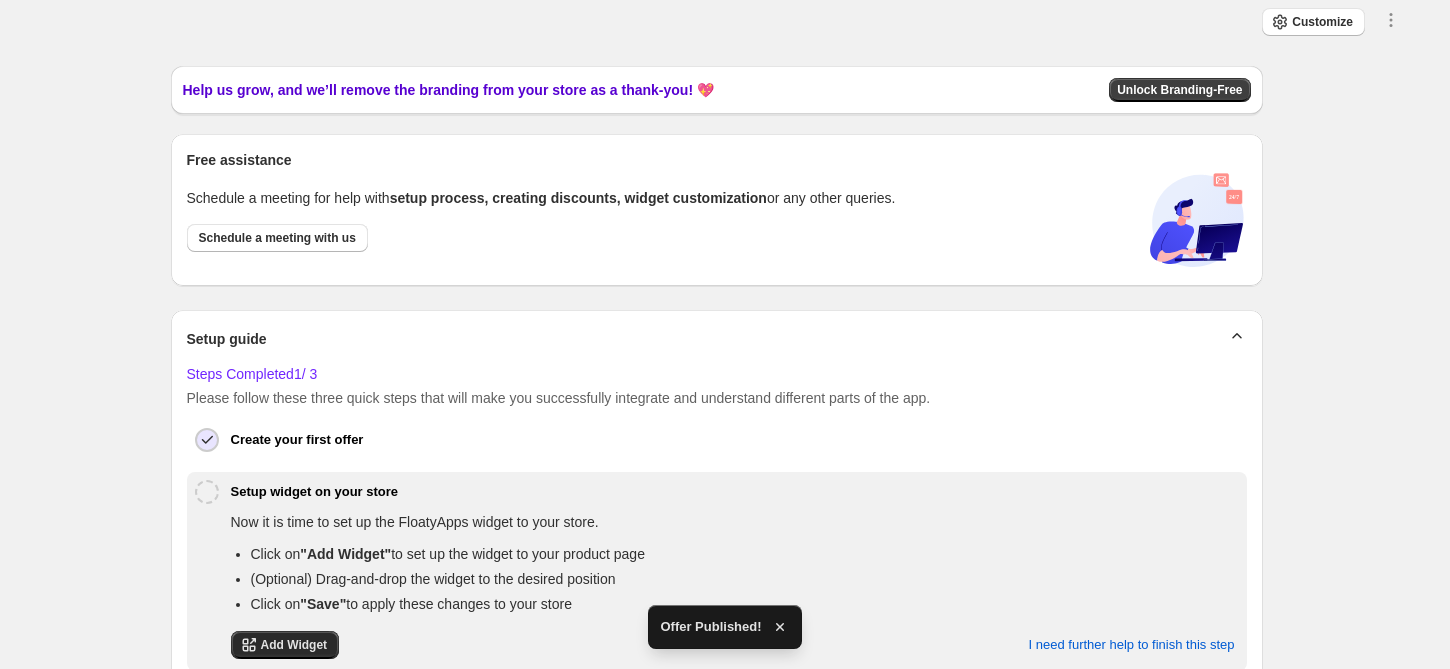 click on "Add Widget" at bounding box center [294, 645] 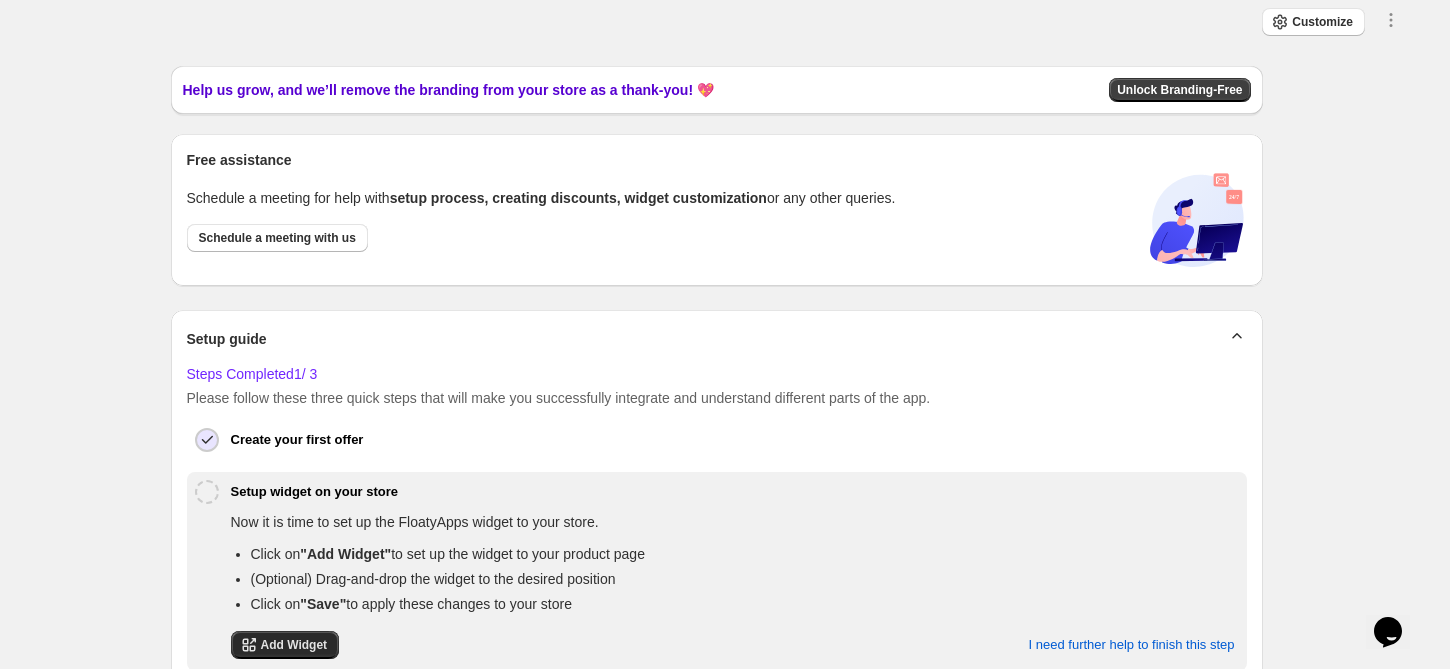 scroll, scrollTop: 0, scrollLeft: 0, axis: both 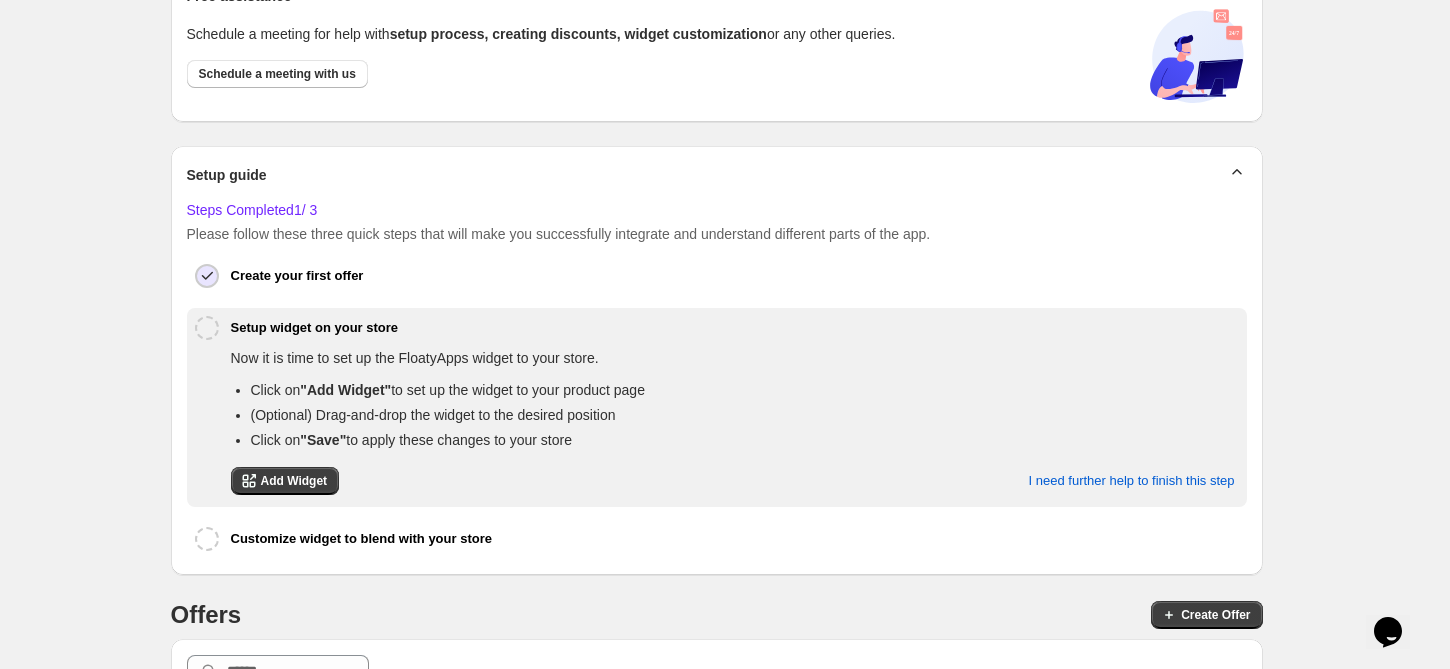 click on "Please follow these three quick steps that will make you successfully integrate and understand different parts of the app." at bounding box center (717, 234) 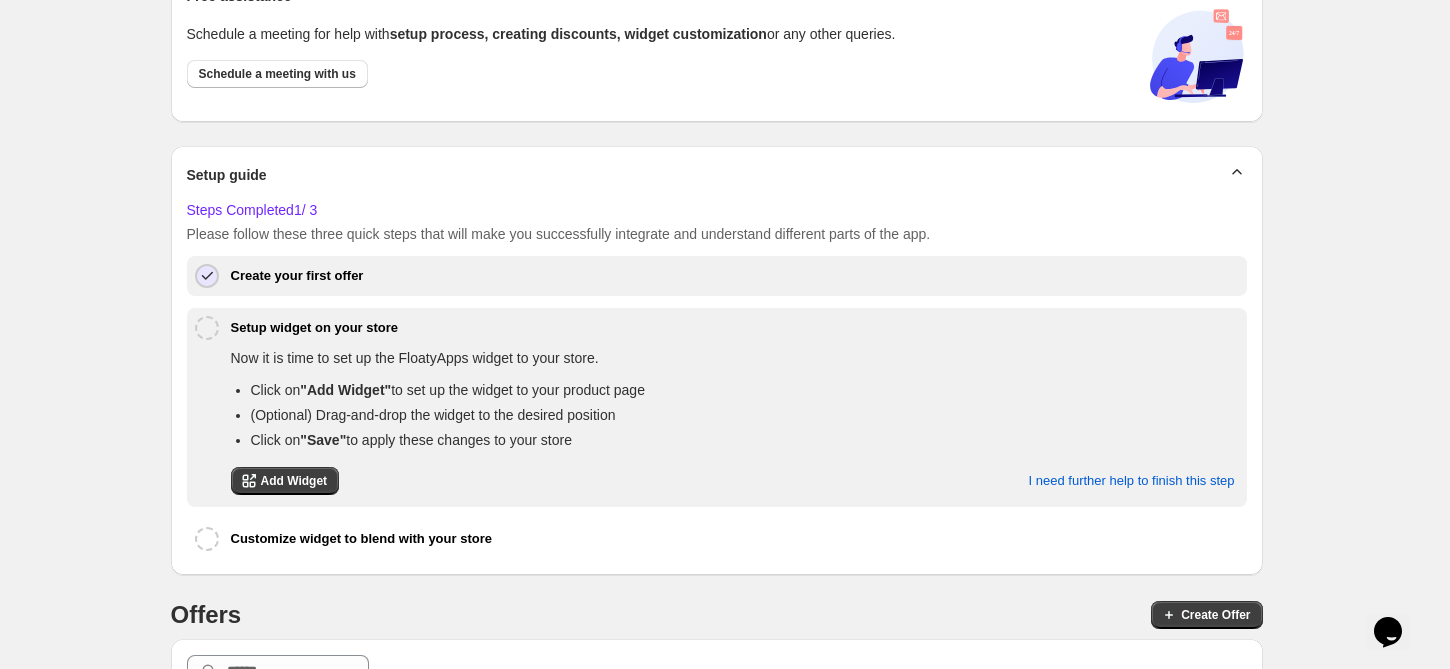 click on "Create your first offer" at bounding box center [717, 276] 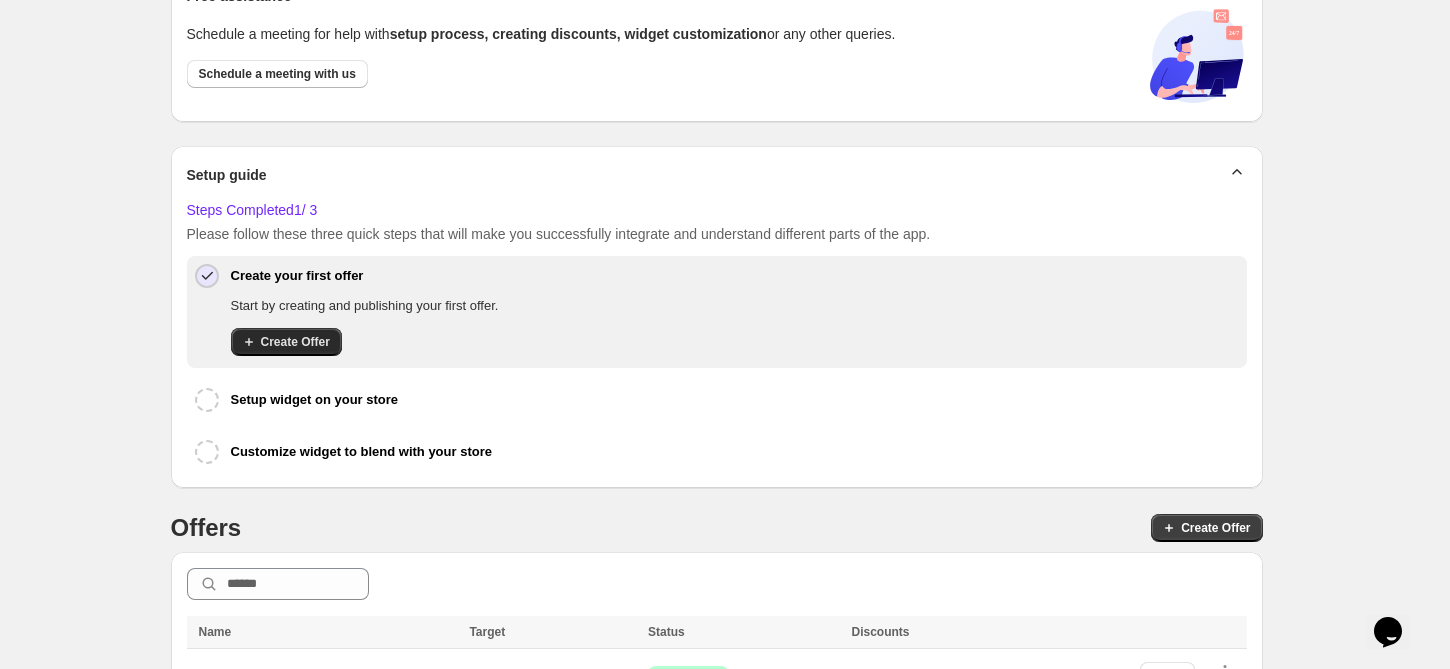 click on "Create Offer" at bounding box center [295, 342] 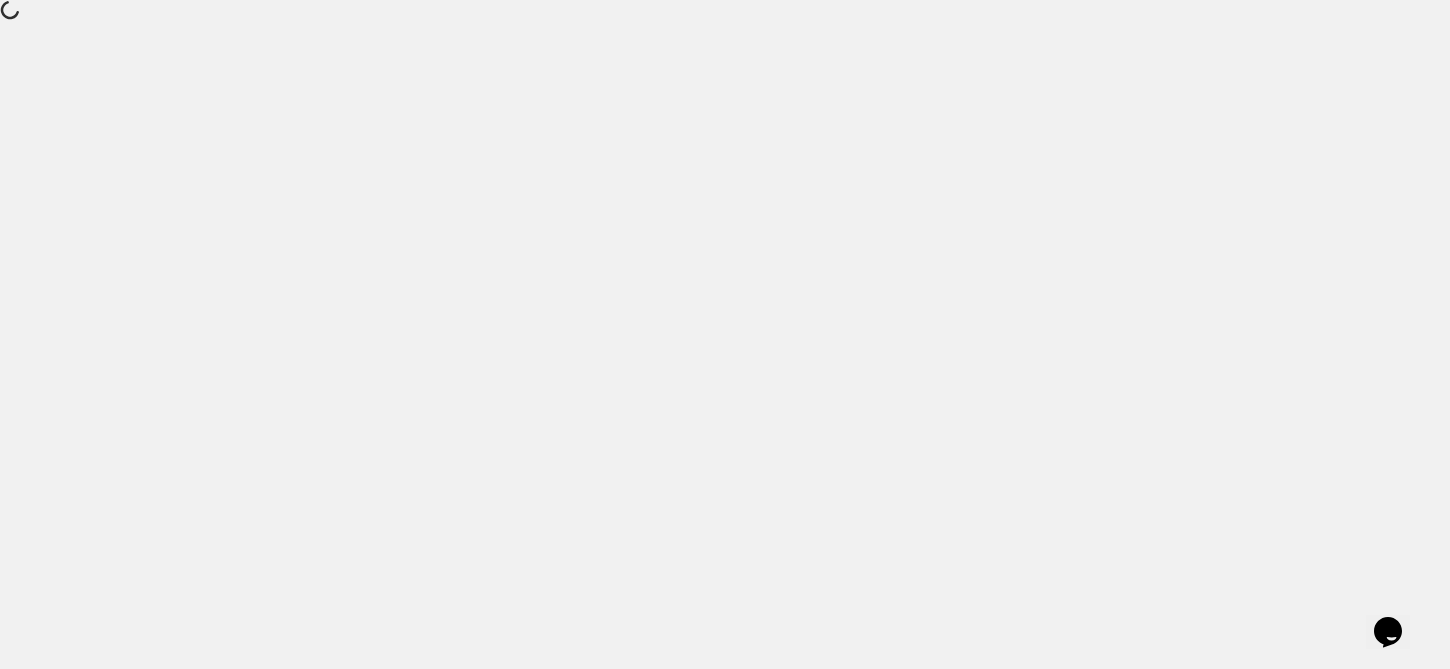 scroll, scrollTop: 0, scrollLeft: 0, axis: both 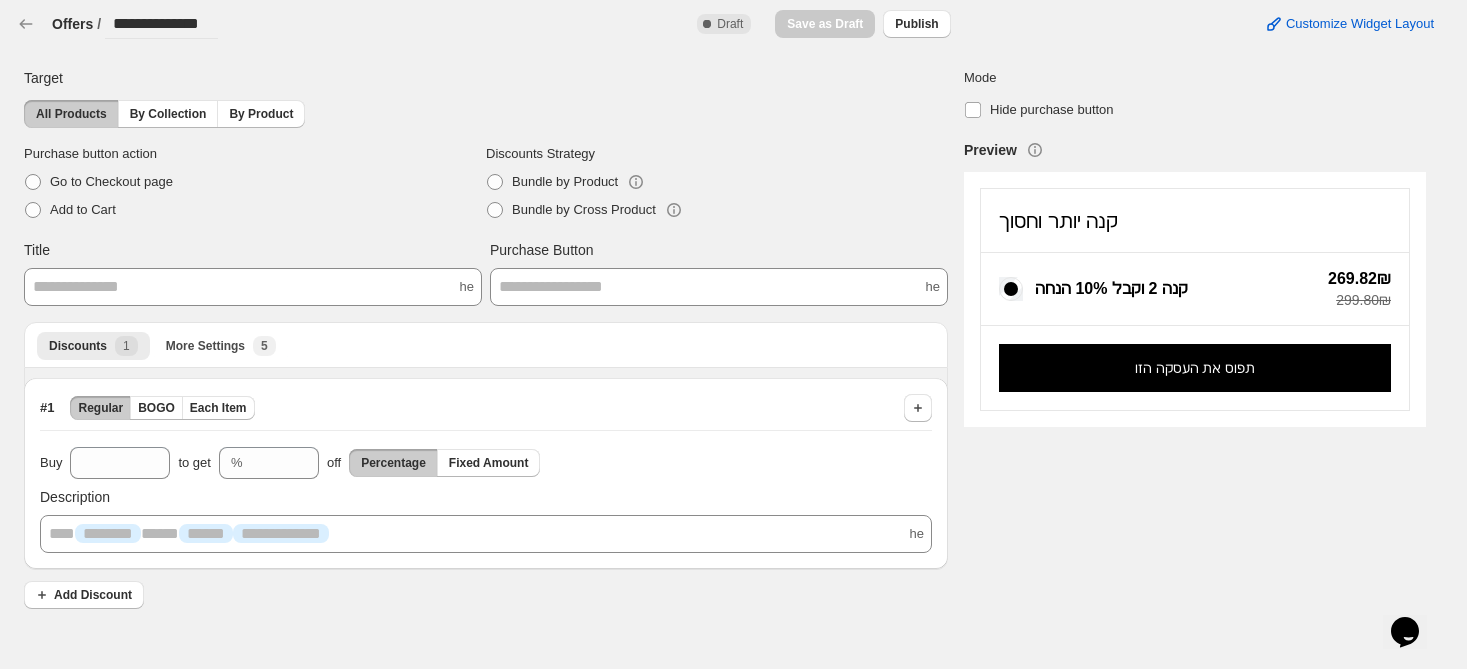 click on "Customize Widget Layout" at bounding box center (1200, 24) 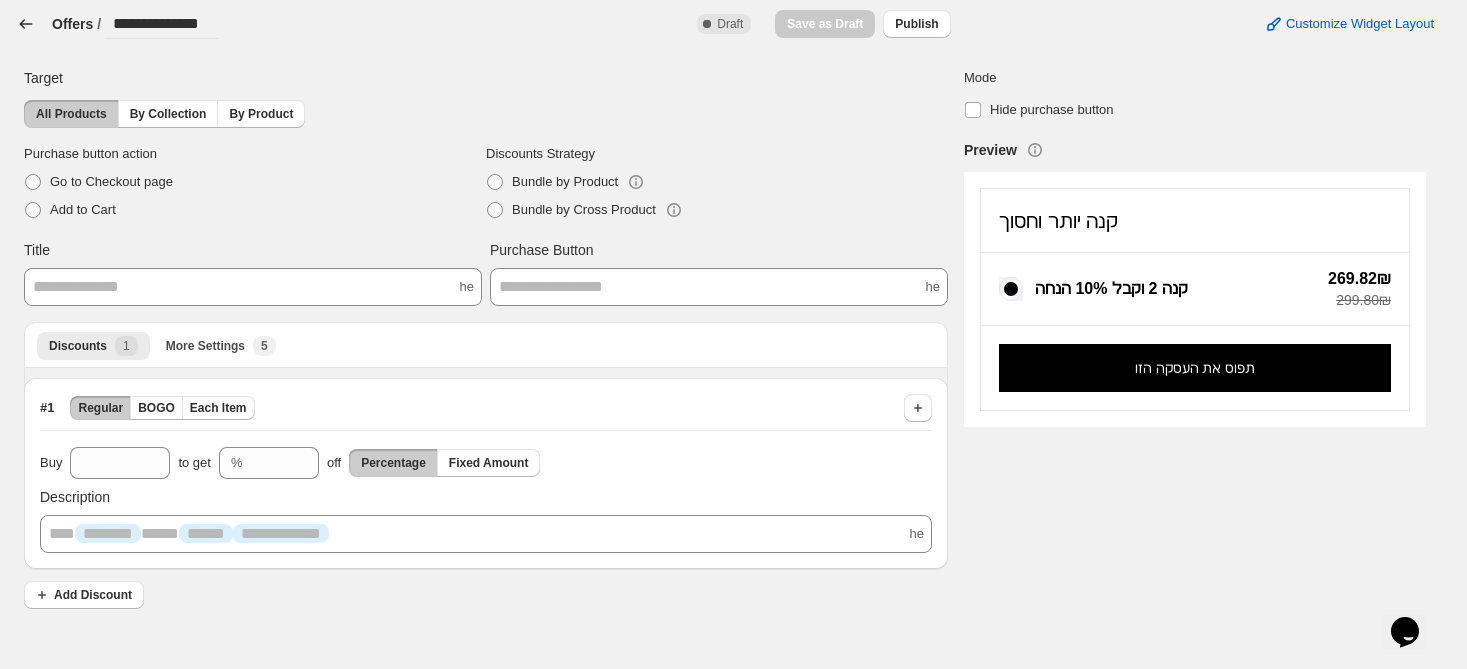 click 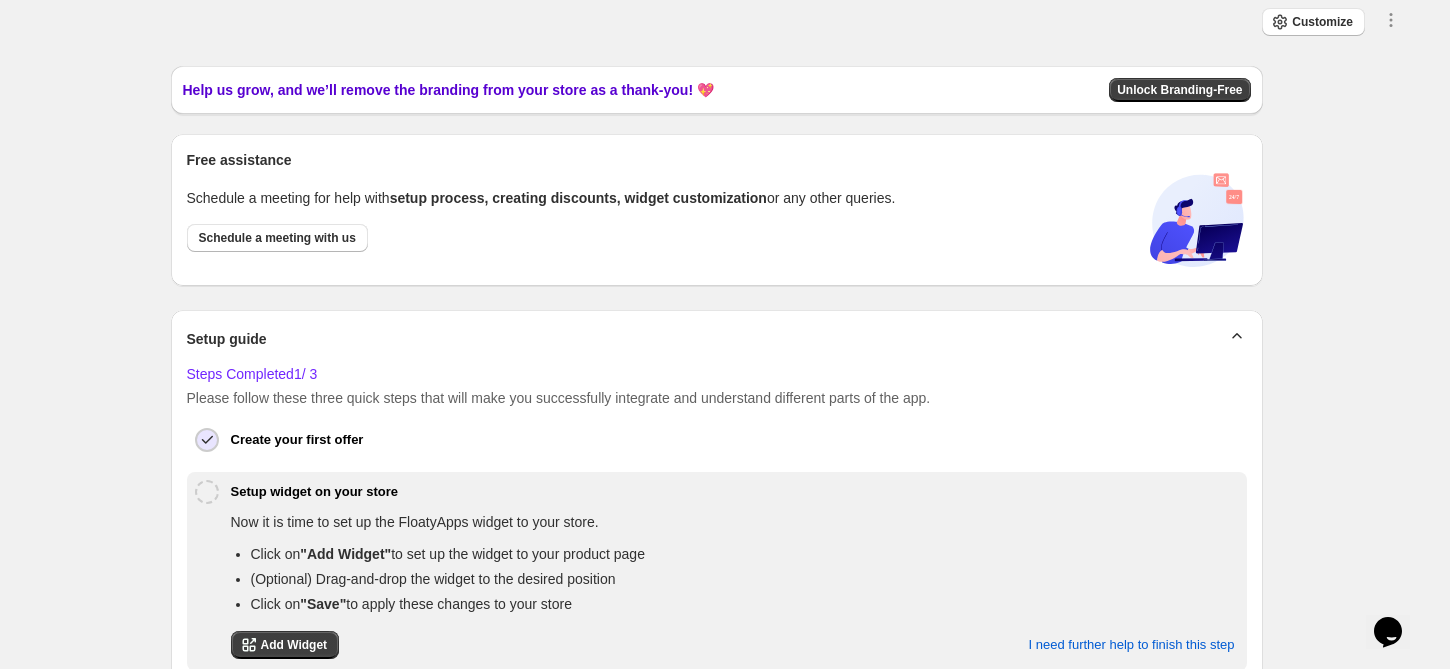 scroll, scrollTop: 358, scrollLeft: 0, axis: vertical 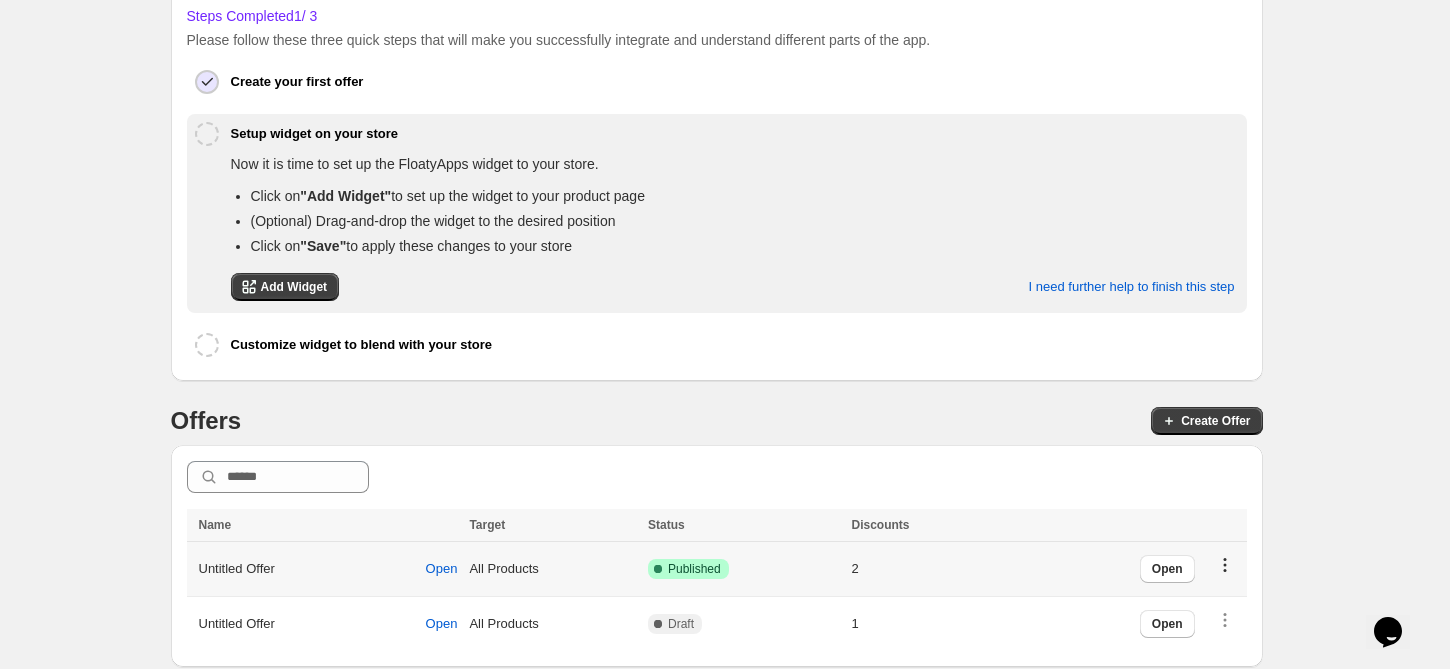 click 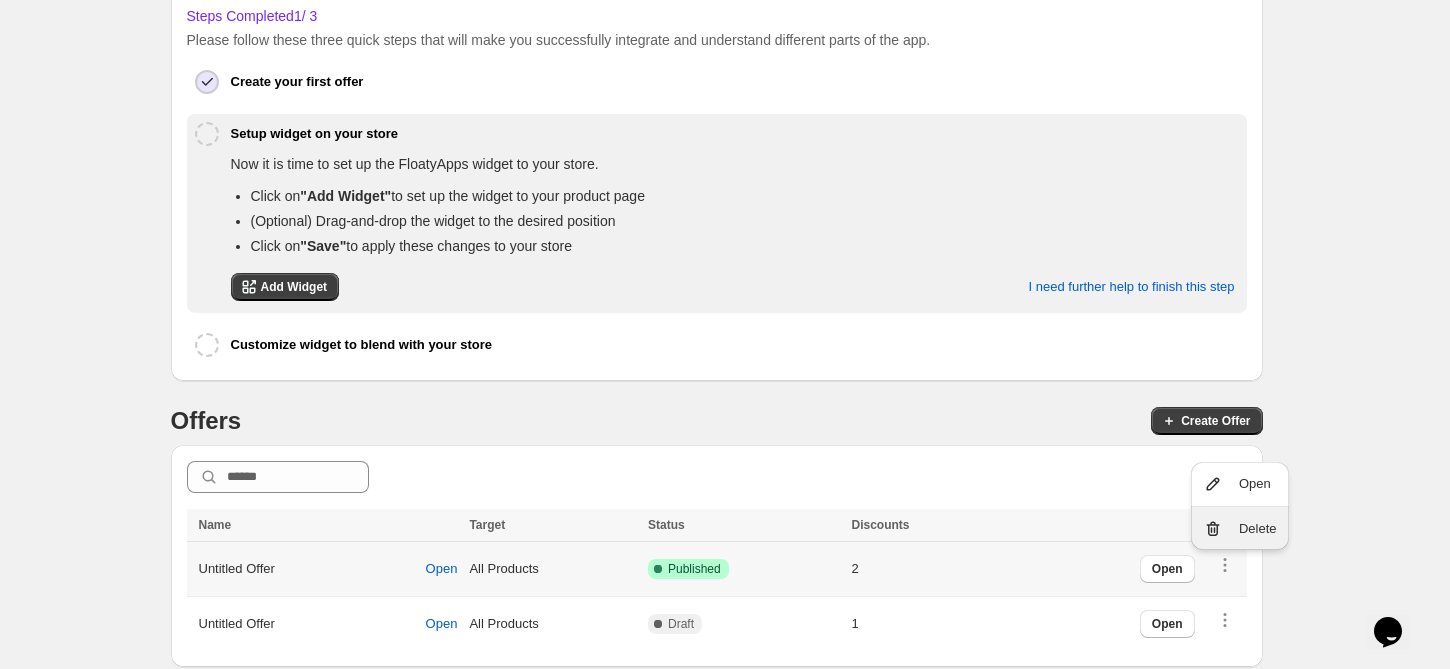 click on "Delete" at bounding box center (1240, 529) 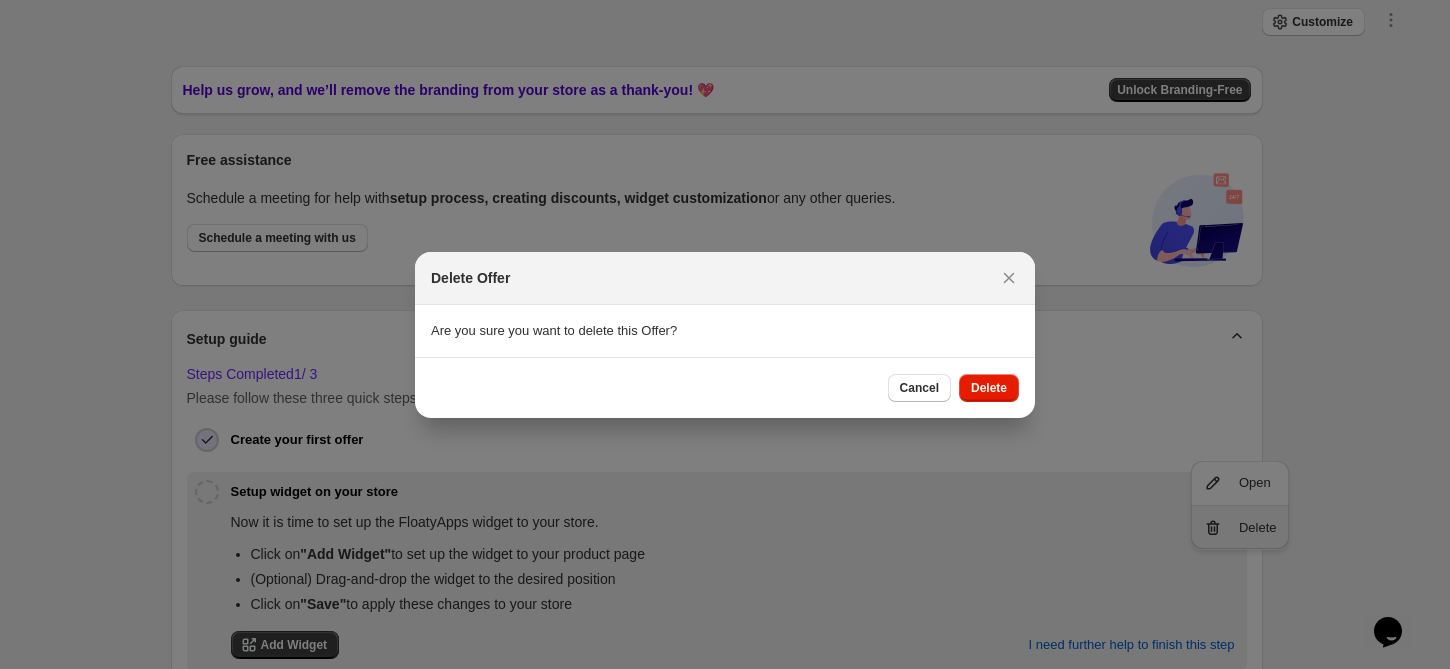 scroll, scrollTop: 0, scrollLeft: 0, axis: both 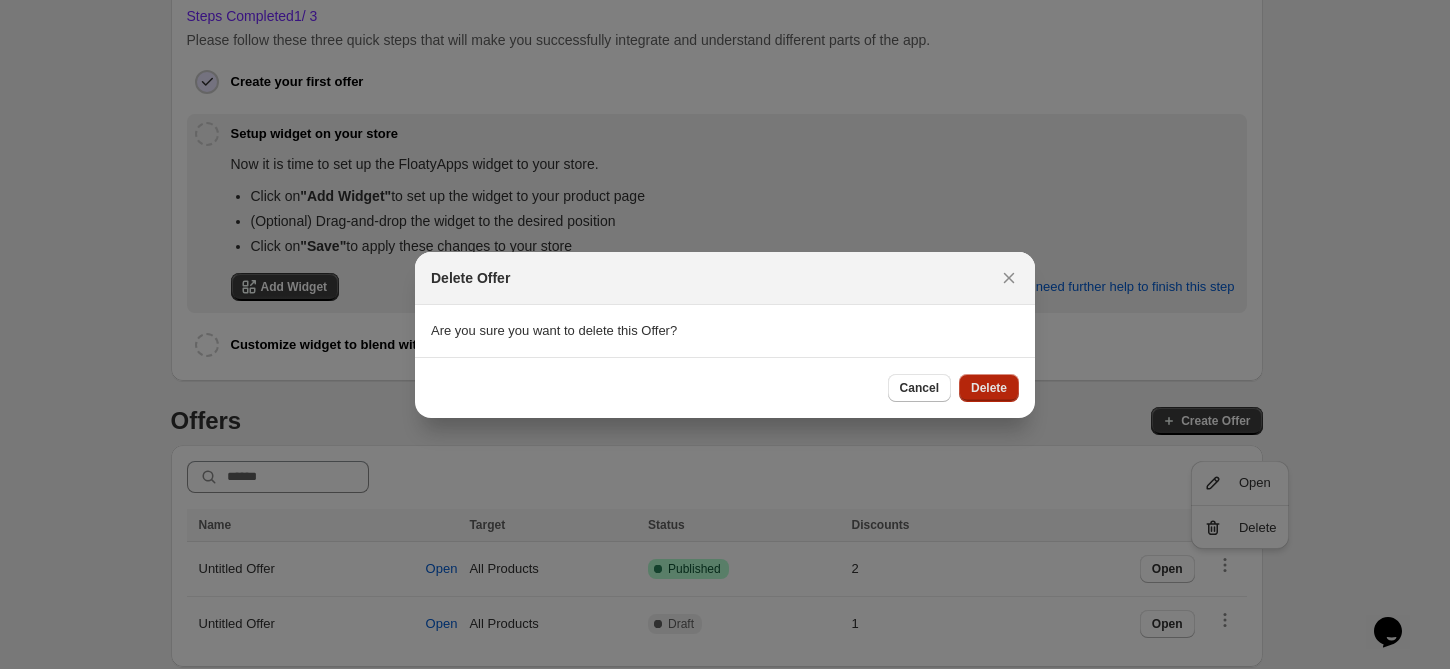 click on "Delete" at bounding box center (989, 388) 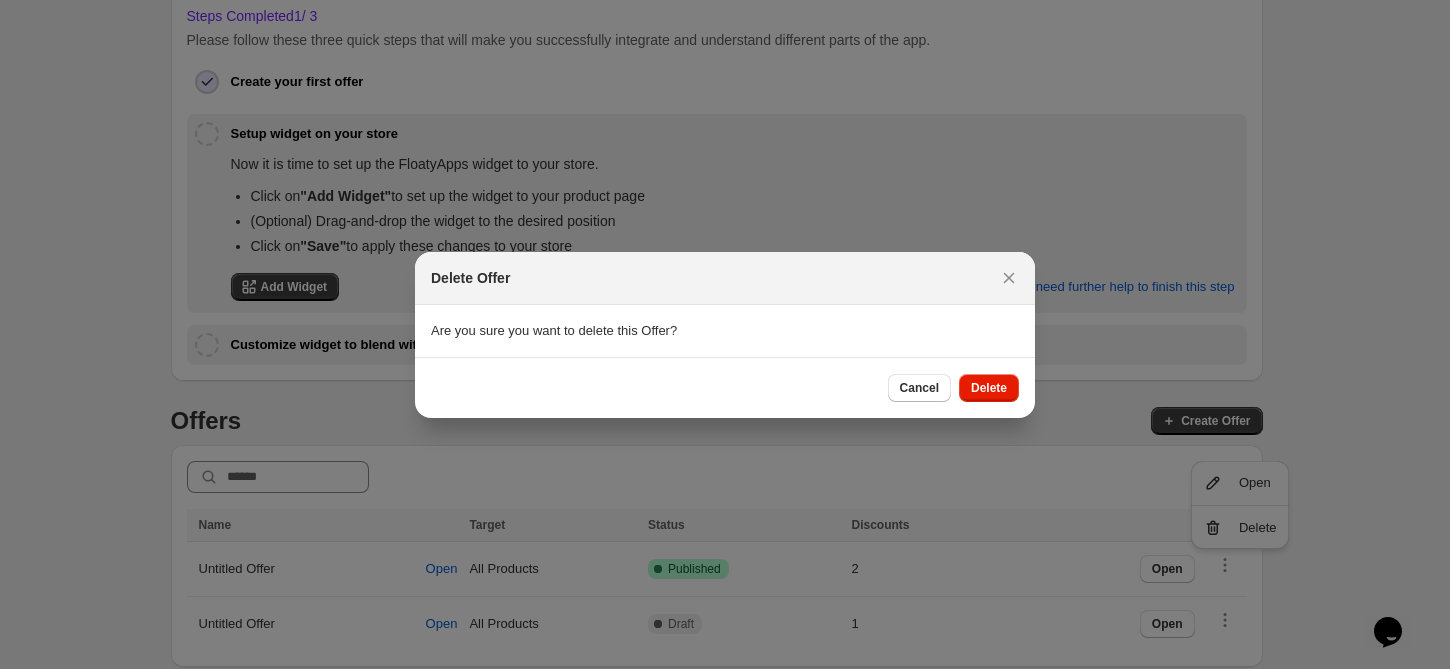 scroll, scrollTop: 303, scrollLeft: 0, axis: vertical 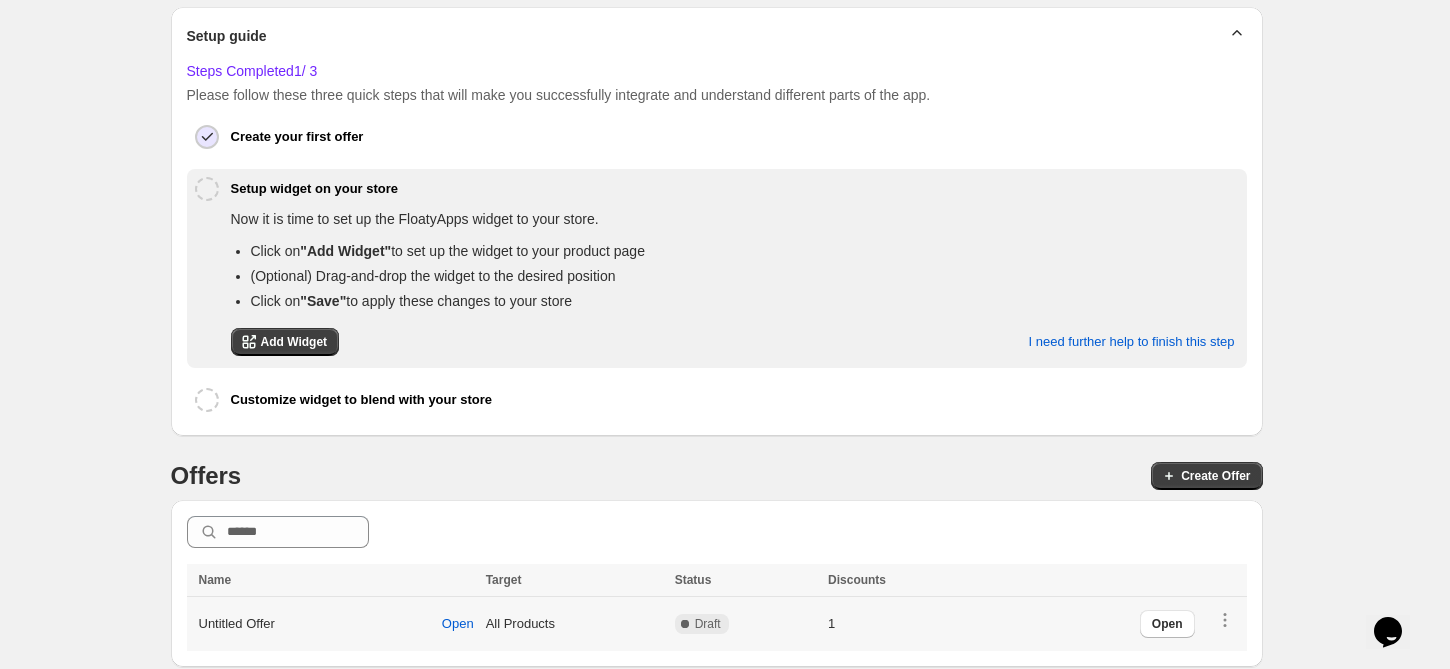 click on "1" at bounding box center (903, 624) 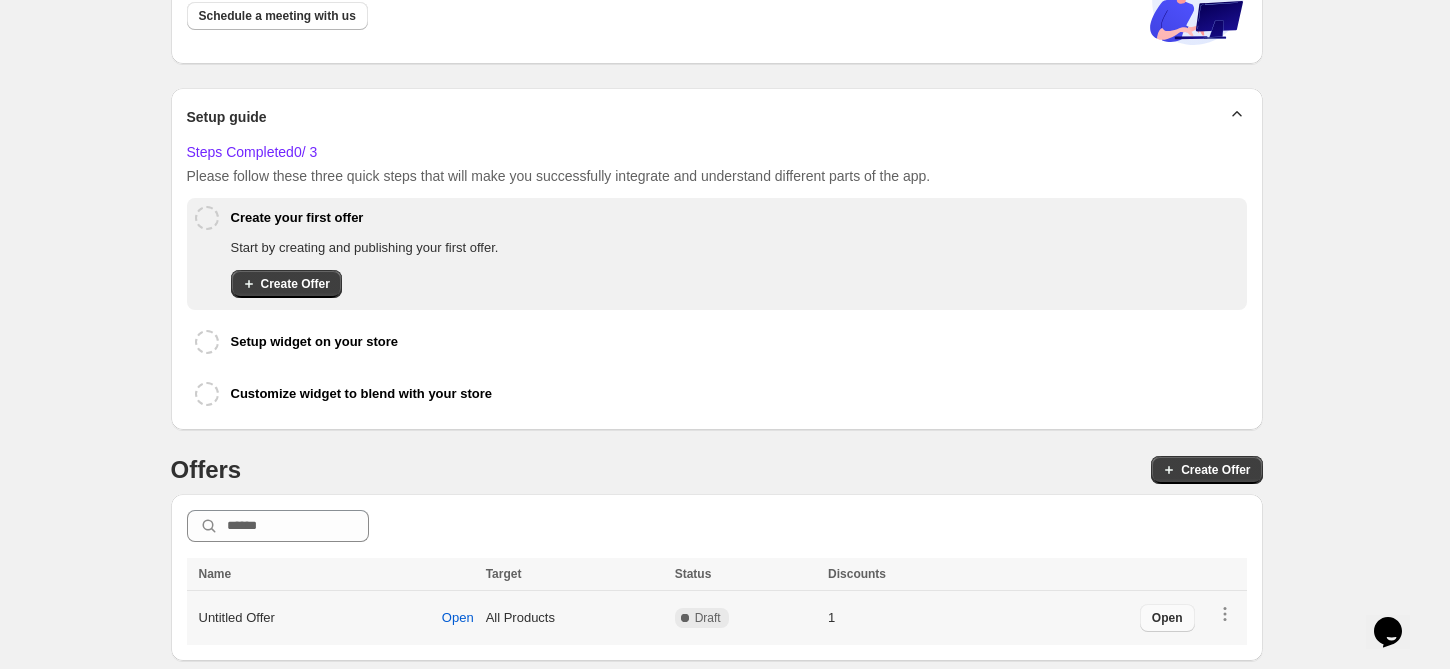 scroll, scrollTop: 224, scrollLeft: 0, axis: vertical 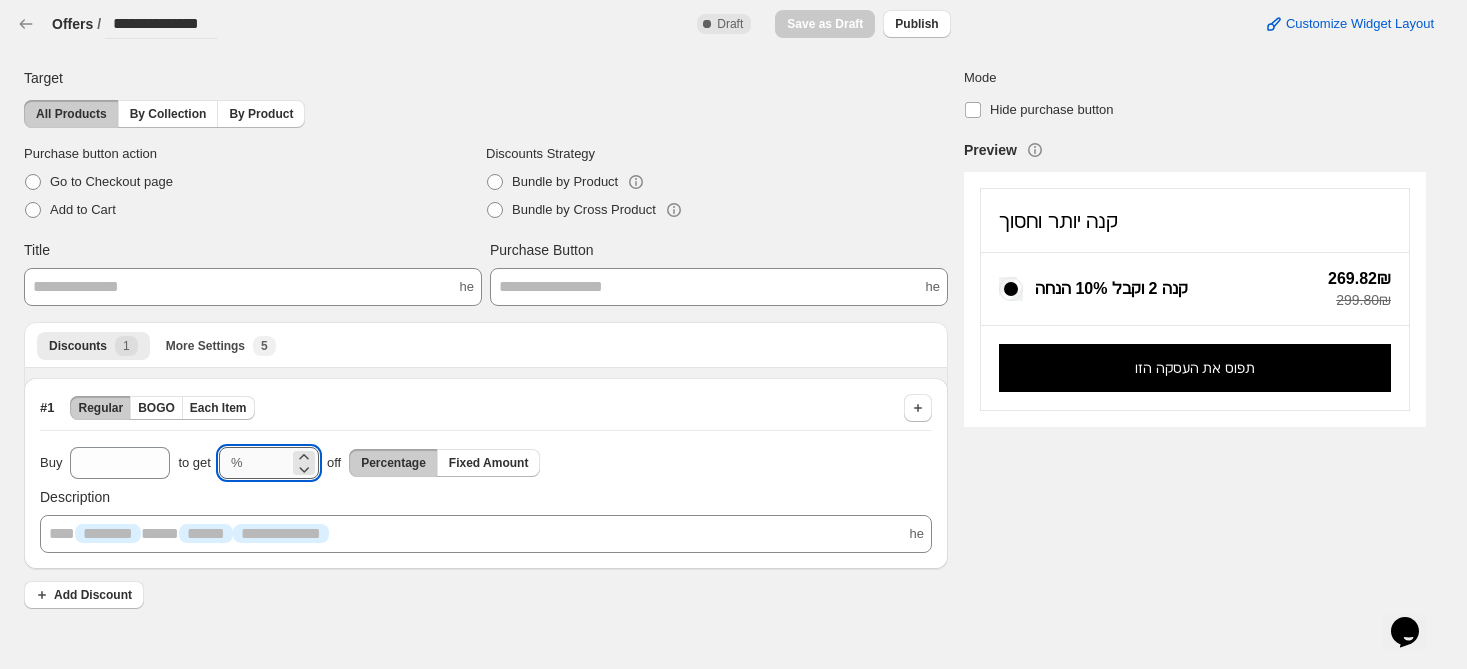 click on "**" at bounding box center [270, 463] 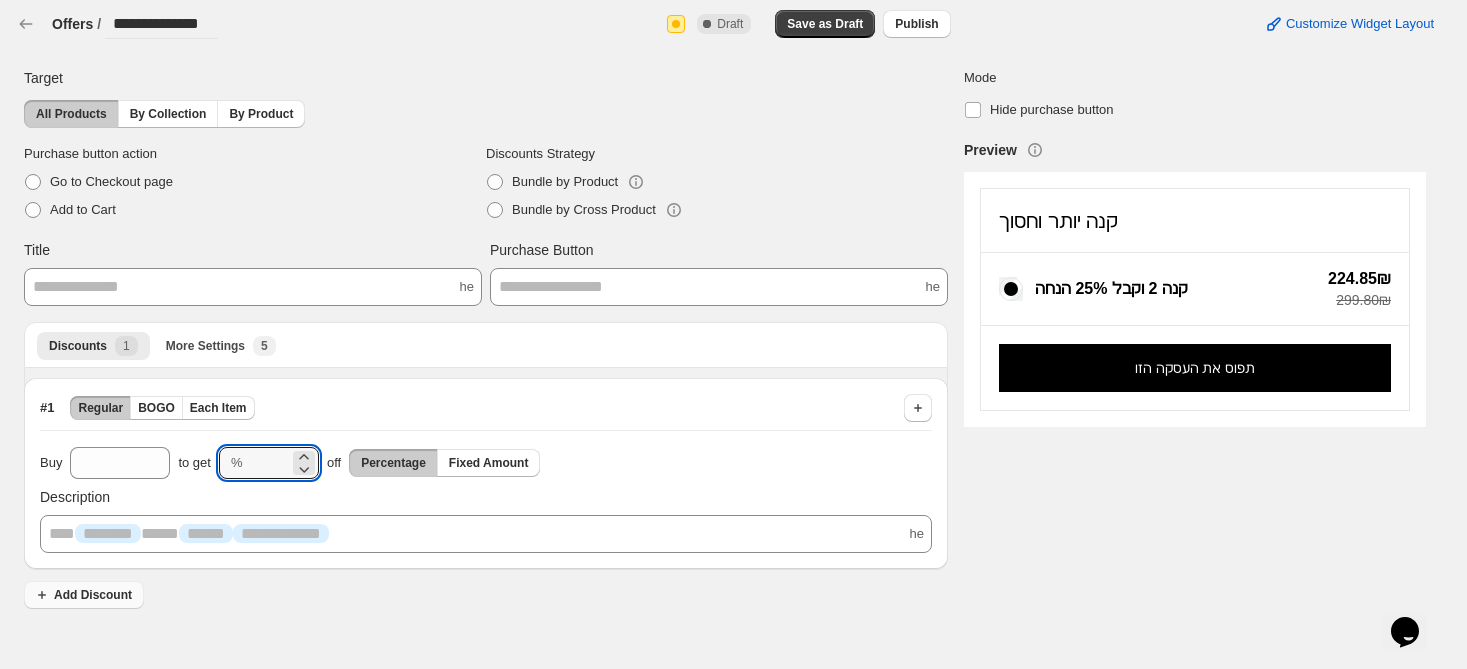 type on "**" 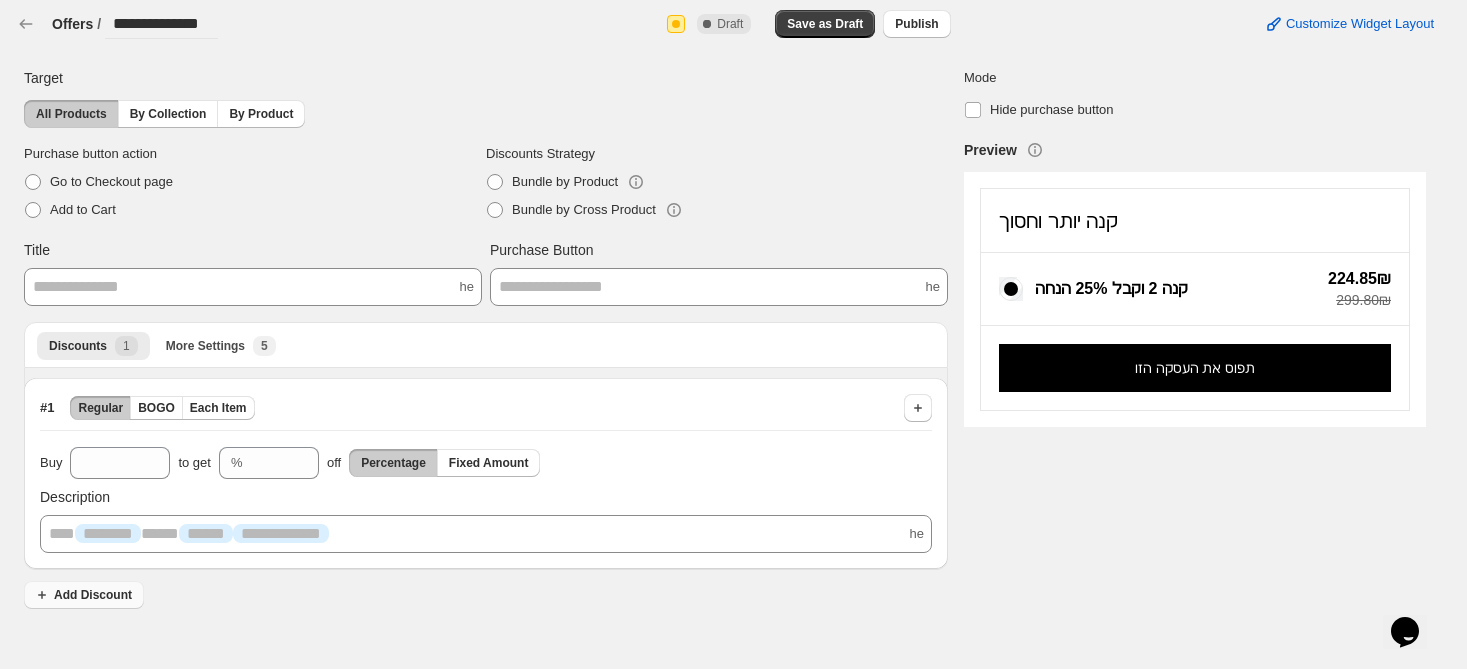 click on "Add Discount" at bounding box center (93, 595) 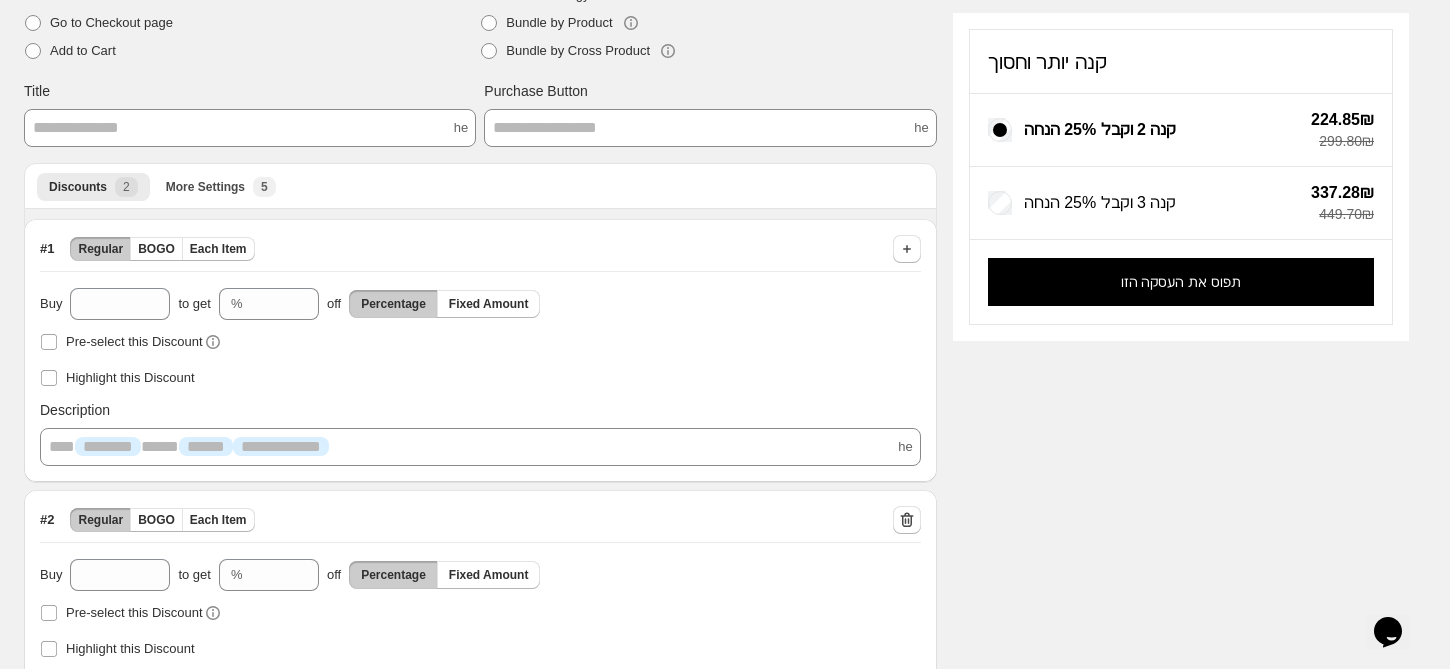 scroll, scrollTop: 299, scrollLeft: 0, axis: vertical 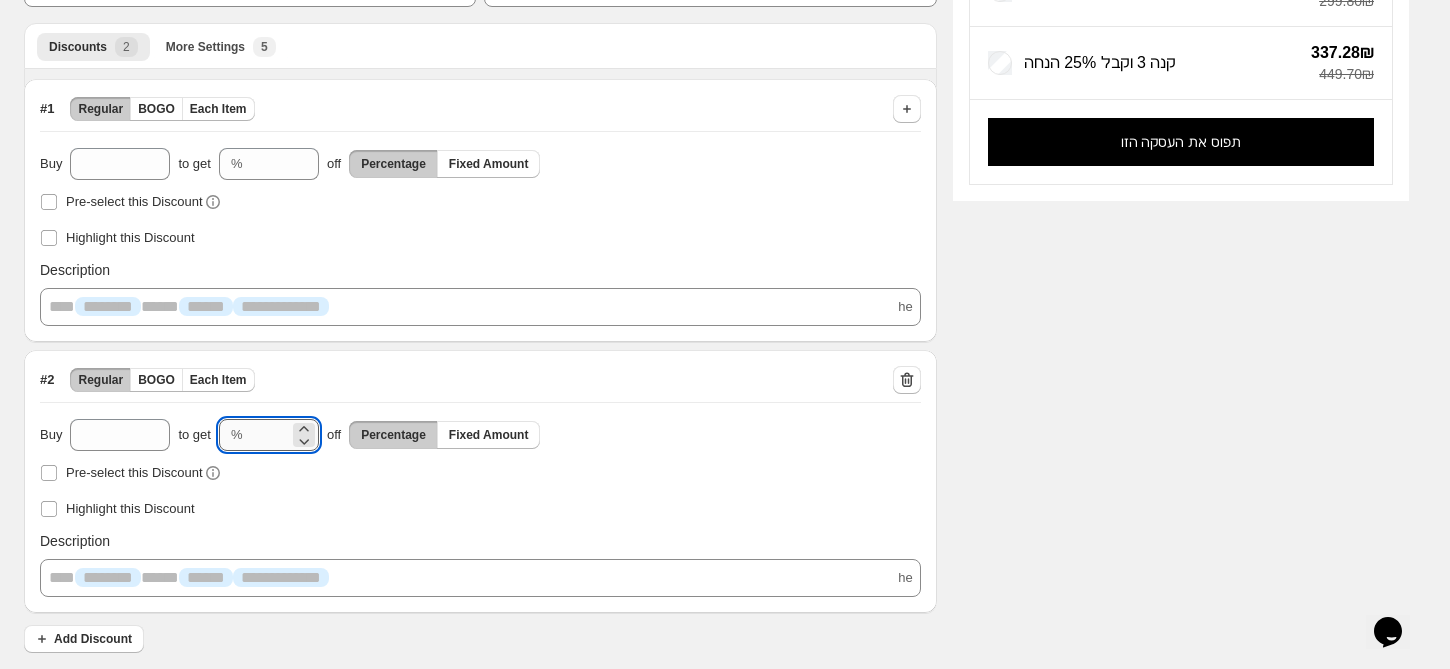 click on "**" at bounding box center (270, 435) 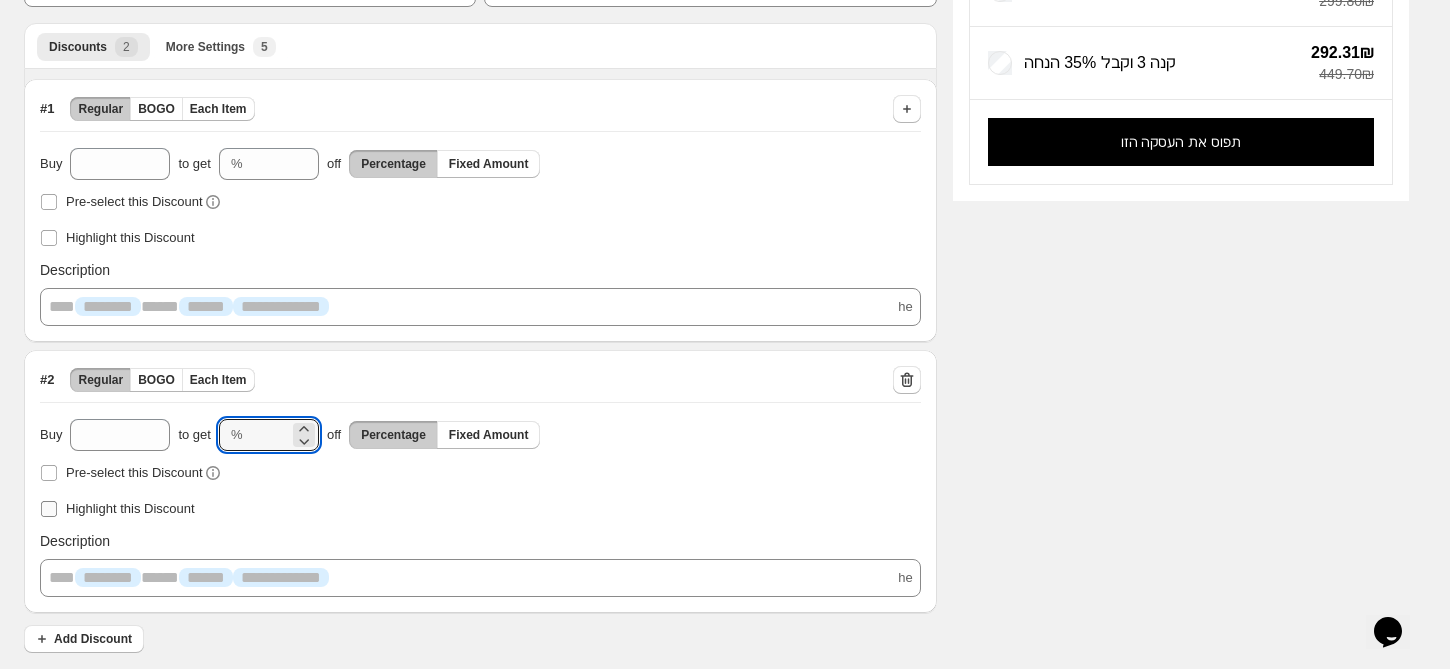 type on "**" 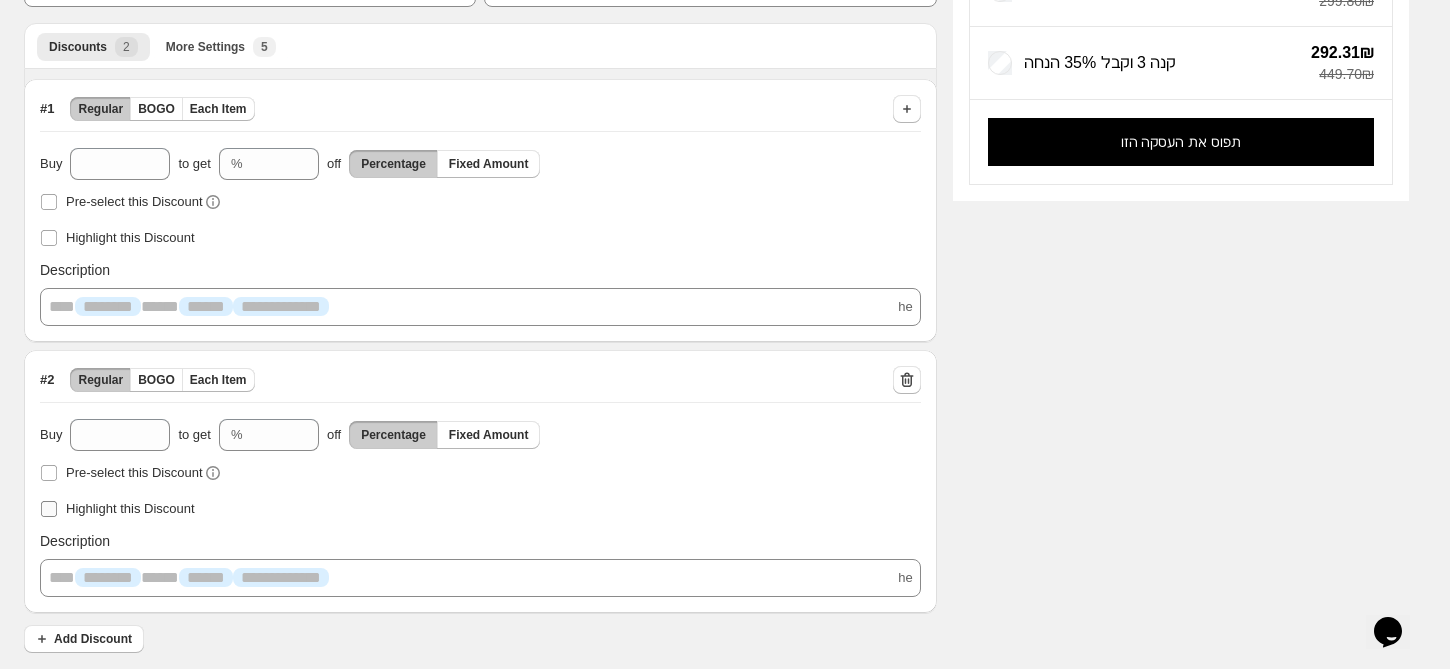 click on "Highlight this Discount" at bounding box center [130, 508] 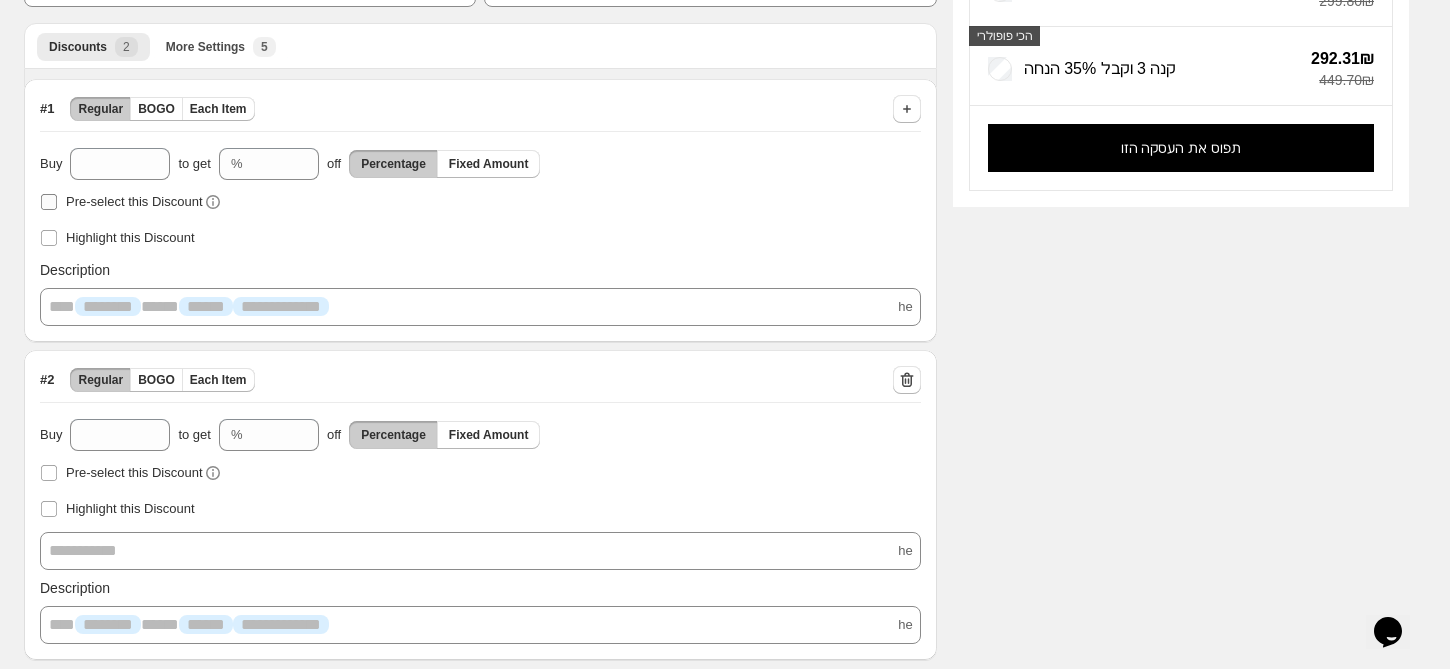 click on "Pre-select this Discount" at bounding box center [134, 201] 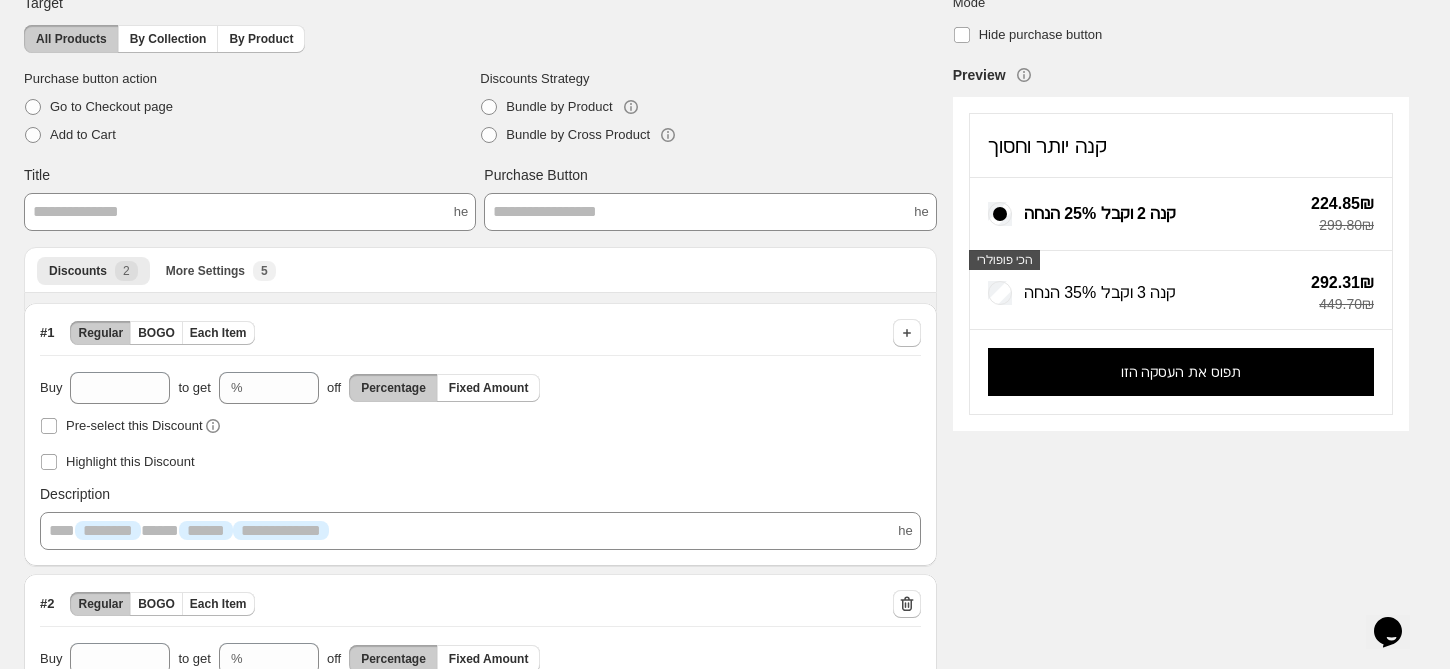 scroll, scrollTop: 0, scrollLeft: 0, axis: both 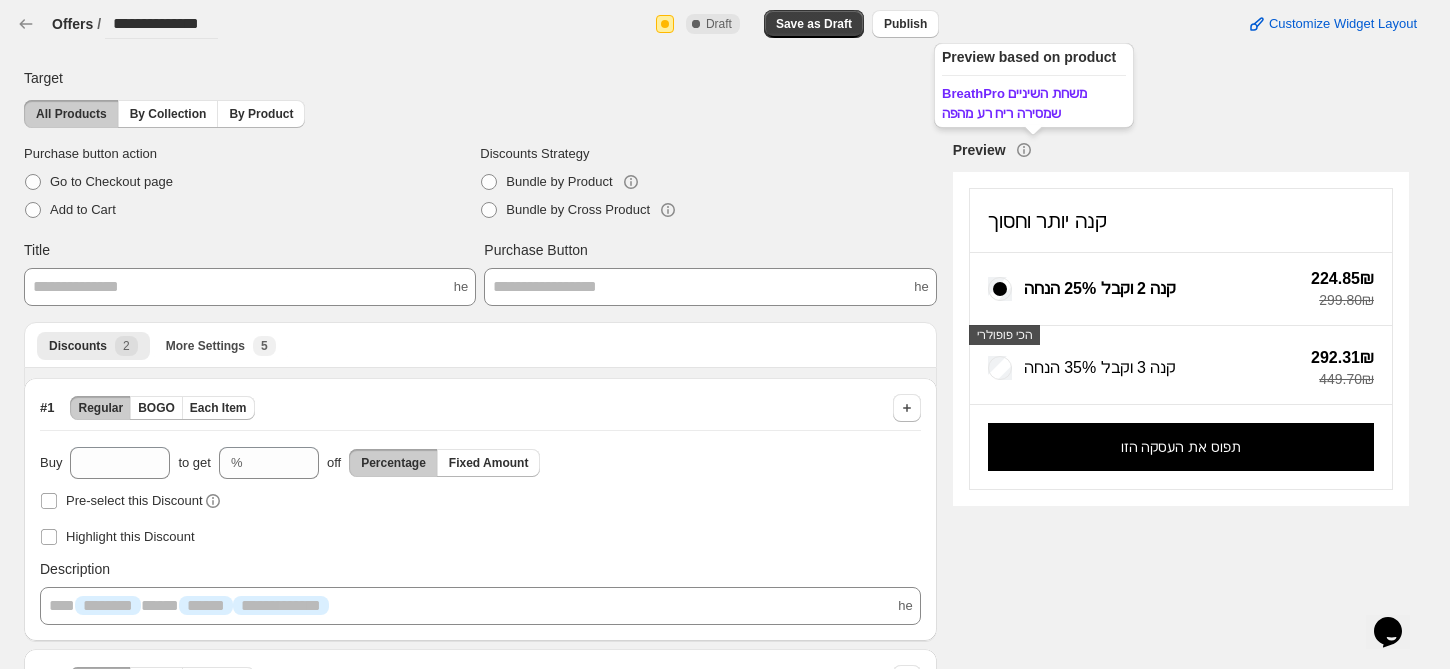 click on "Preview based on product BreathPro משחת השיניים שמסירה ריח רע מהפה" at bounding box center (1034, 89) 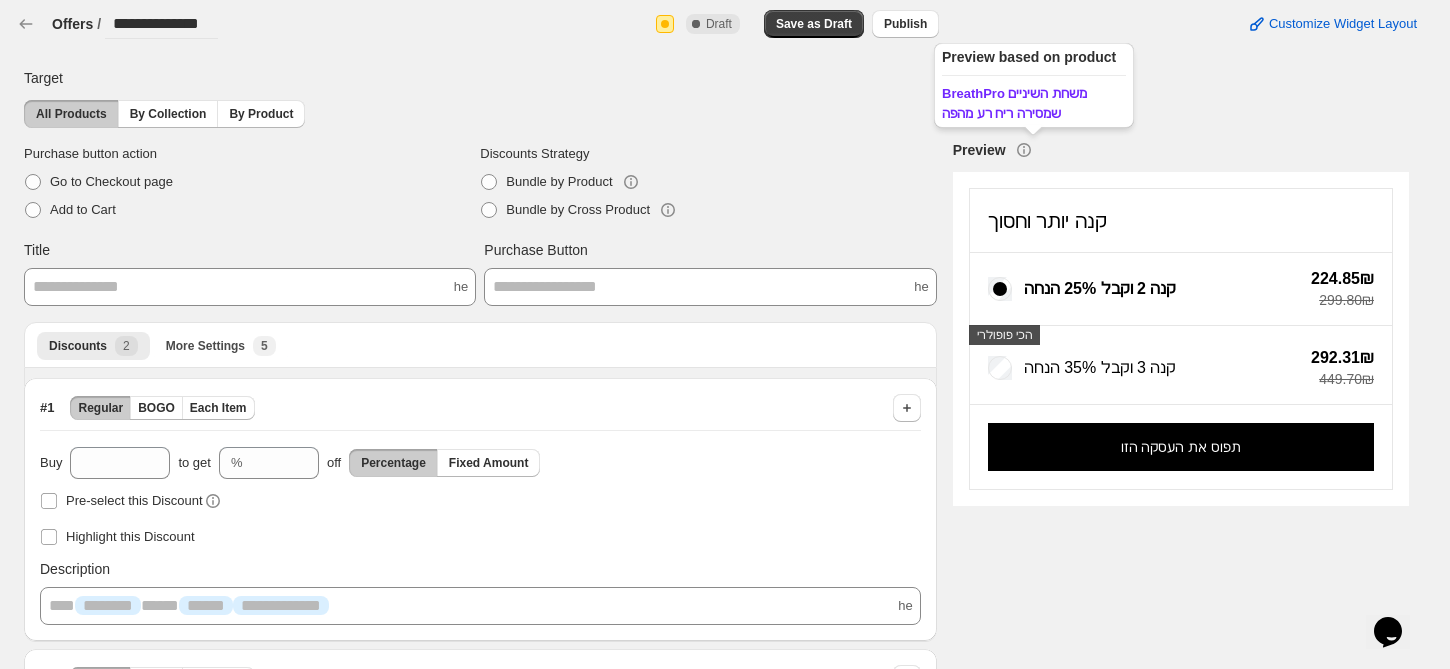 click on "Preview based on product BreathPro משחת השיניים שמסירה ריח רע מהפה" at bounding box center (1034, 89) 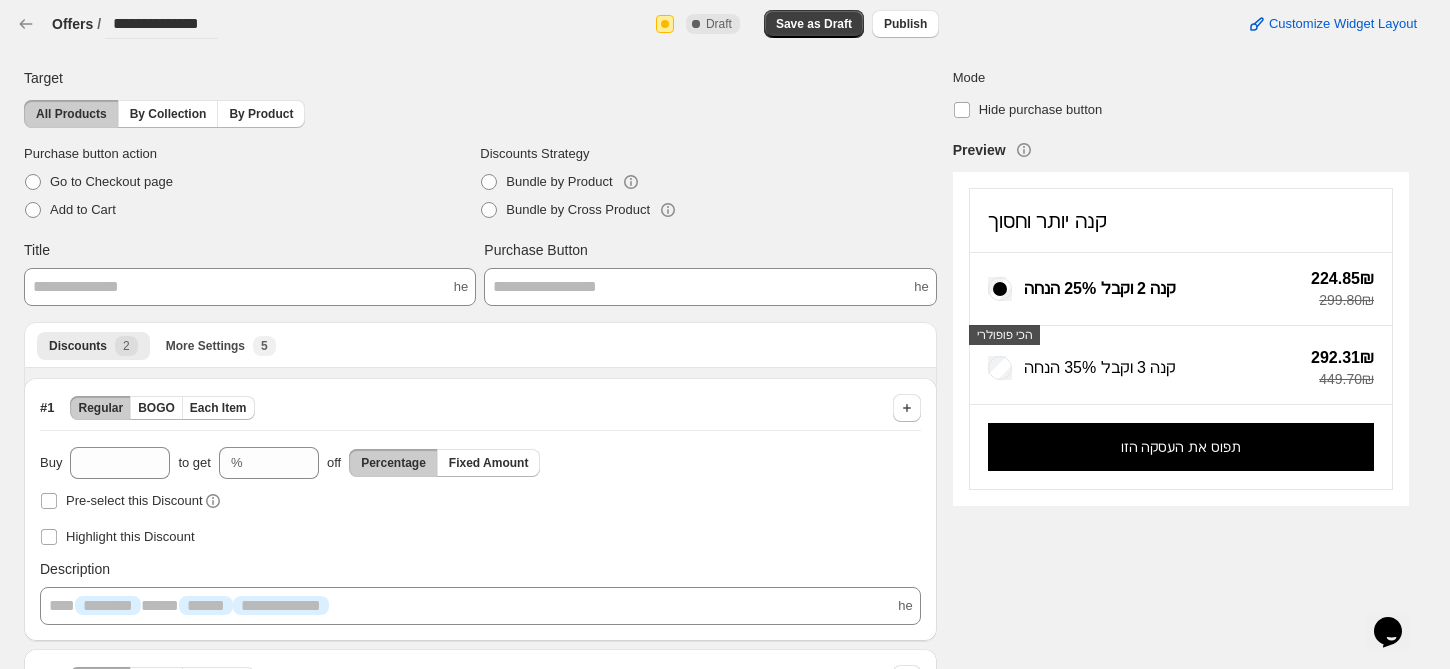 click on "All Products By Collection By Product" at bounding box center [480, 114] 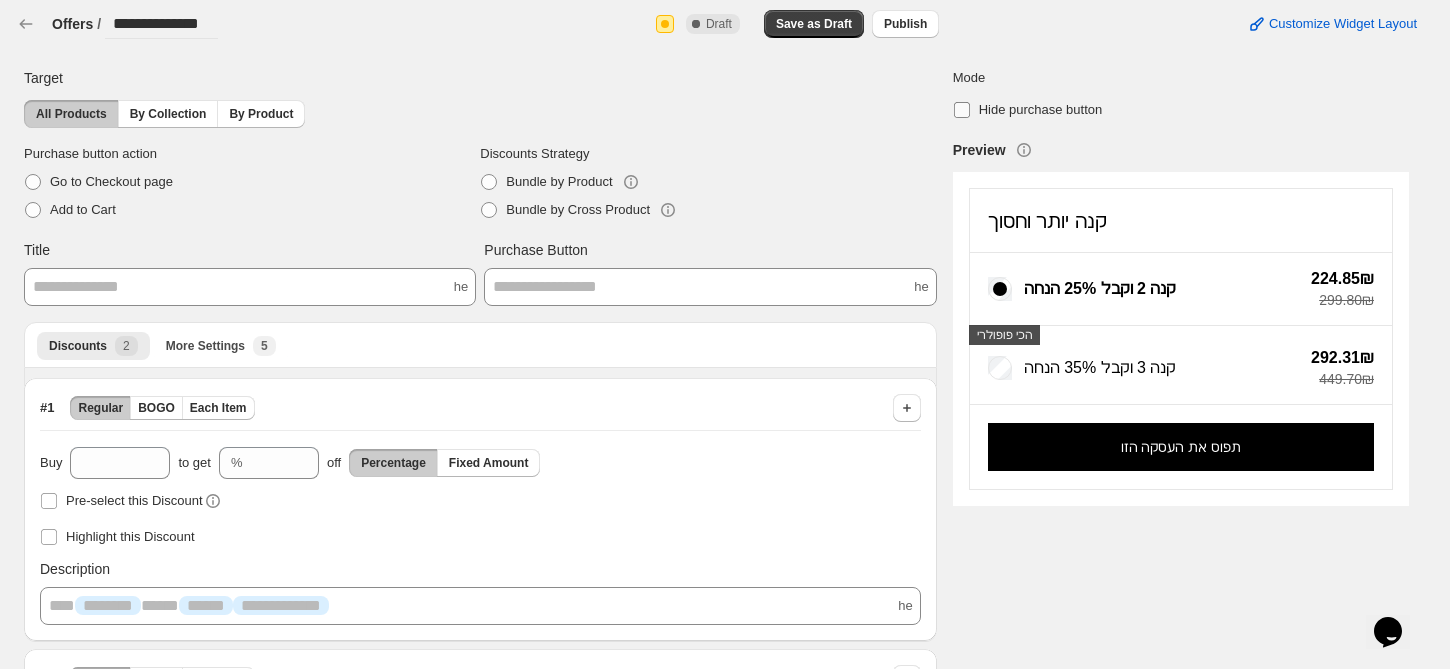 click at bounding box center (962, 110) 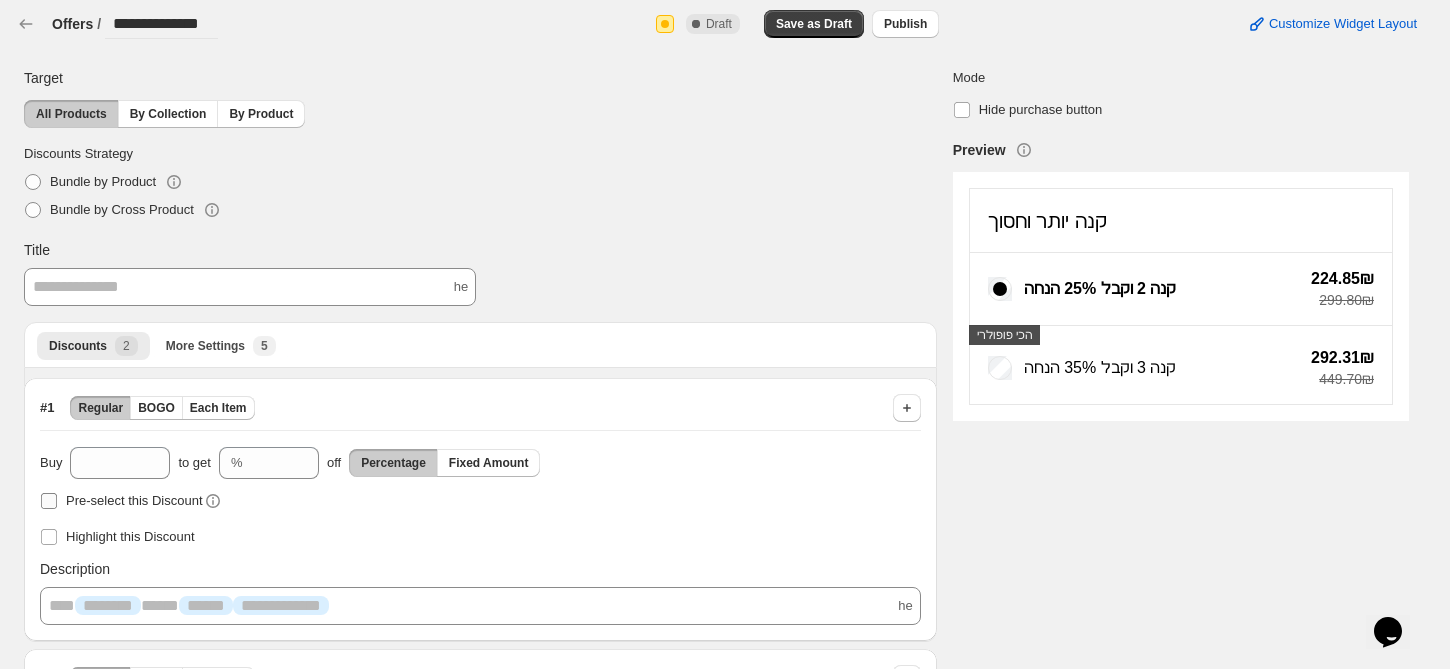 click on "Pre-select this Discount" at bounding box center (121, 501) 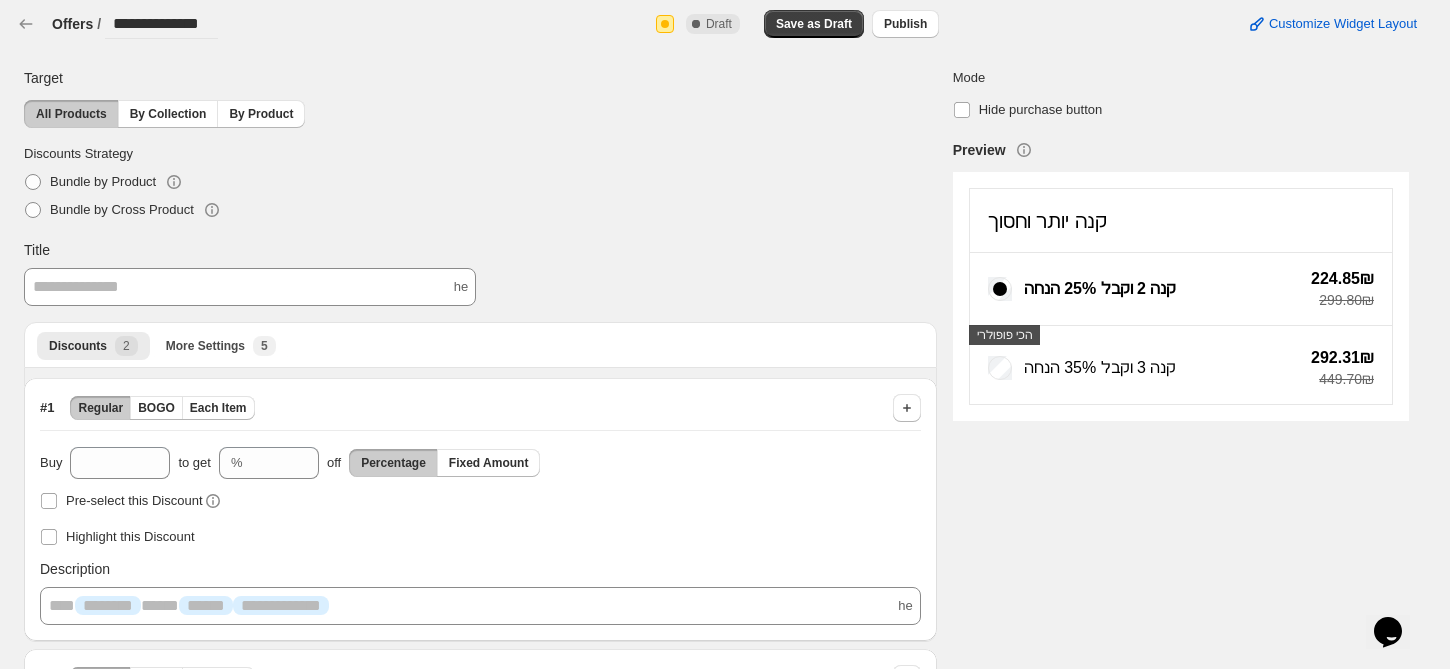 click on "**********" at bounding box center [250, 287] 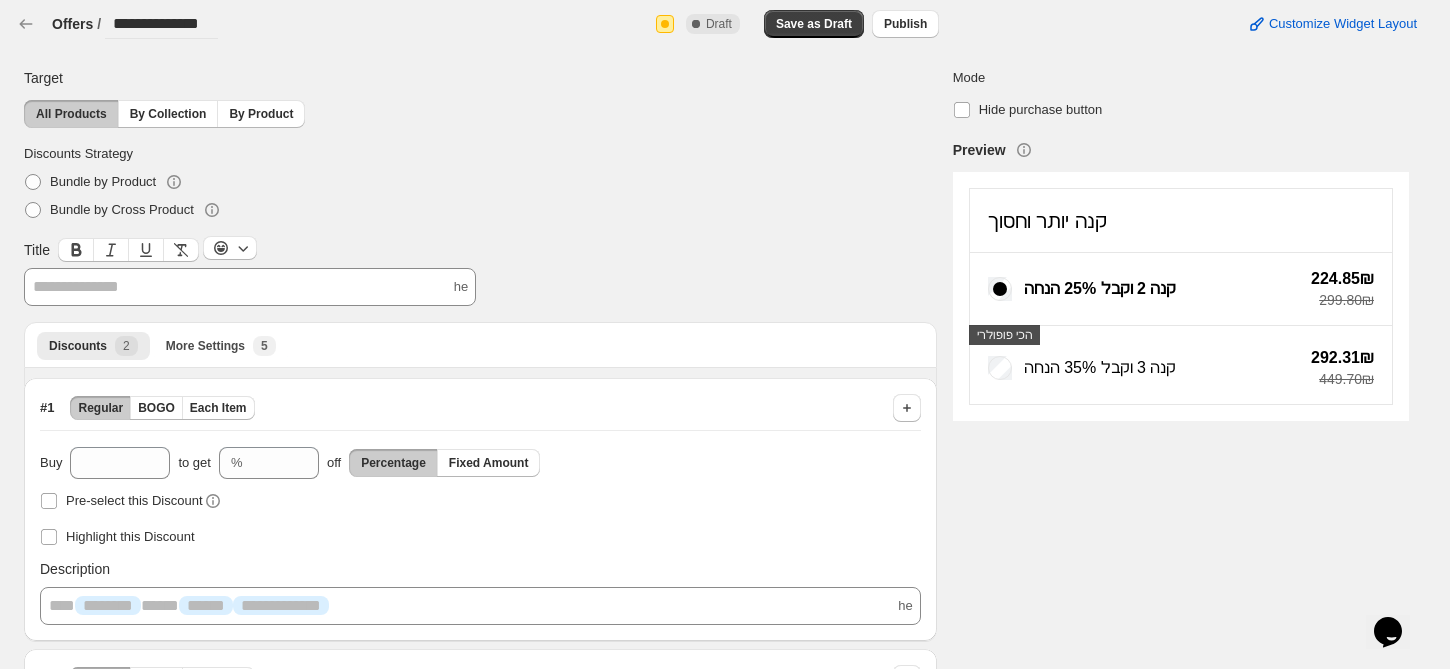 click on "**********" at bounding box center [250, 287] 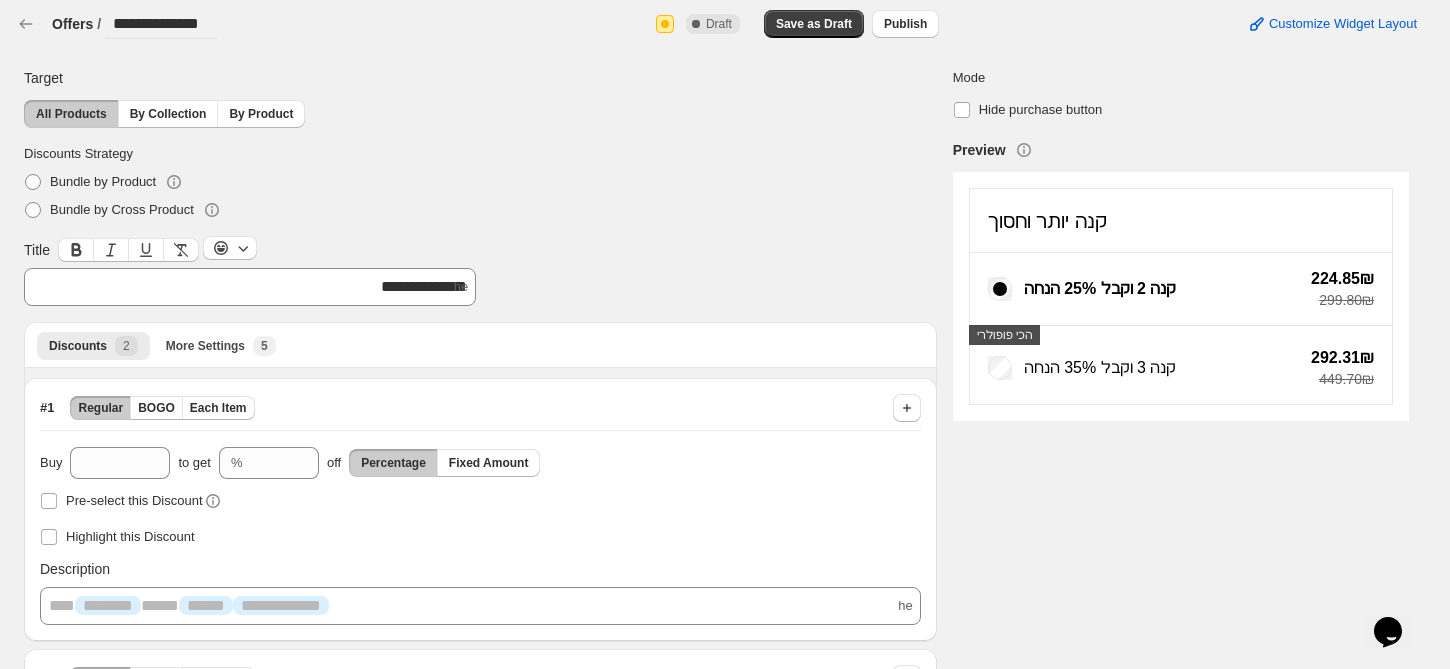 type 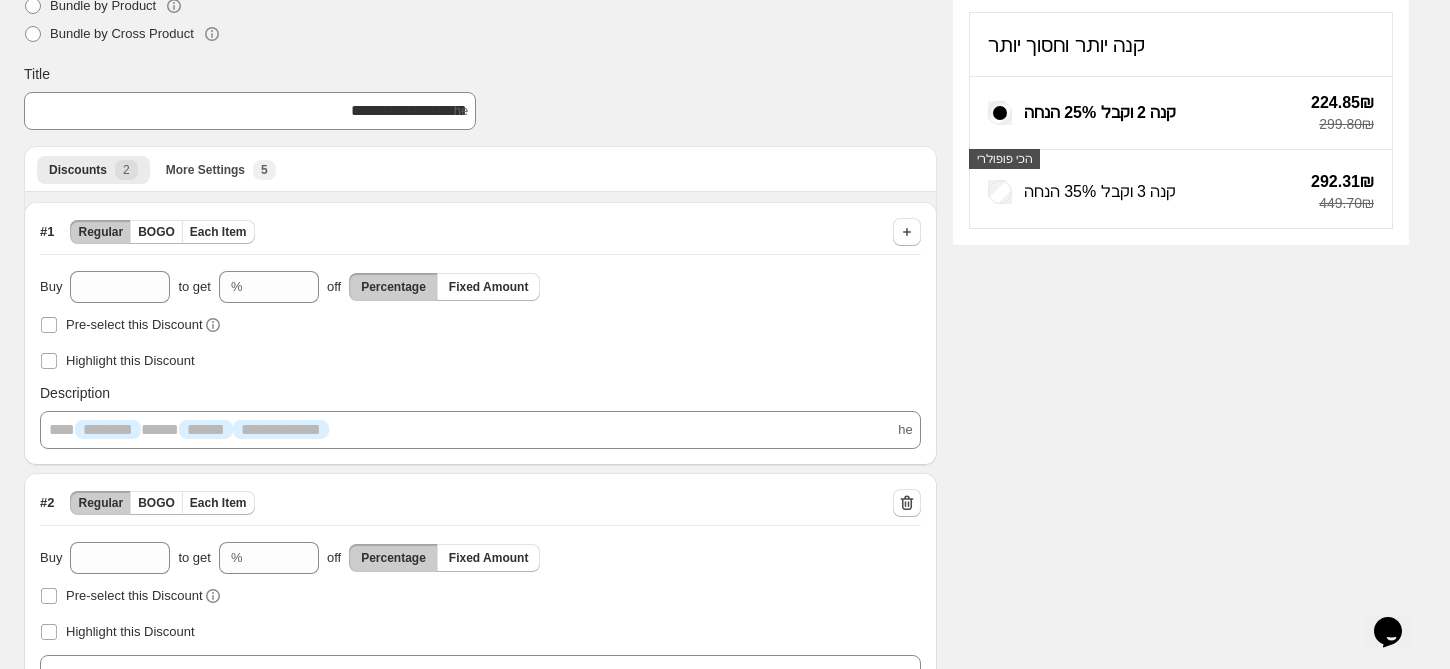 scroll, scrollTop: 346, scrollLeft: 0, axis: vertical 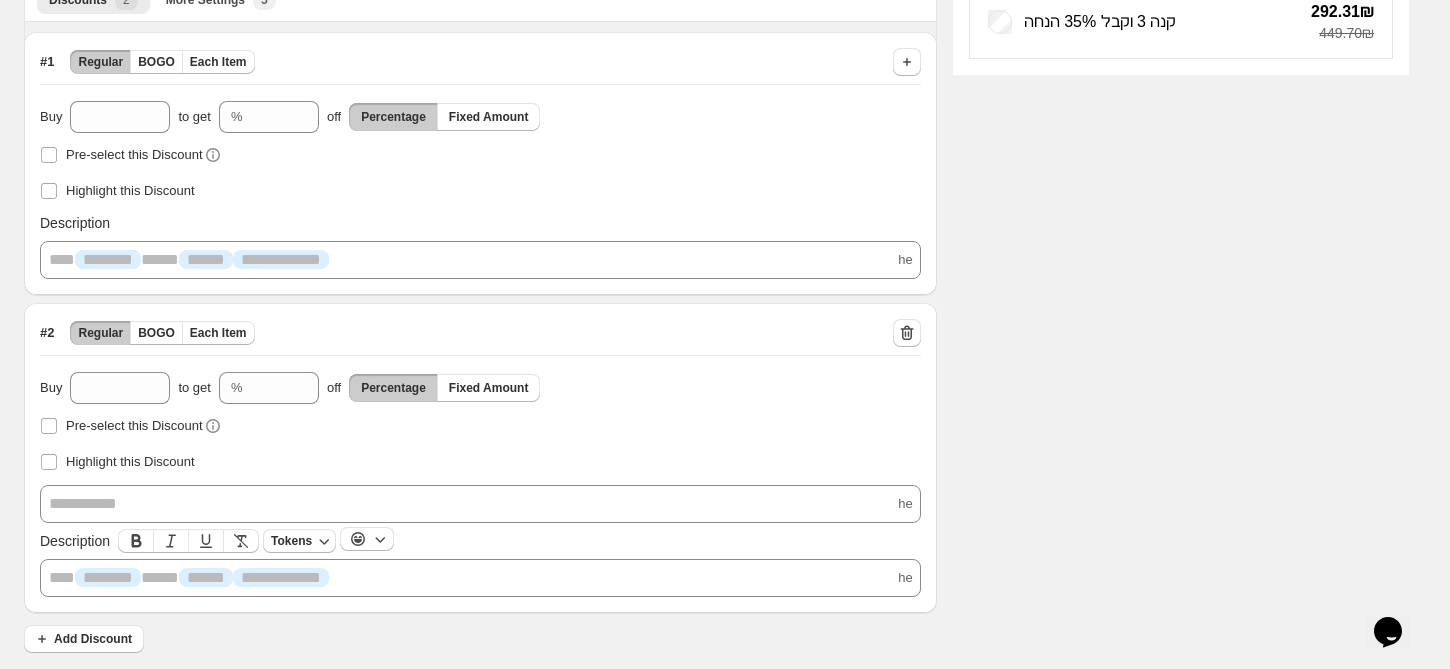 click on "**********" at bounding box center [480, 578] 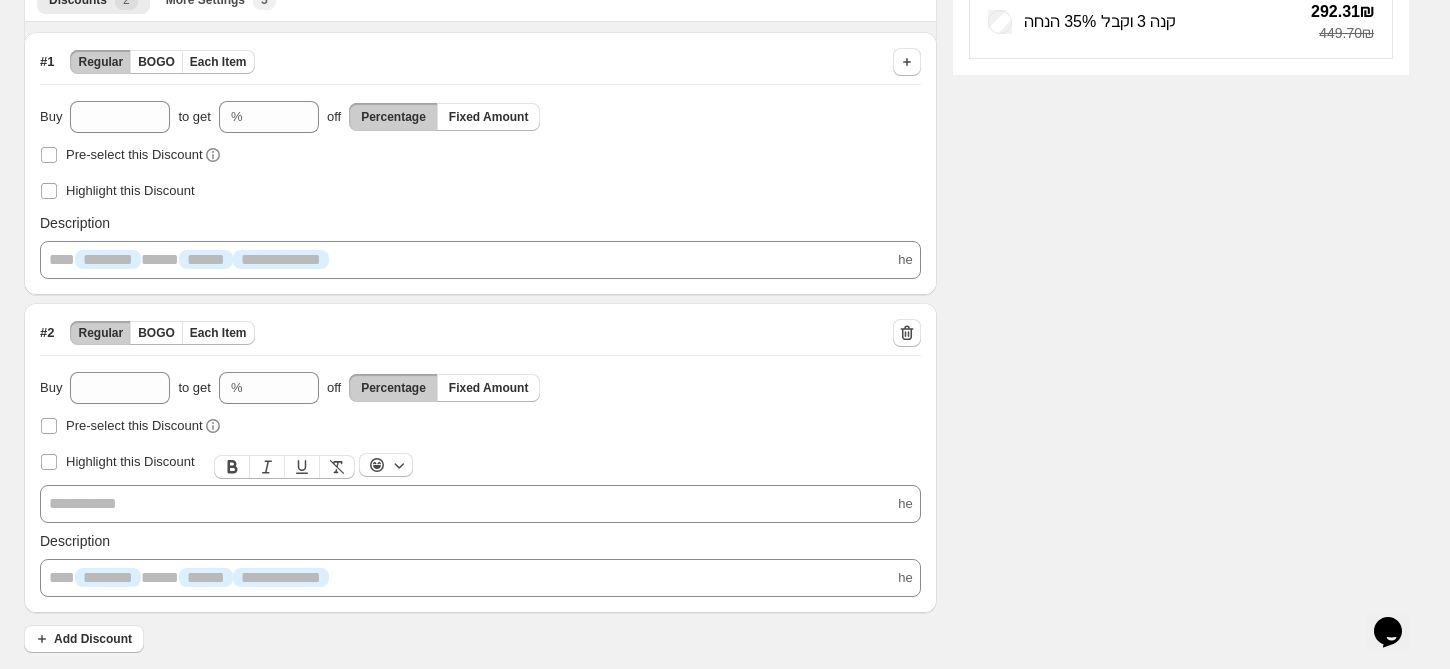 click on "**********" at bounding box center [480, 504] 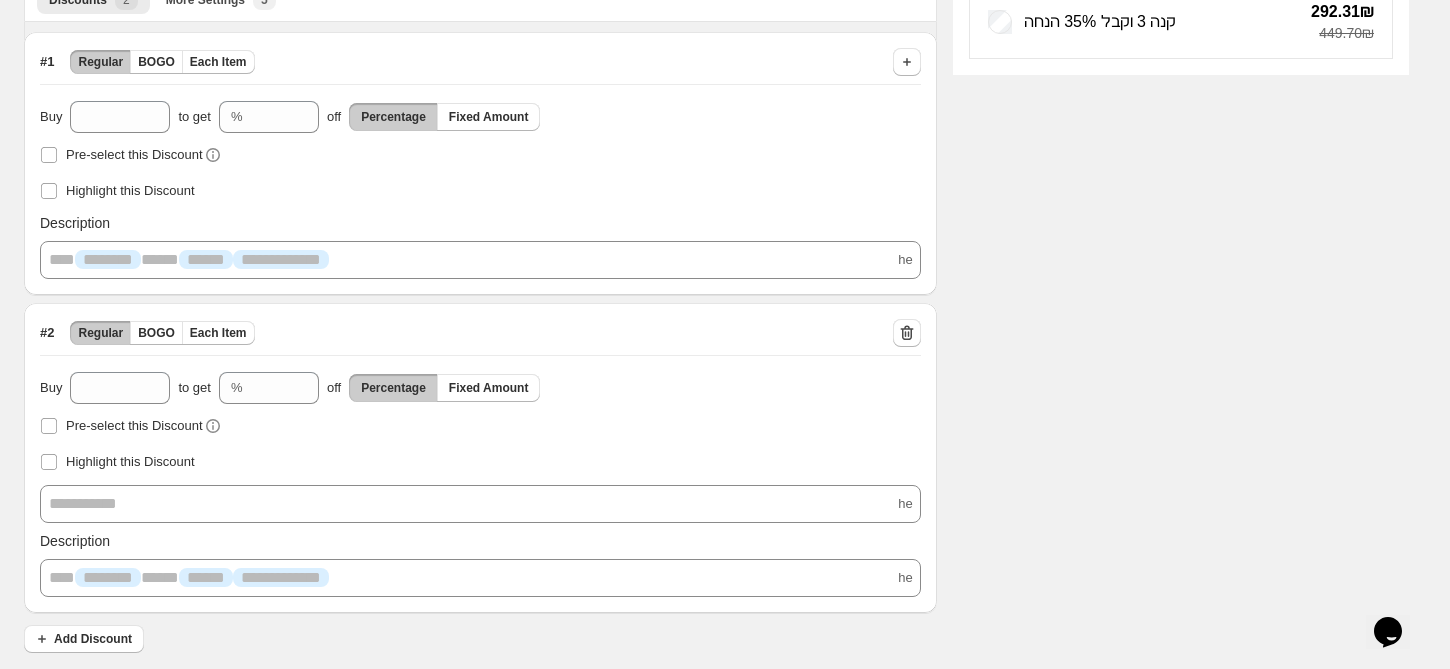 click on "**********" at bounding box center [708, 184] 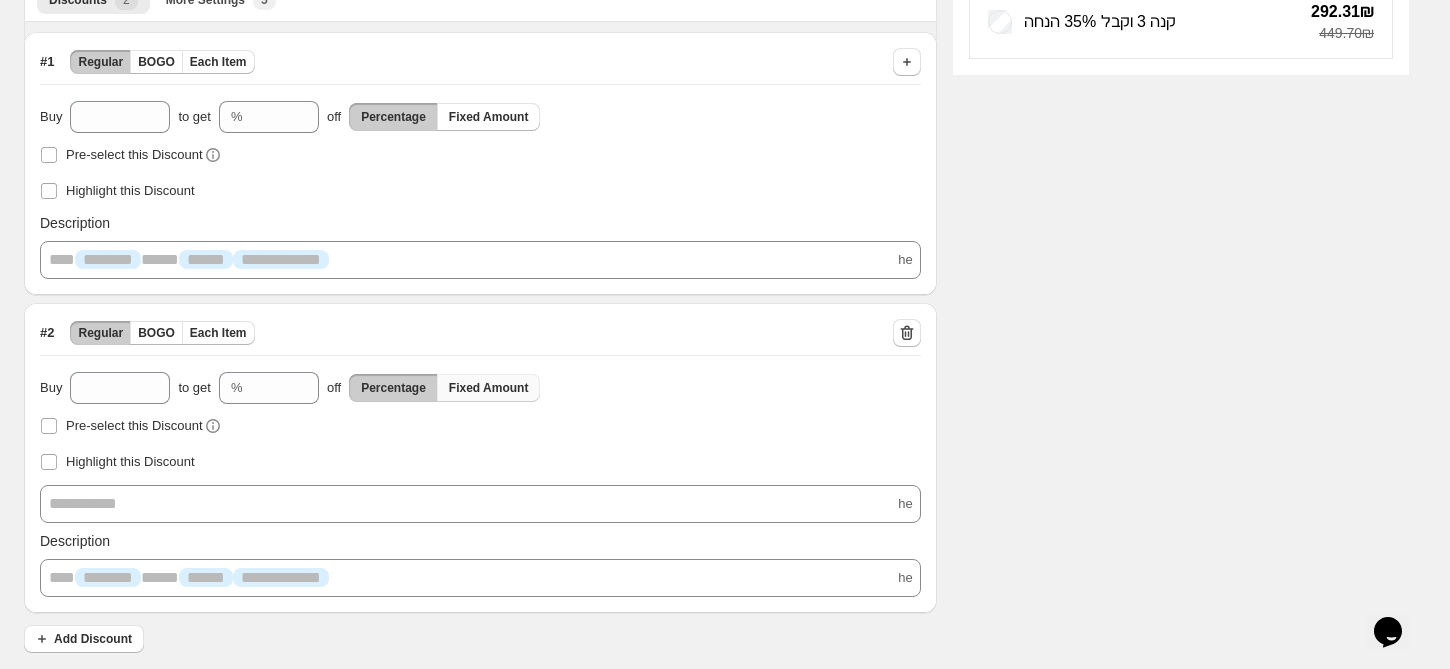 click on "Fixed Amount" at bounding box center (489, 388) 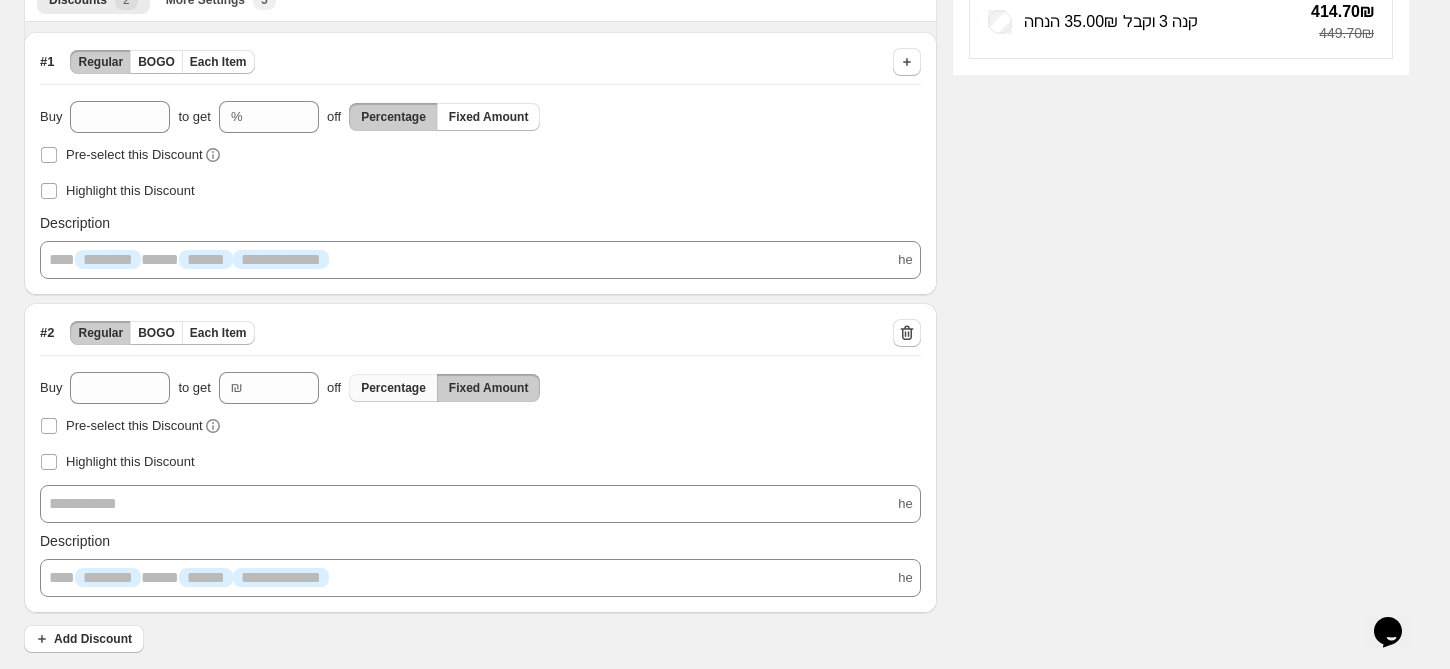 click on "Percentage" at bounding box center [393, 388] 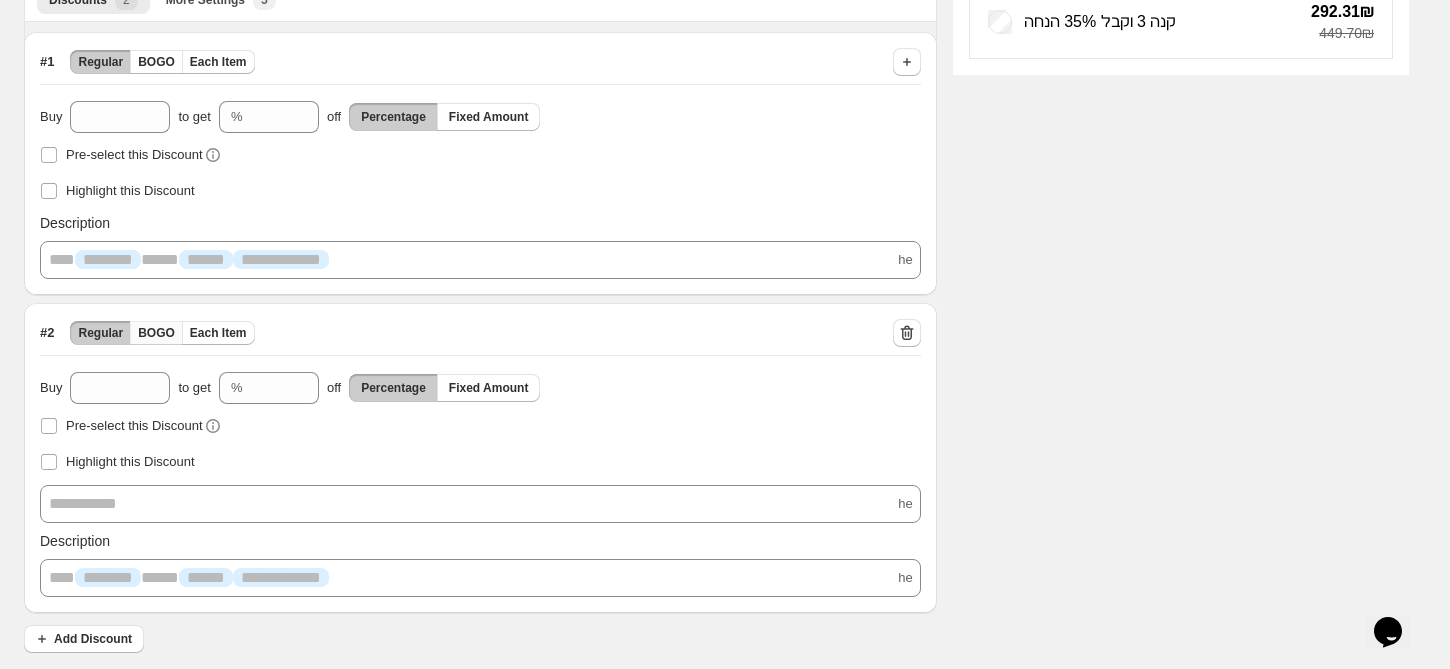 click on "BOGO" at bounding box center (156, 333) 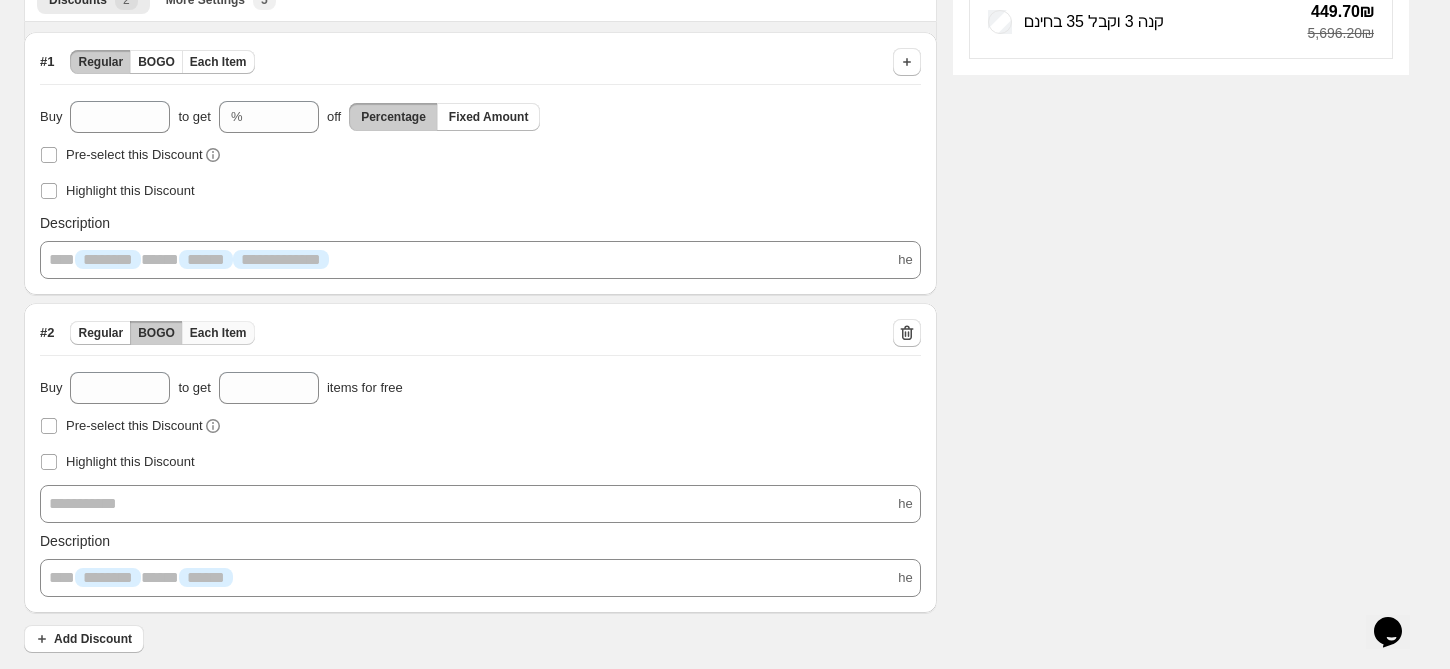 click on "Each Item" at bounding box center (218, 333) 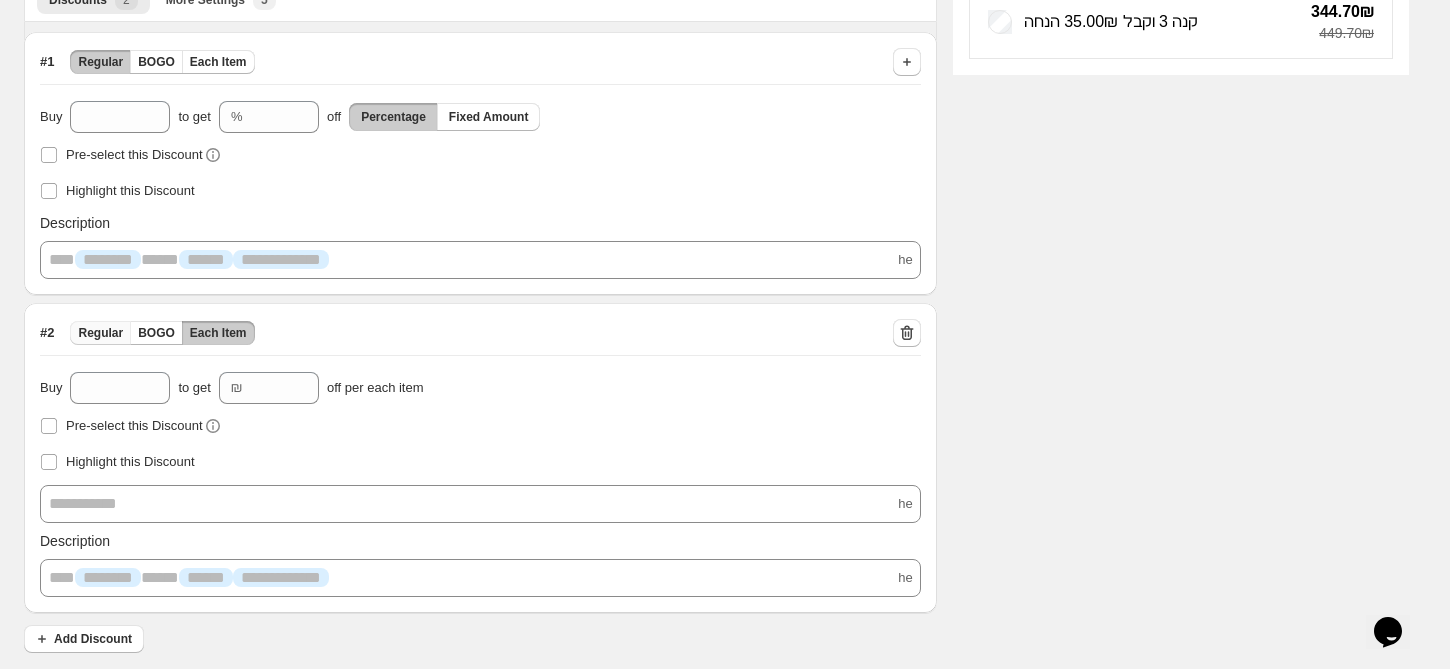 click on "Regular" at bounding box center (100, 333) 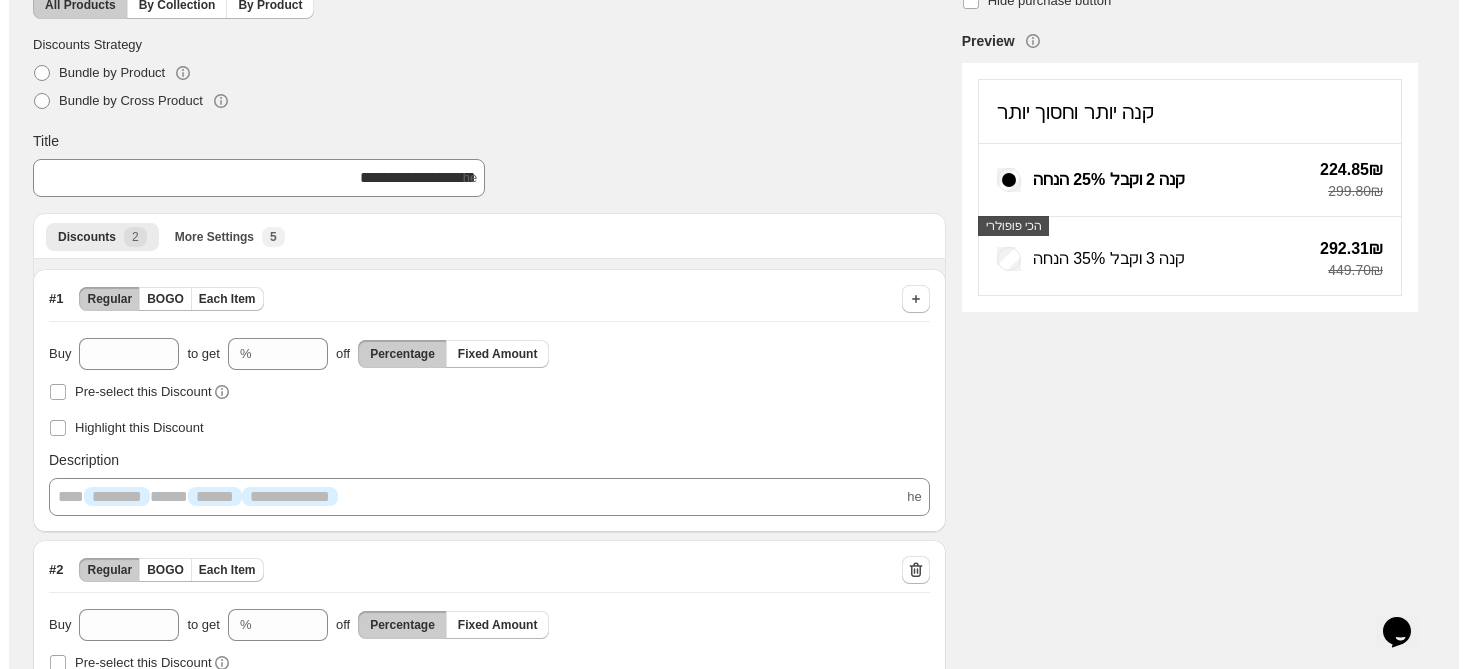 scroll, scrollTop: 0, scrollLeft: 0, axis: both 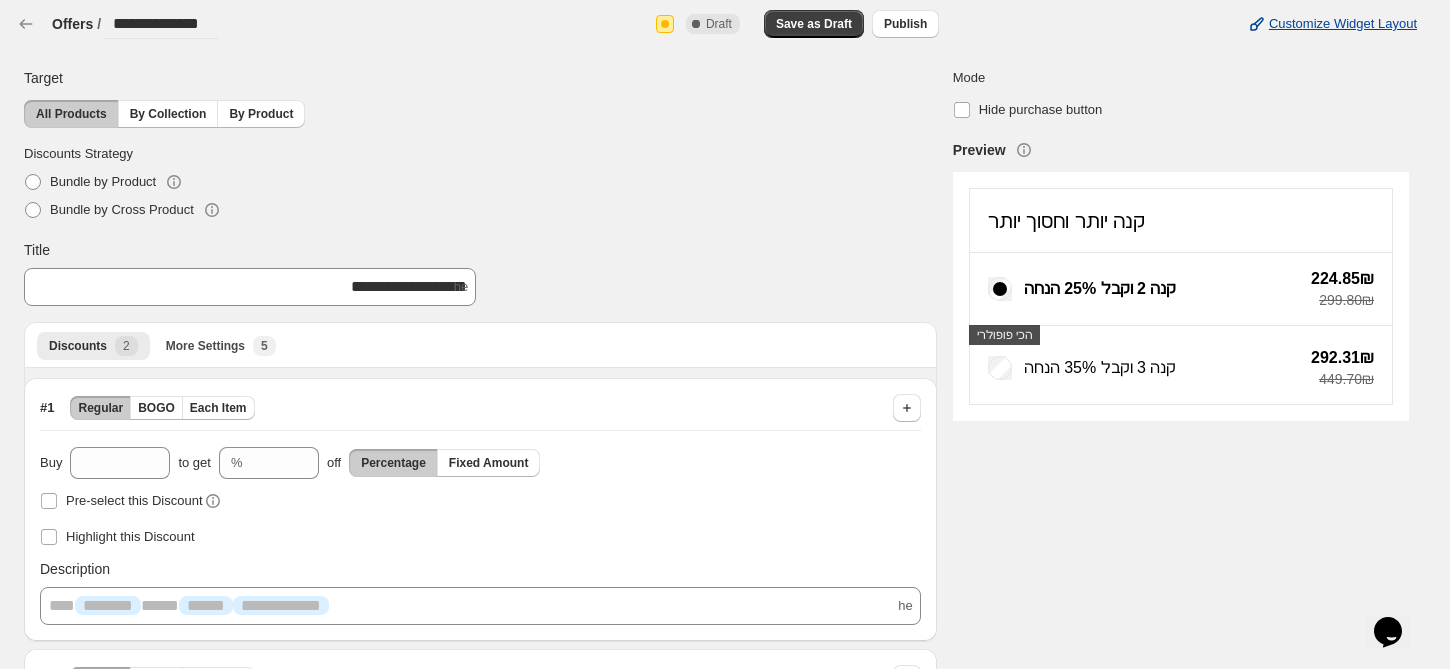 click on "Customize Widget Layout" at bounding box center (1343, 24) 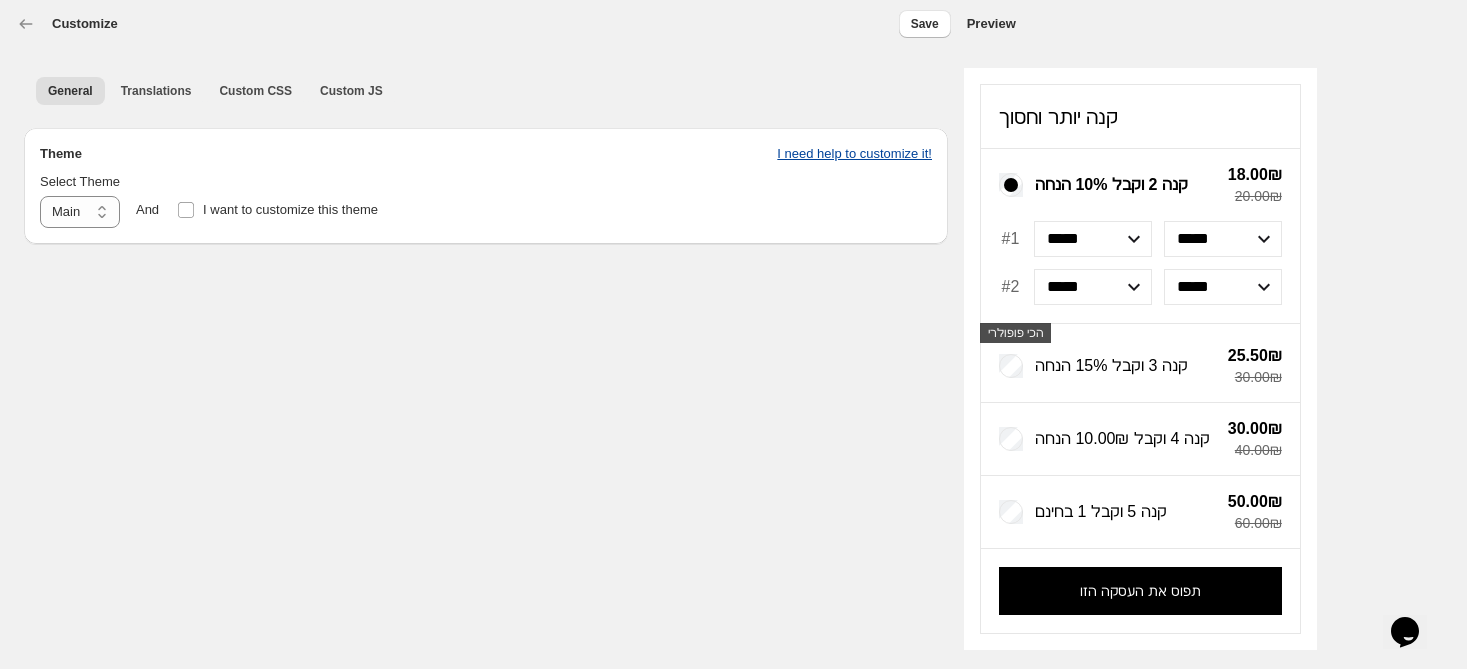 click on "I need help to customize it!" at bounding box center (854, 154) 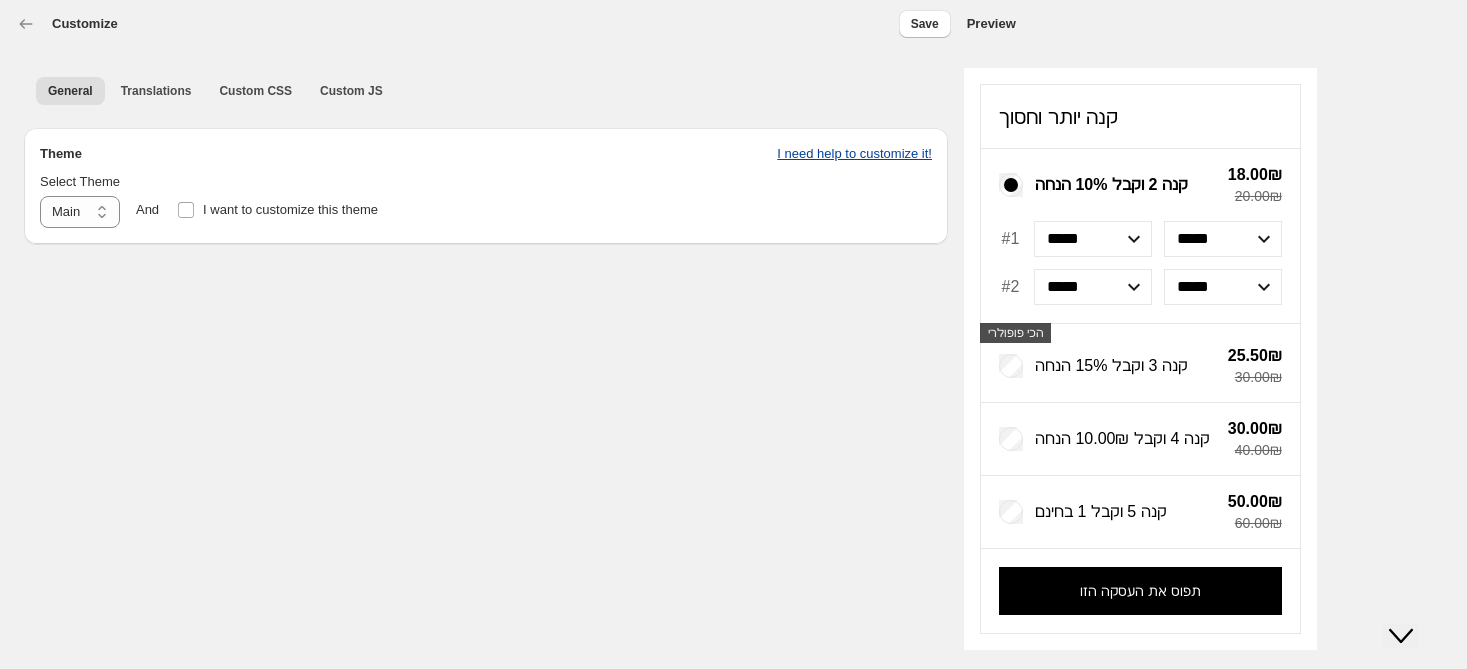 scroll, scrollTop: 0, scrollLeft: 0, axis: both 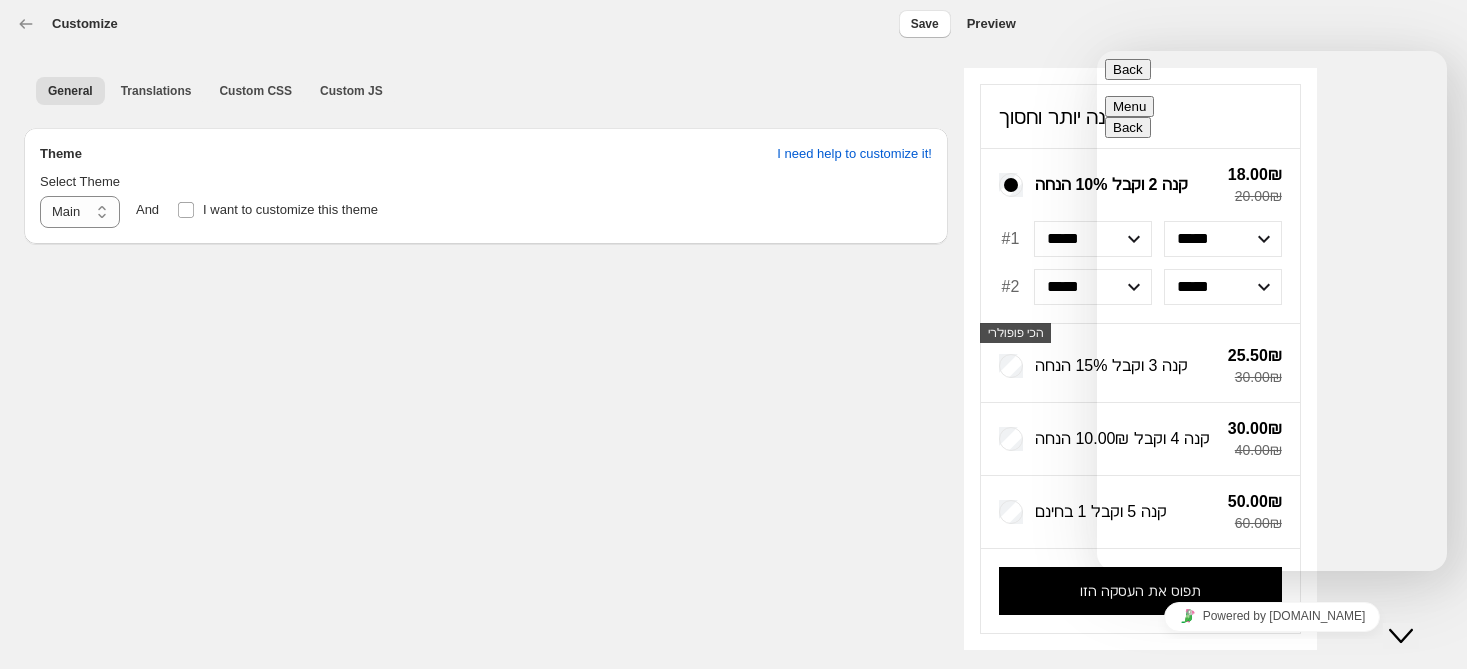 click on "Back" at bounding box center (1128, 69) 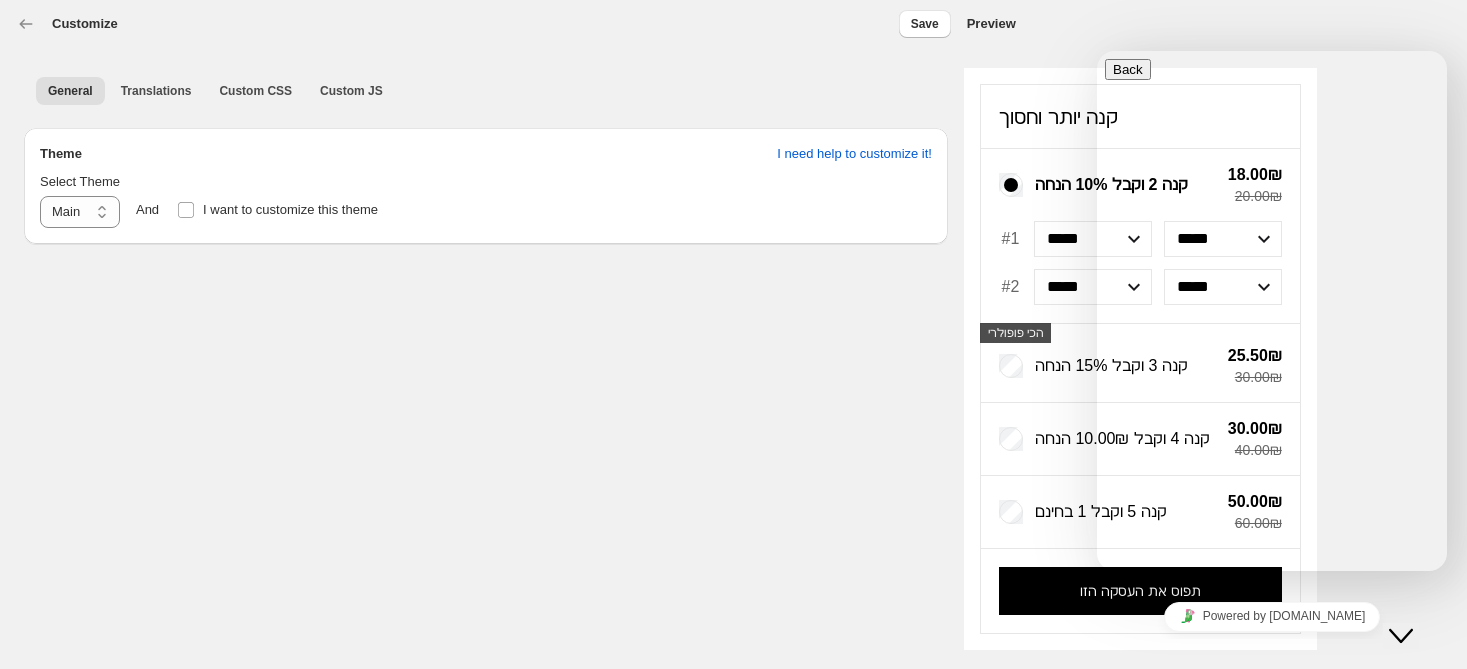 drag, startPoint x: 1427, startPoint y: 612, endPoint x: 1378, endPoint y: 543, distance: 84.6286 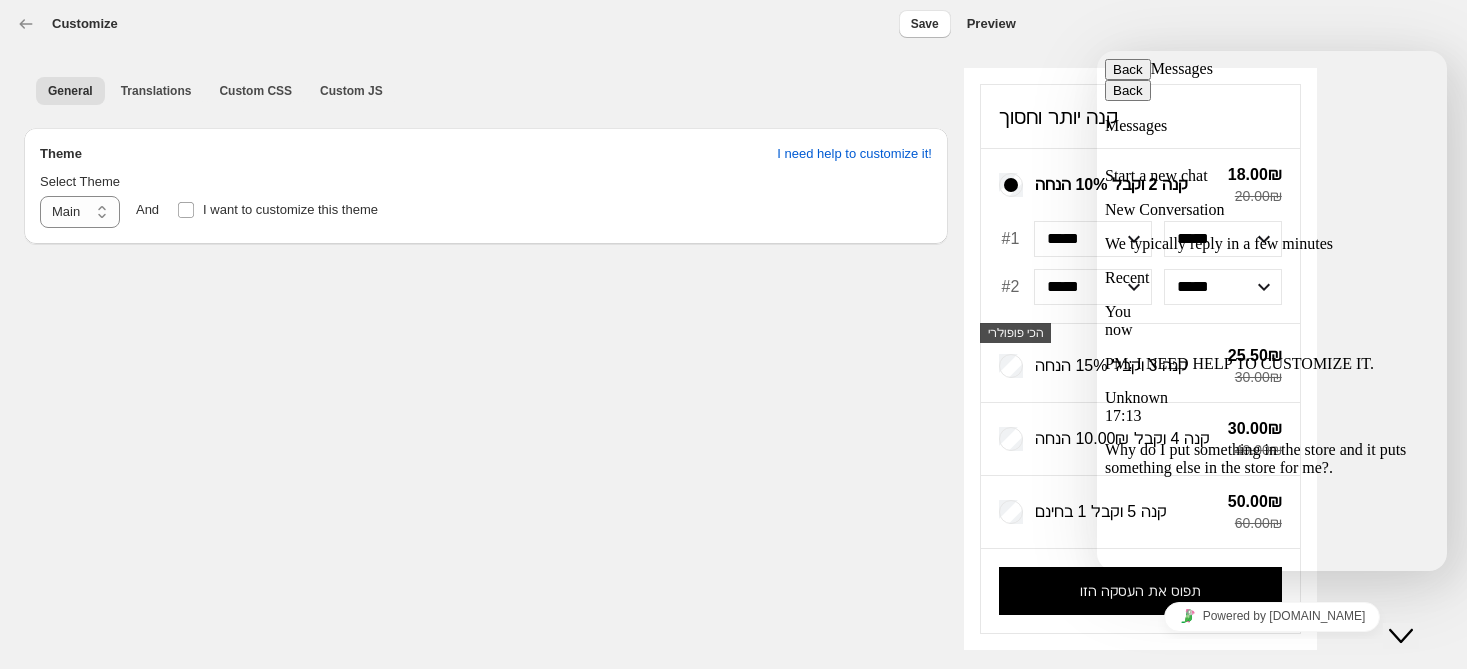 click on "Close Chat This icon closes the chat window." at bounding box center [1401, 636] 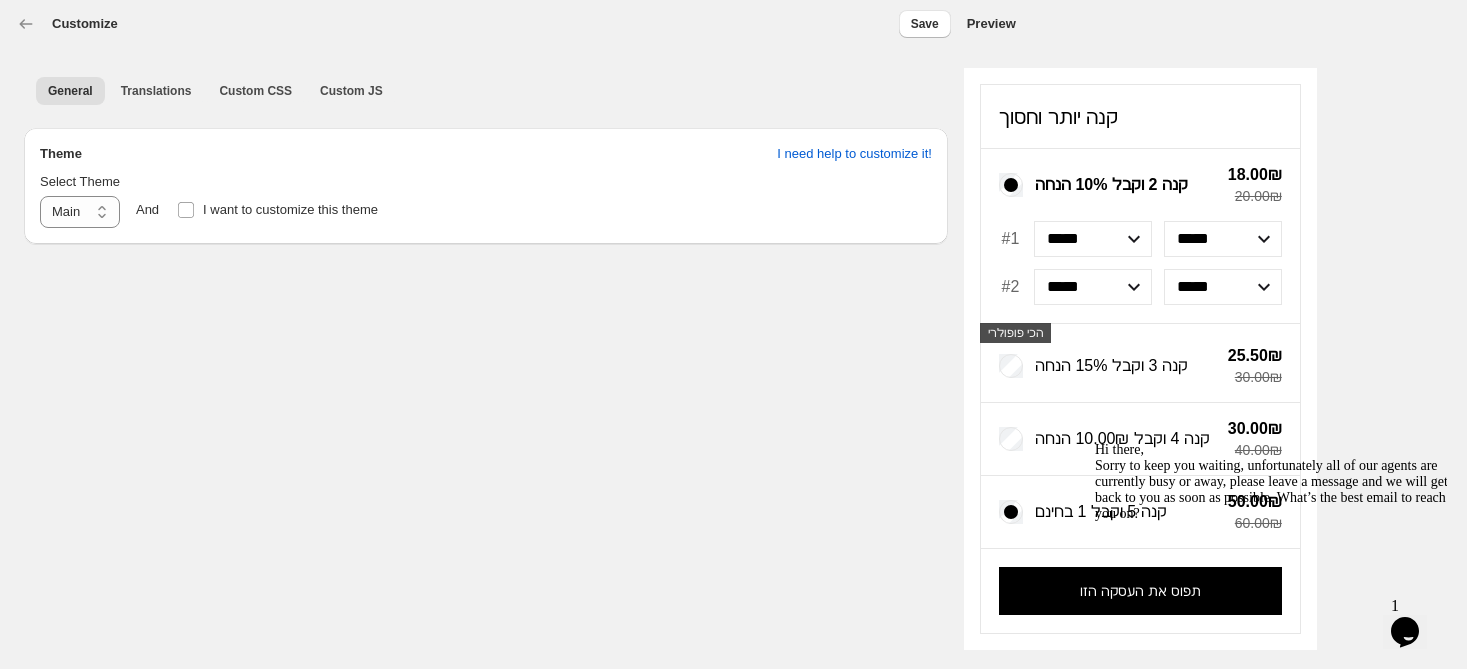 scroll, scrollTop: 0, scrollLeft: 0, axis: both 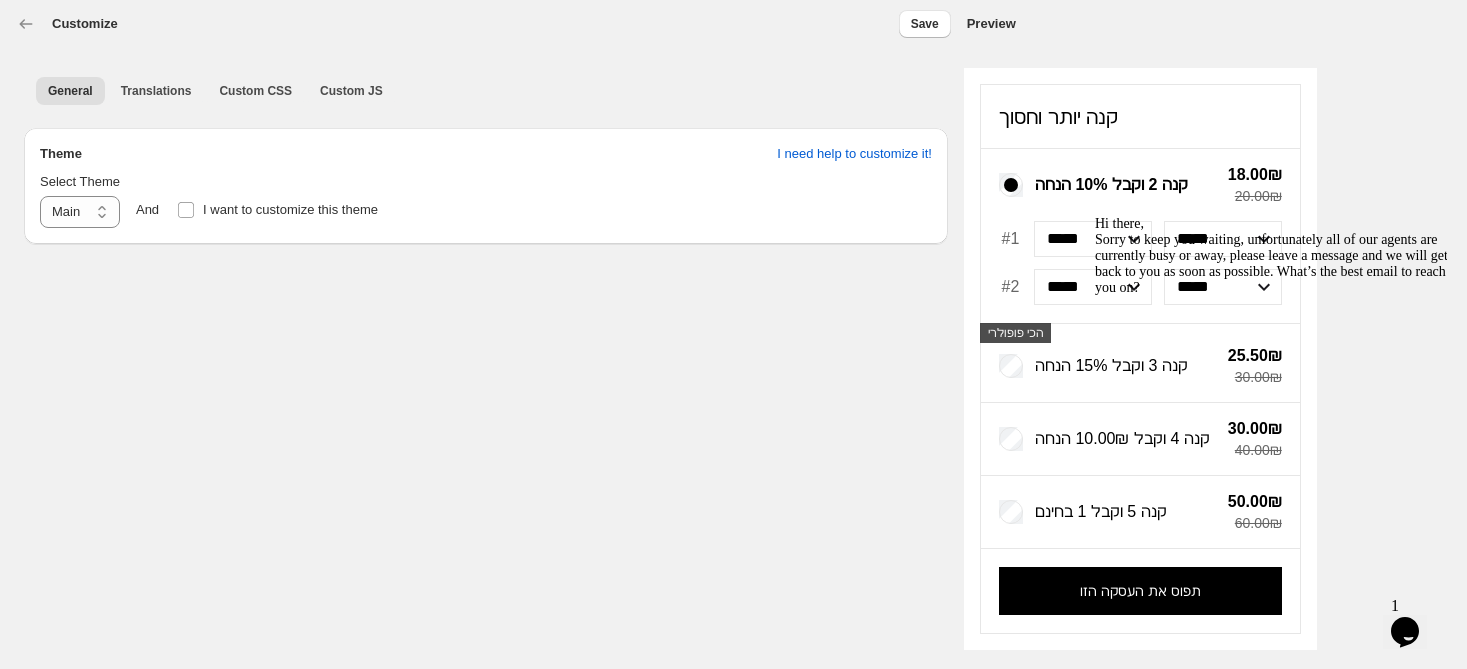 click at bounding box center [1275, 216] 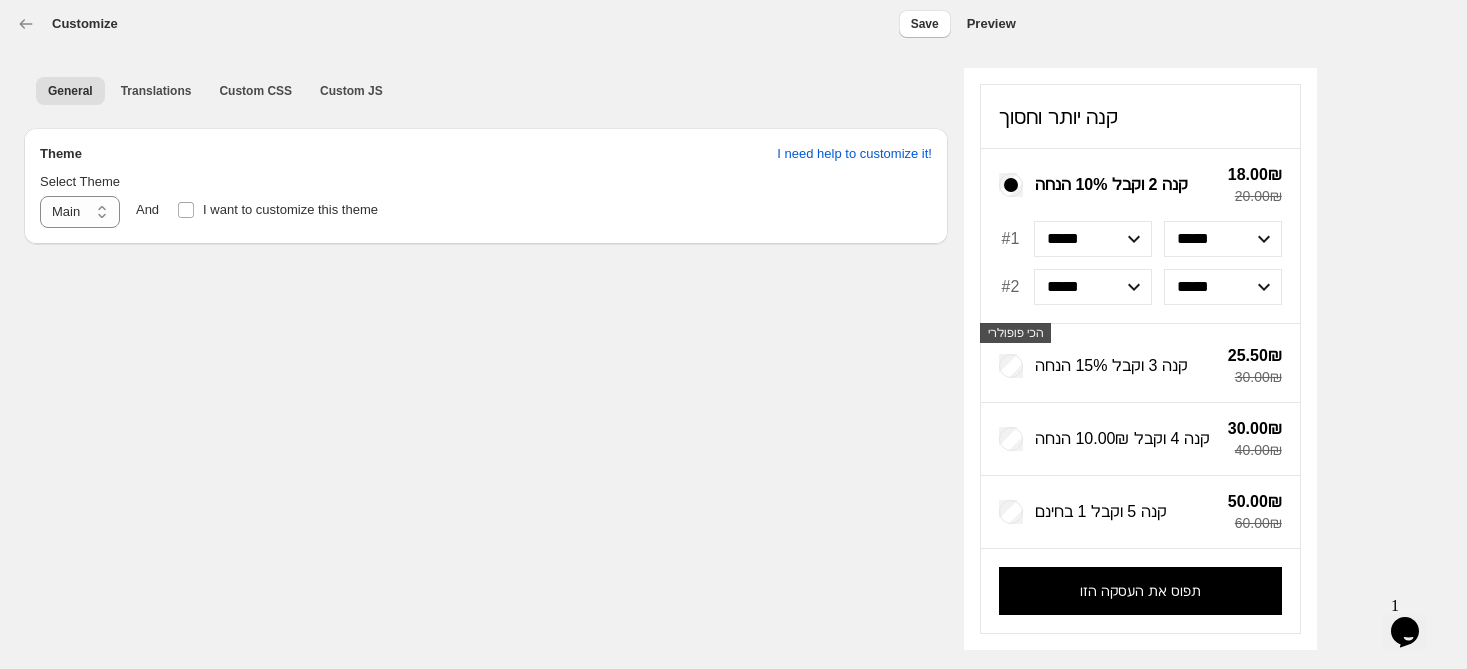 click 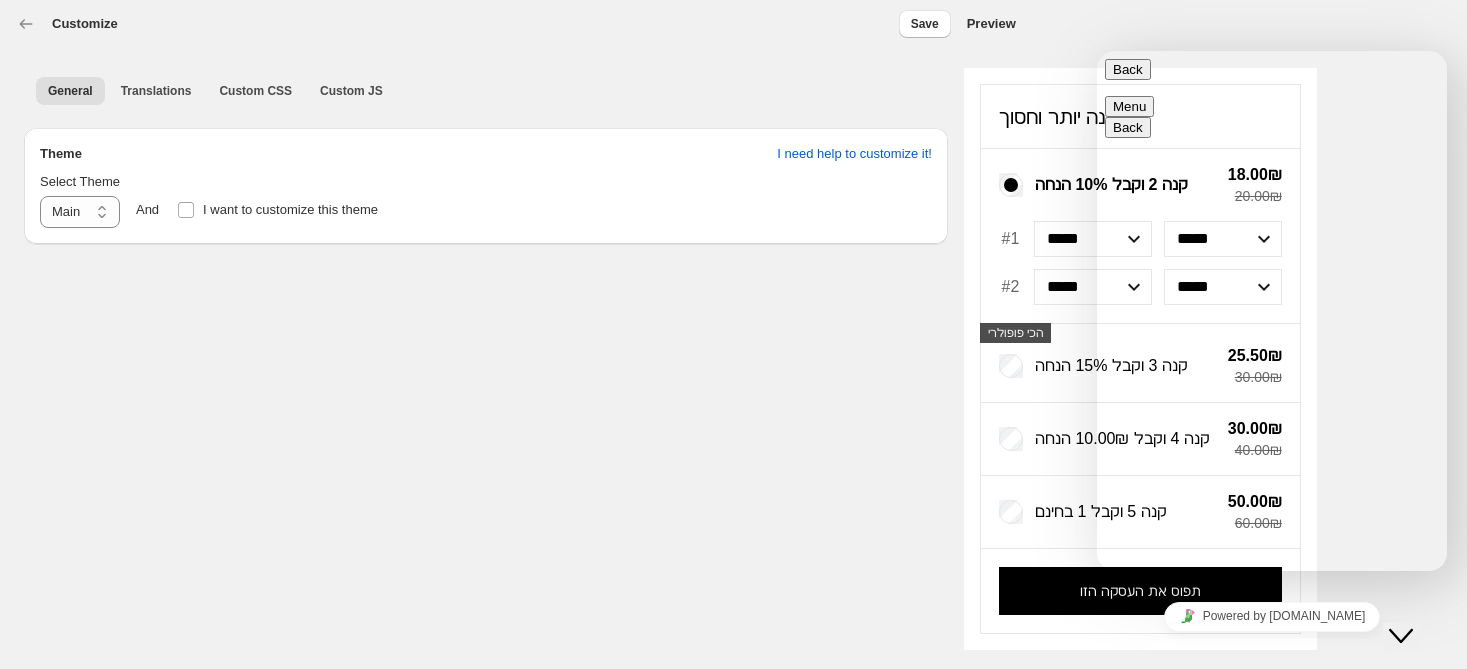 drag, startPoint x: 1187, startPoint y: 261, endPoint x: 1366, endPoint y: 416, distance: 236.78261 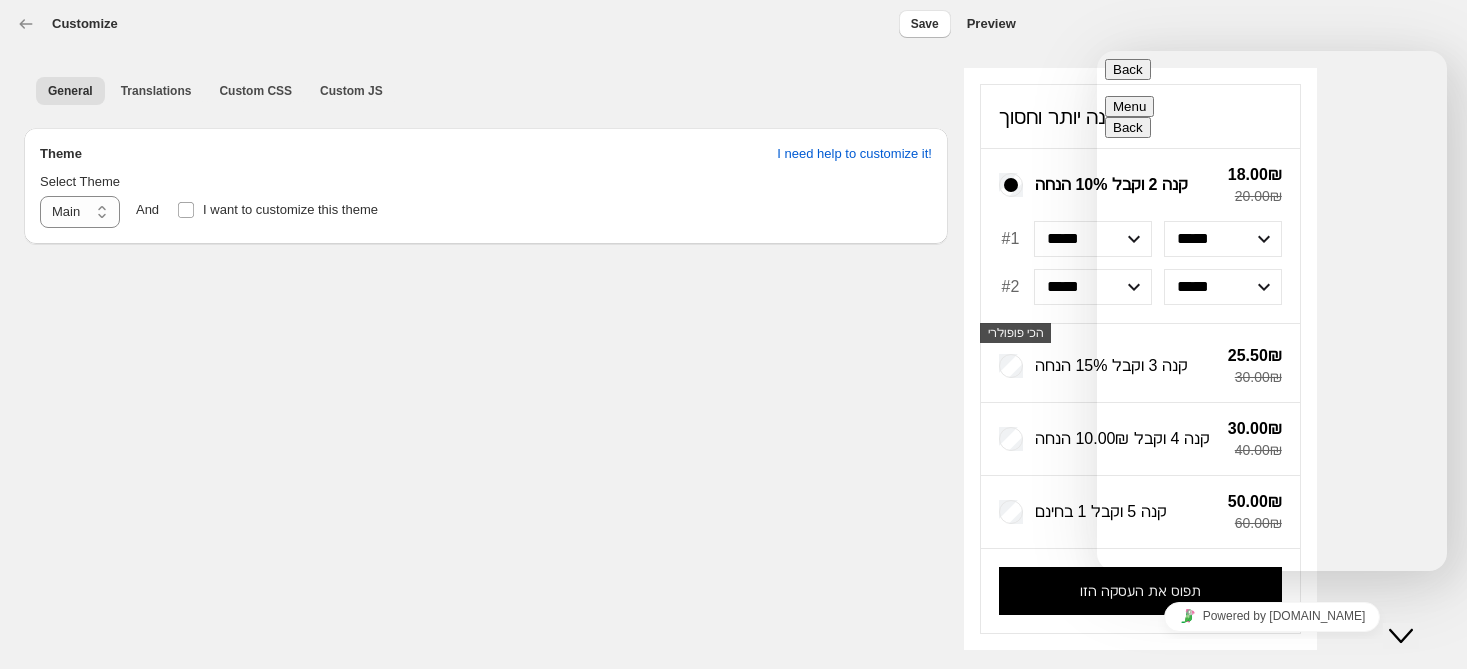 click on "Close Chat This icon closes the chat window." at bounding box center [1401, 636] 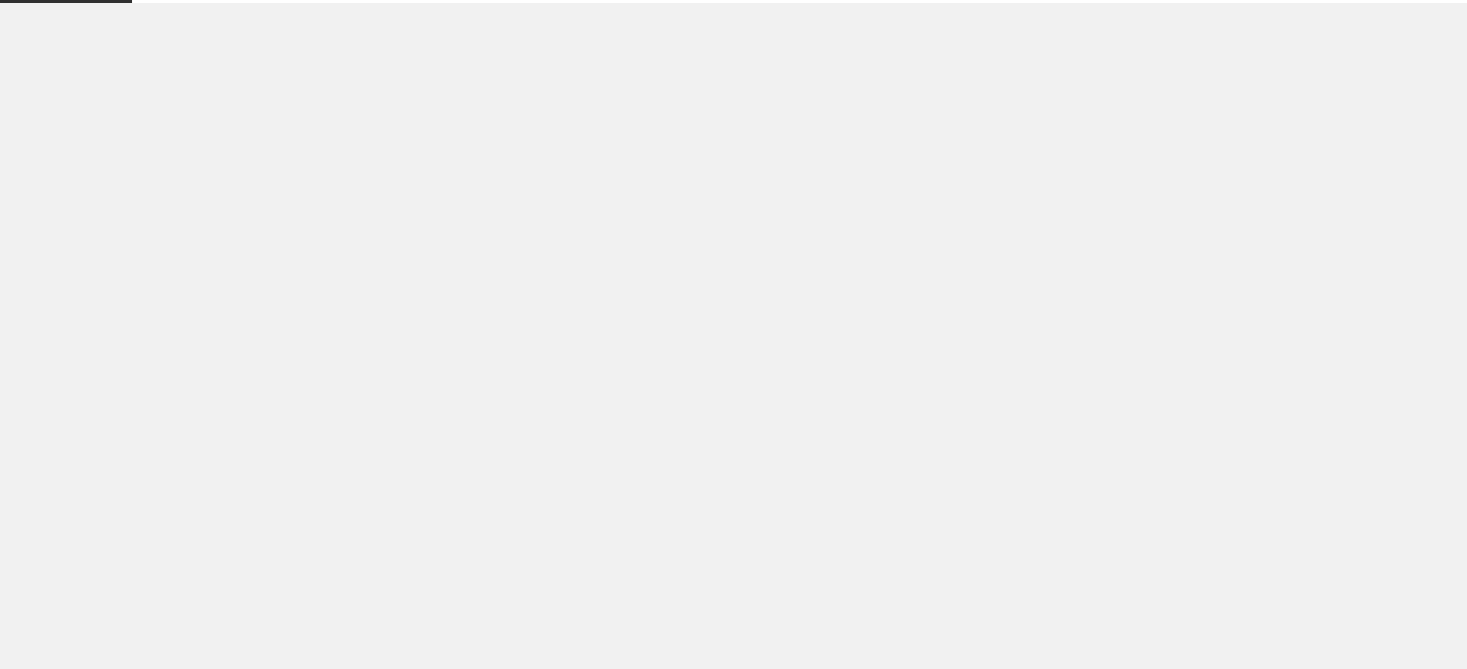 scroll, scrollTop: 0, scrollLeft: 0, axis: both 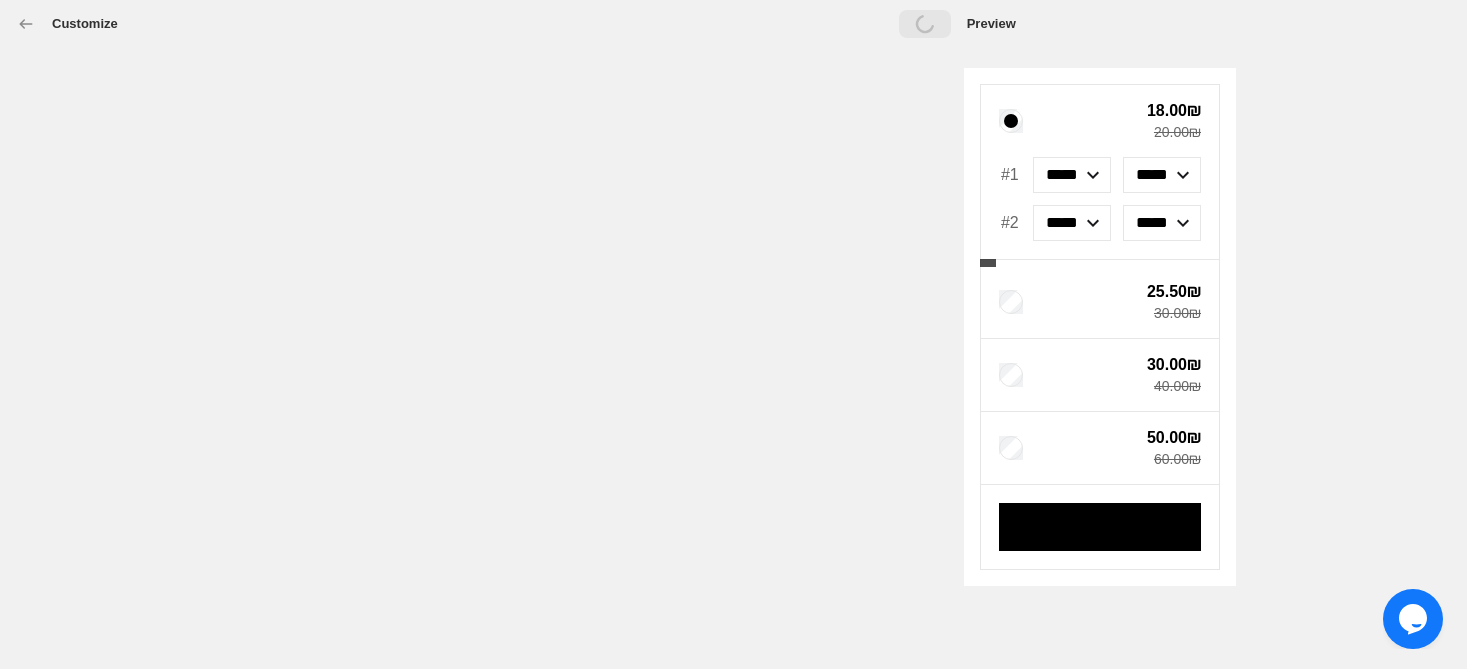 select on "*******" 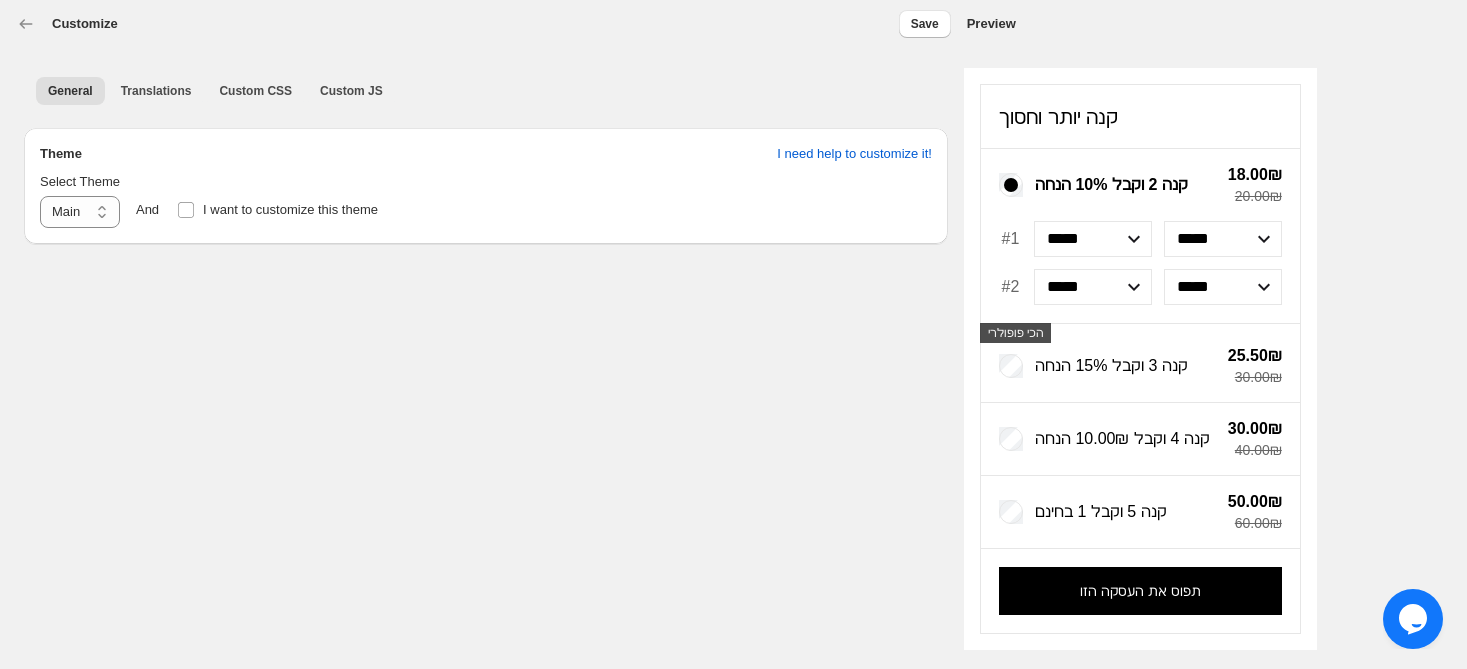 click on "Customize Save" at bounding box center [483, 24] 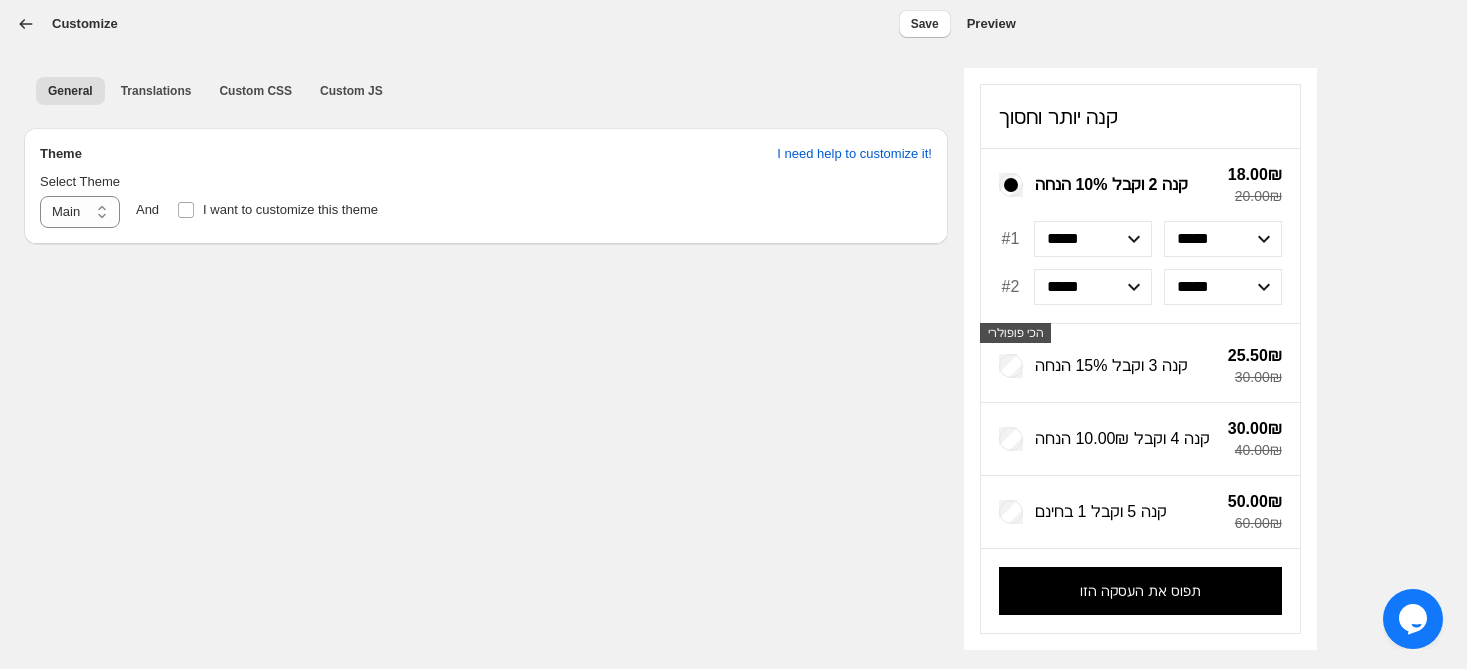 click 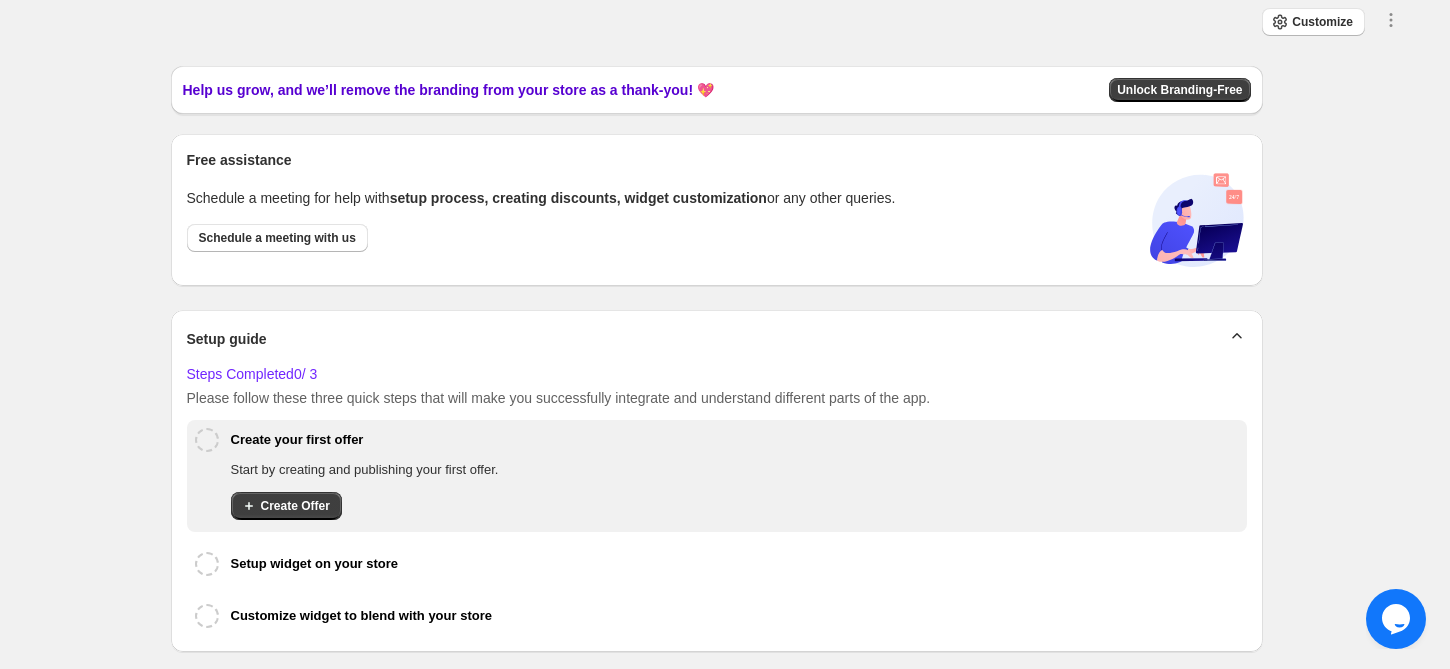 scroll, scrollTop: 219, scrollLeft: 0, axis: vertical 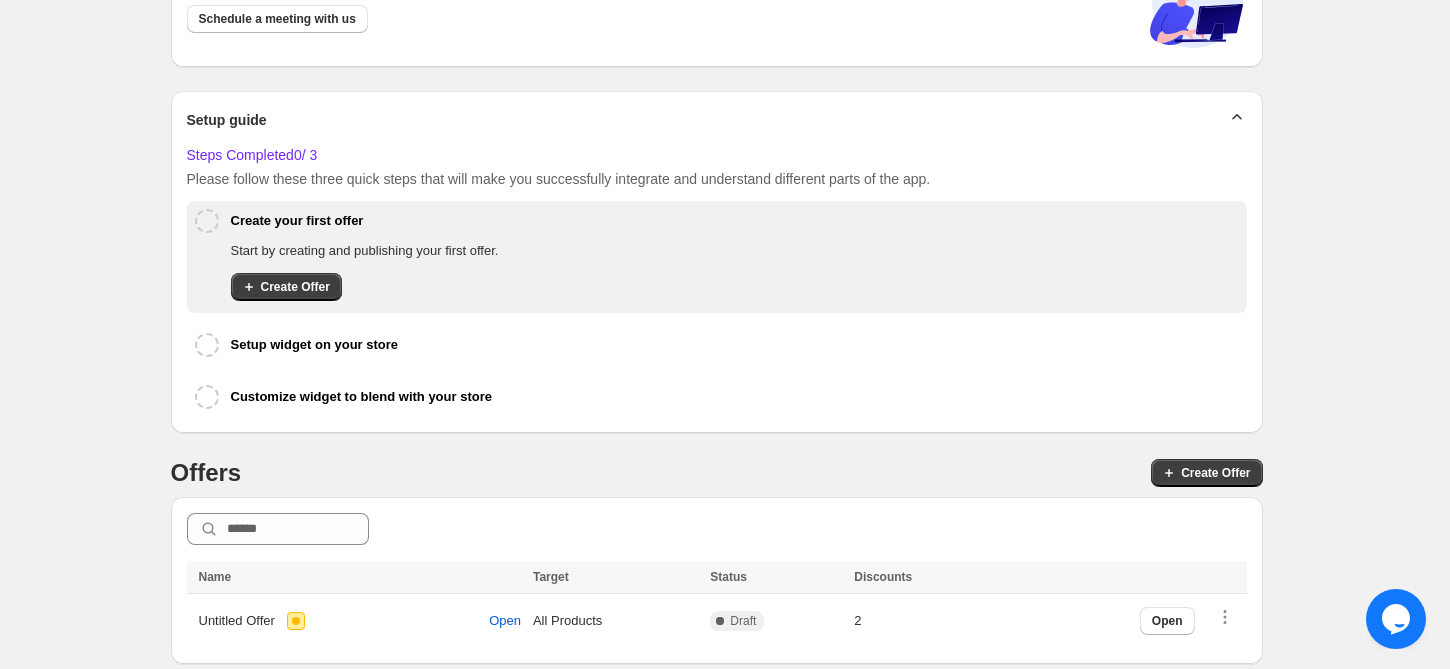 drag, startPoint x: 1465, startPoint y: 213, endPoint x: 6, endPoint y: 34, distance: 1469.9395 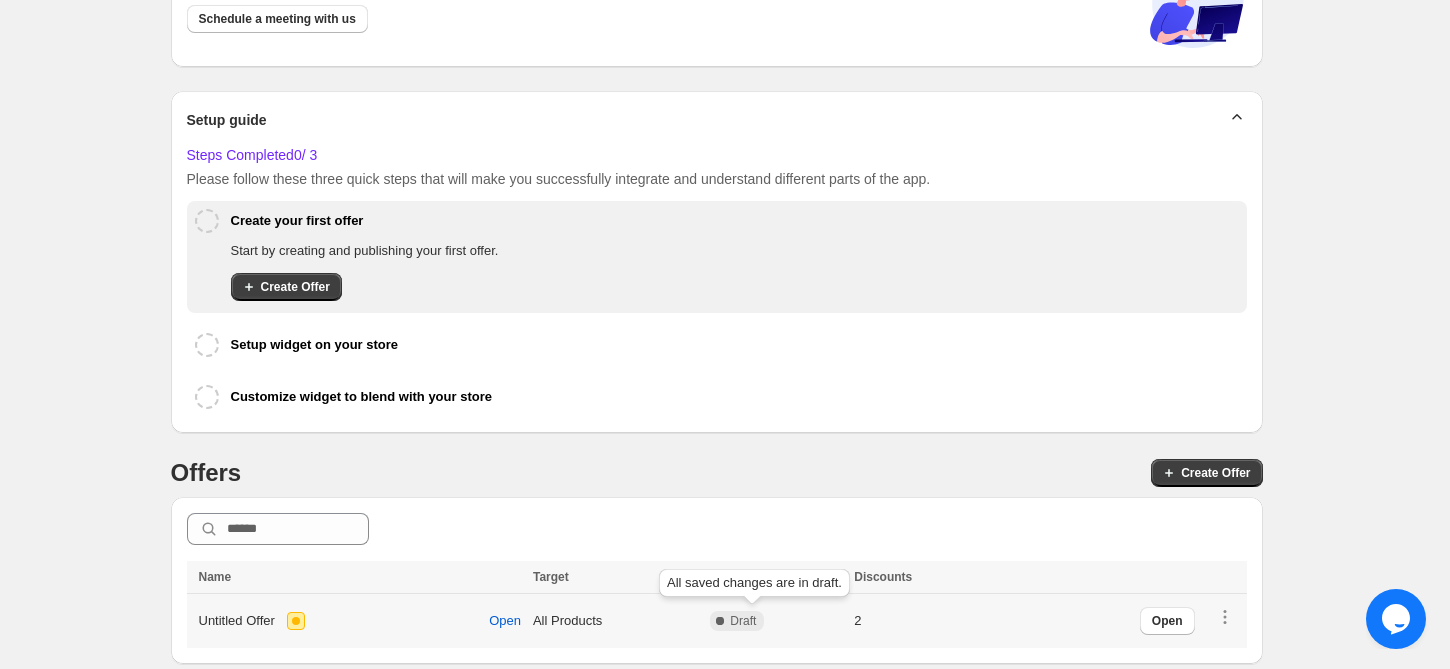 click 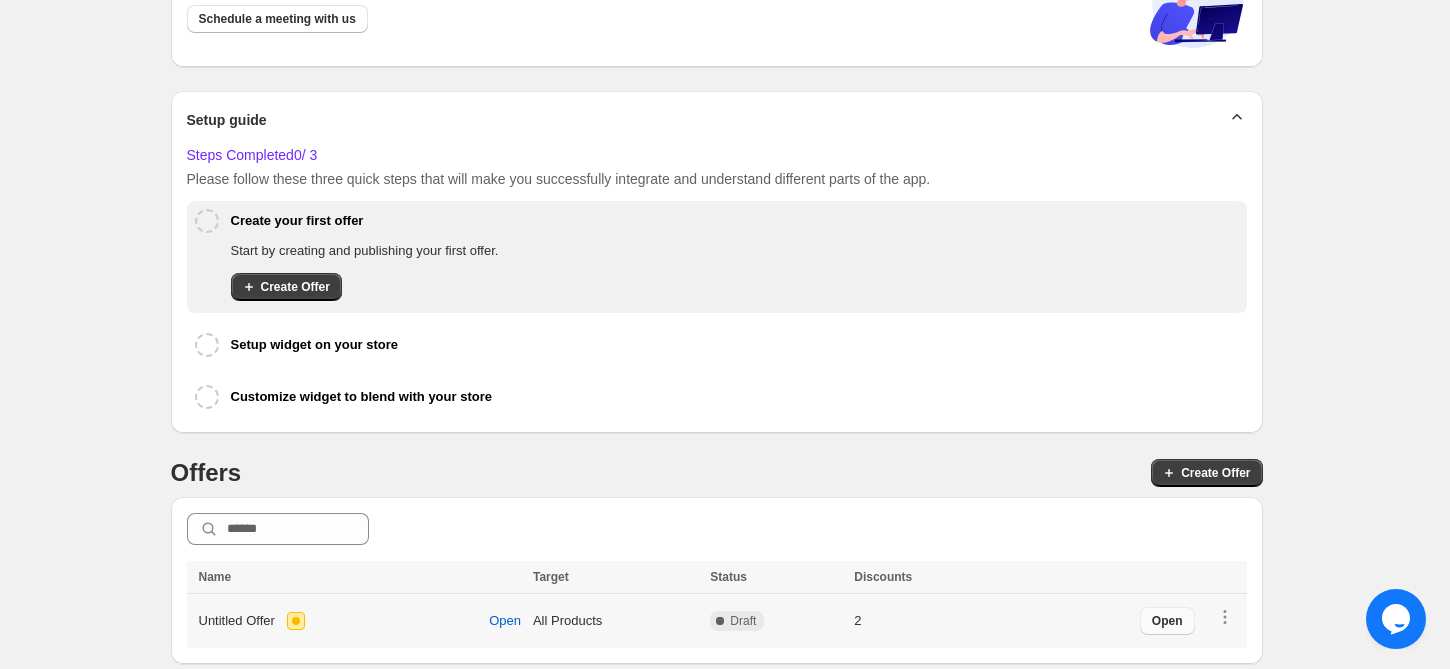 click on "Open" at bounding box center [1167, 621] 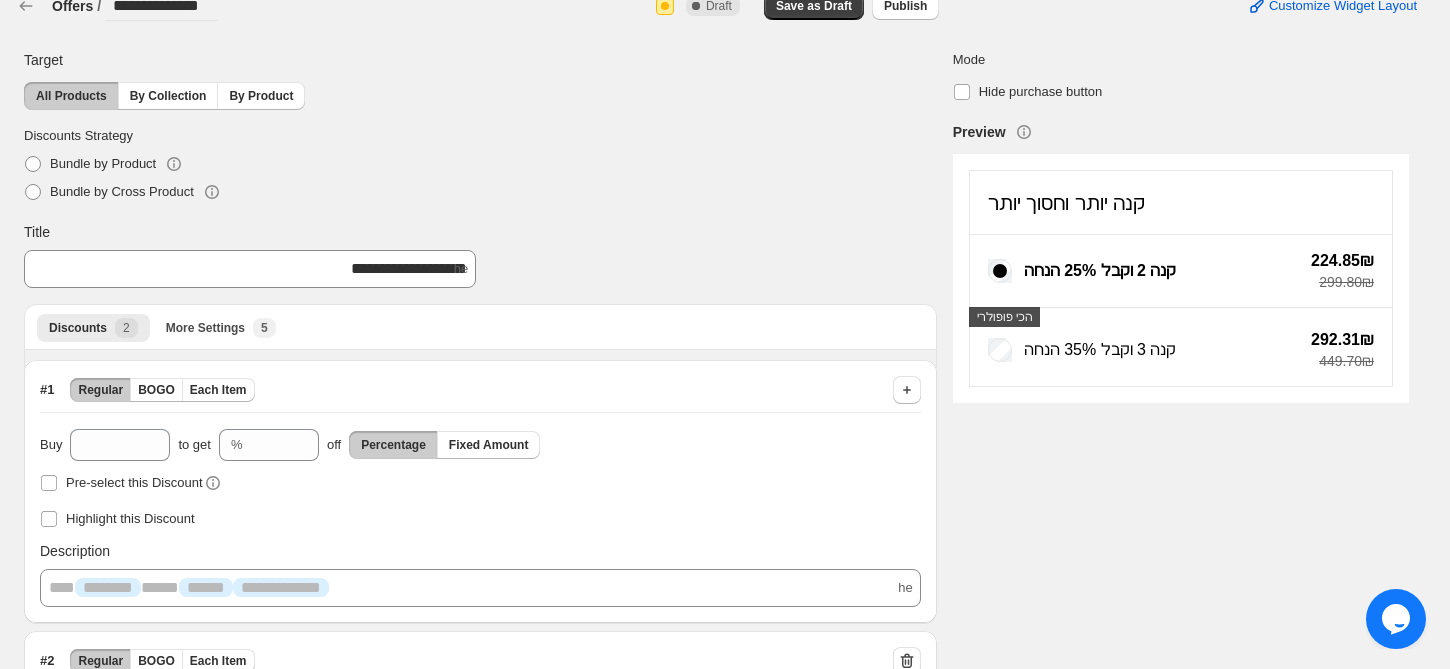 scroll, scrollTop: 0, scrollLeft: 0, axis: both 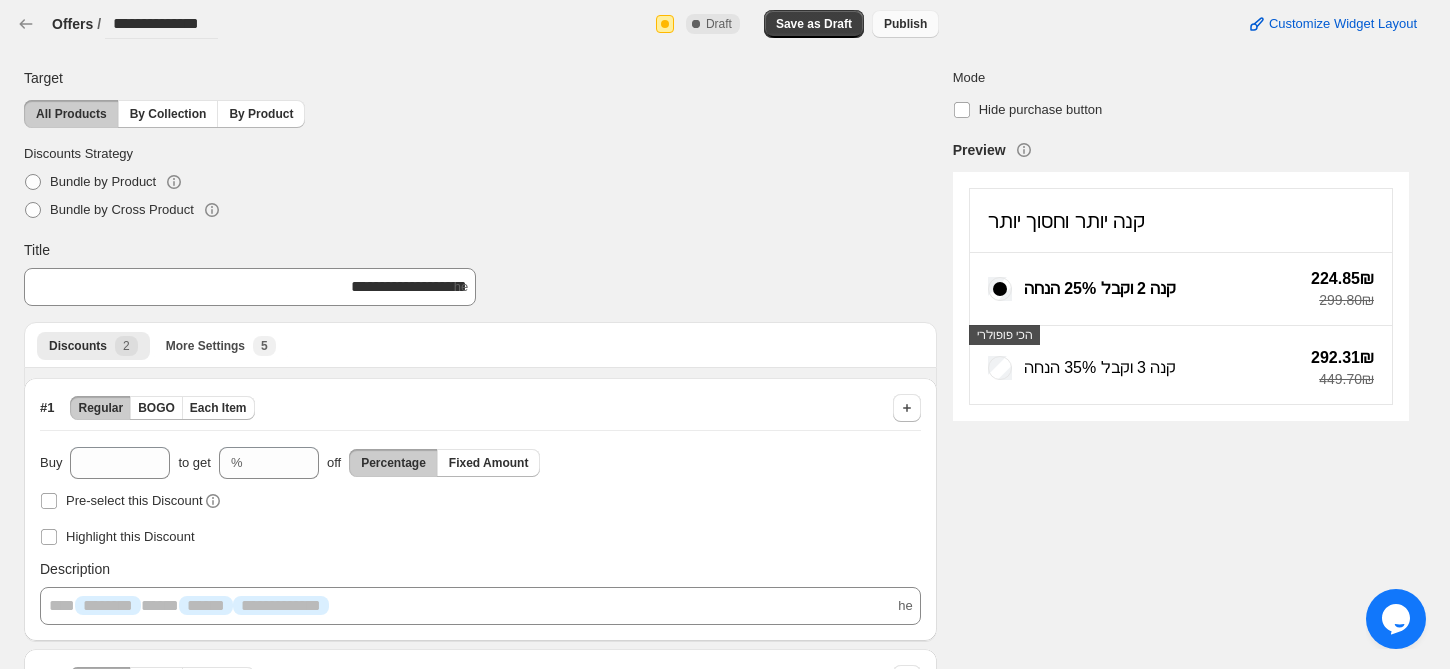 click on "Publish" at bounding box center [905, 24] 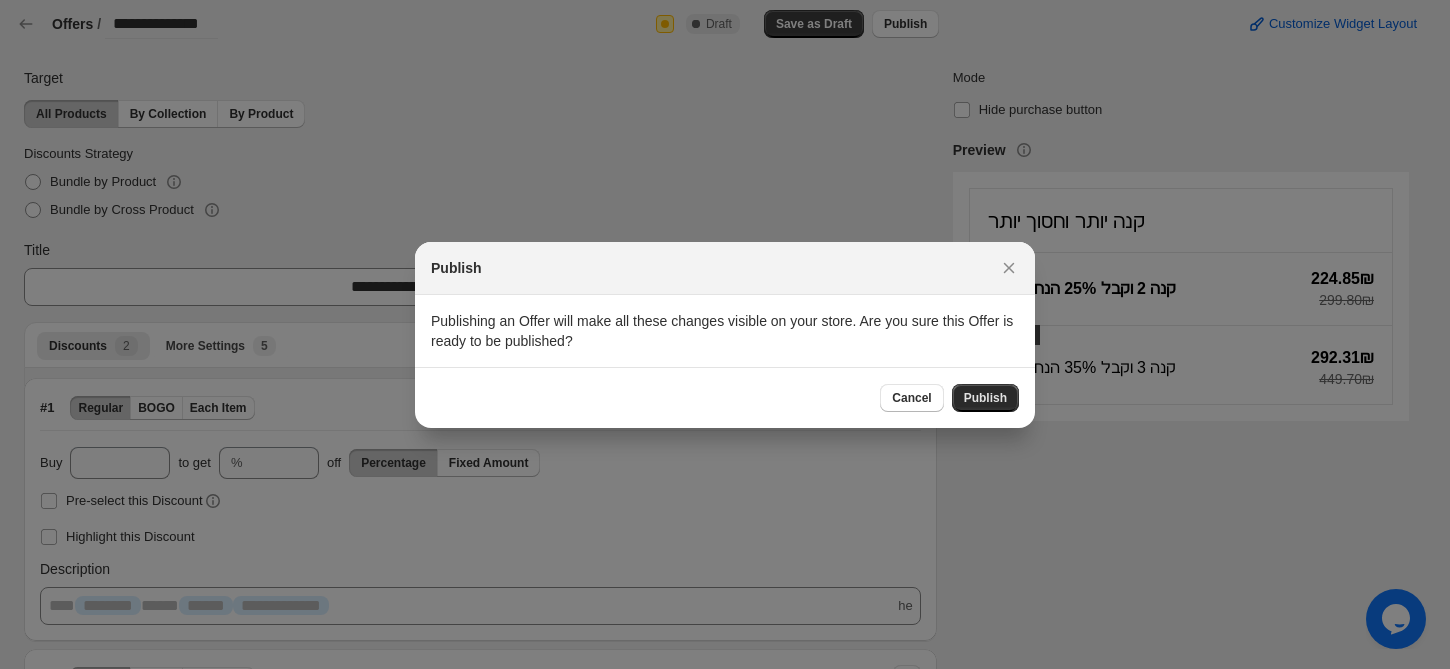 click on "Publish" at bounding box center (985, 398) 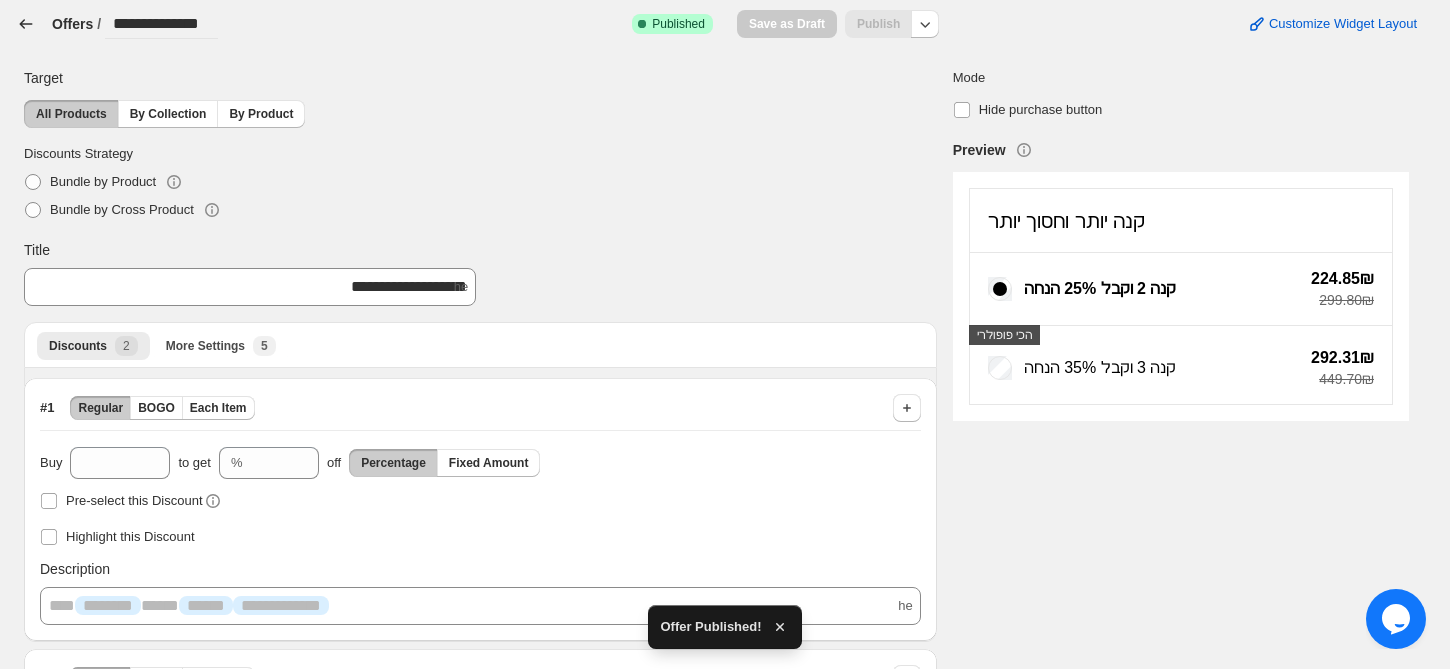 click 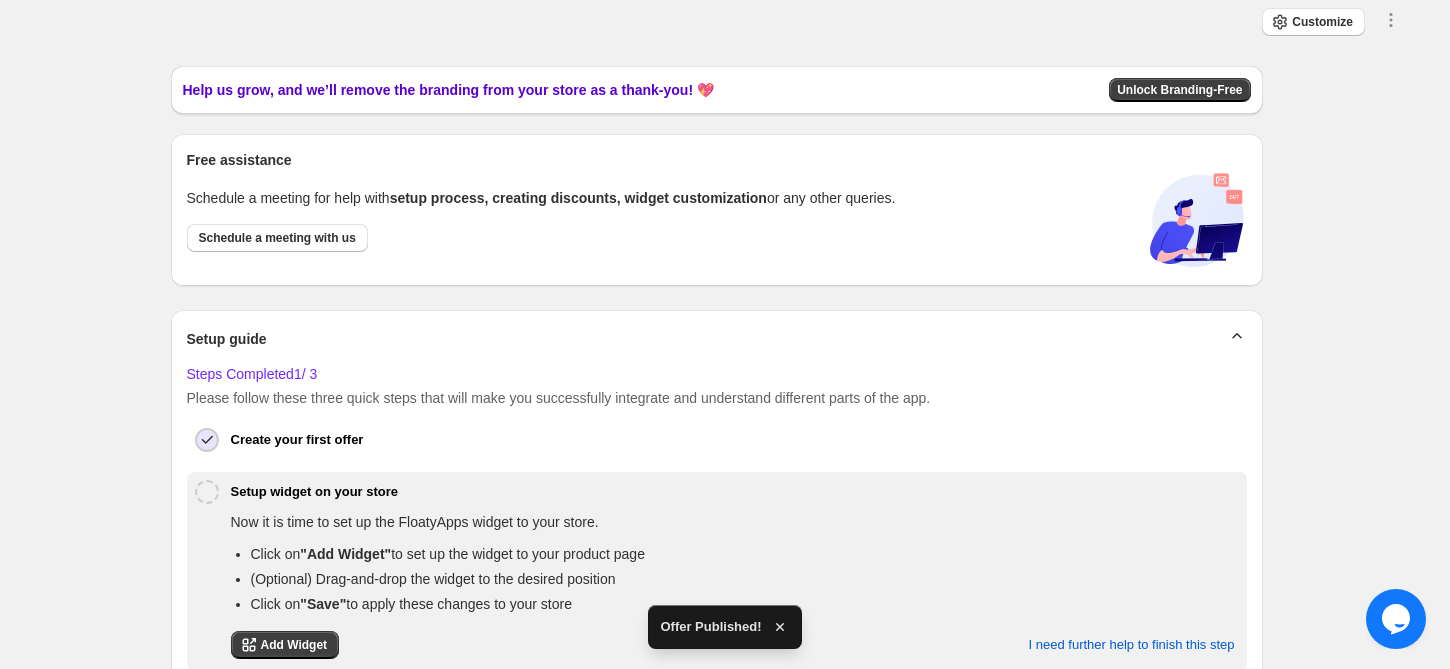 scroll, scrollTop: 179, scrollLeft: 0, axis: vertical 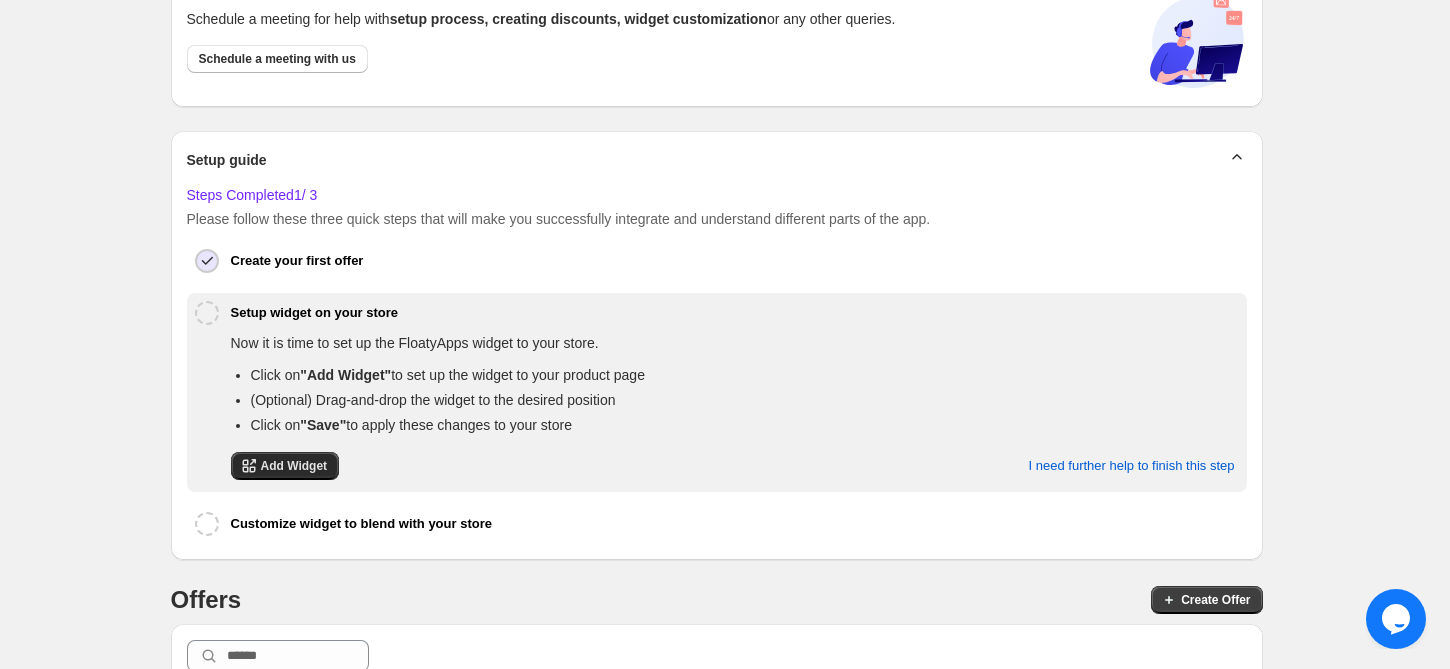 click on "Add Widget" at bounding box center [294, 466] 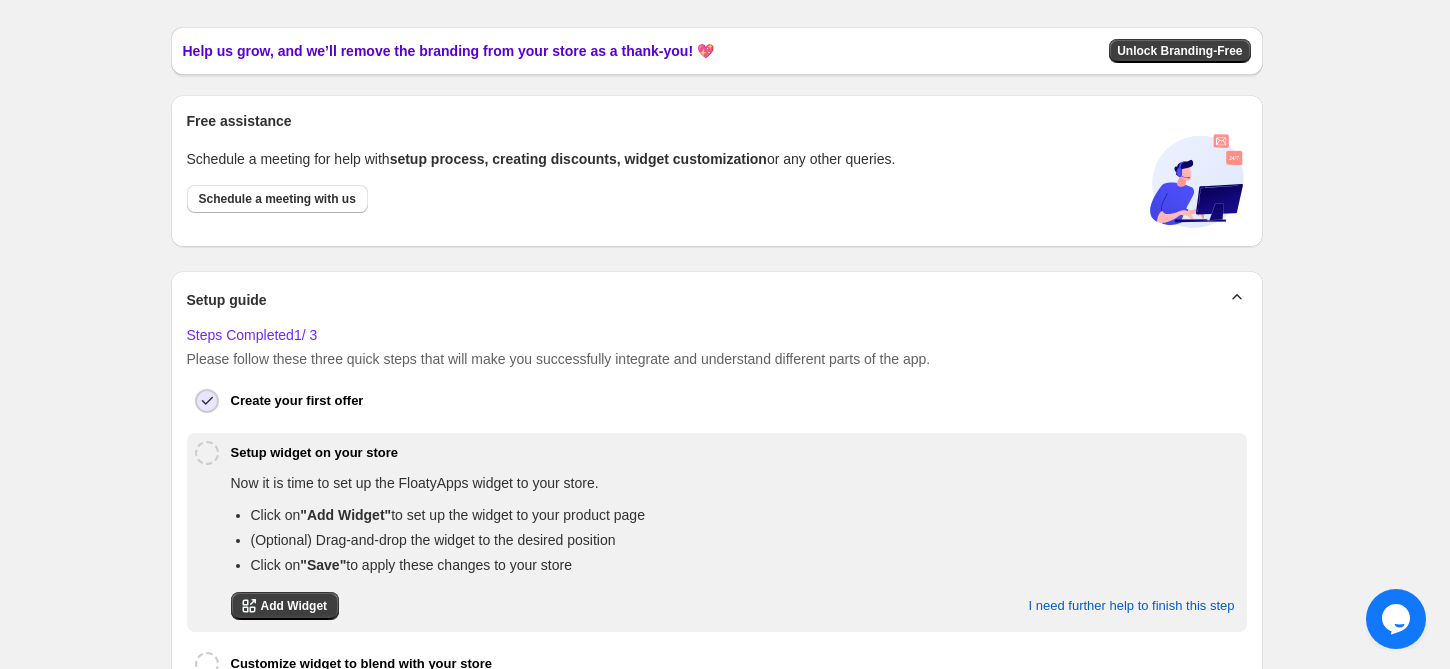 scroll, scrollTop: 0, scrollLeft: 0, axis: both 